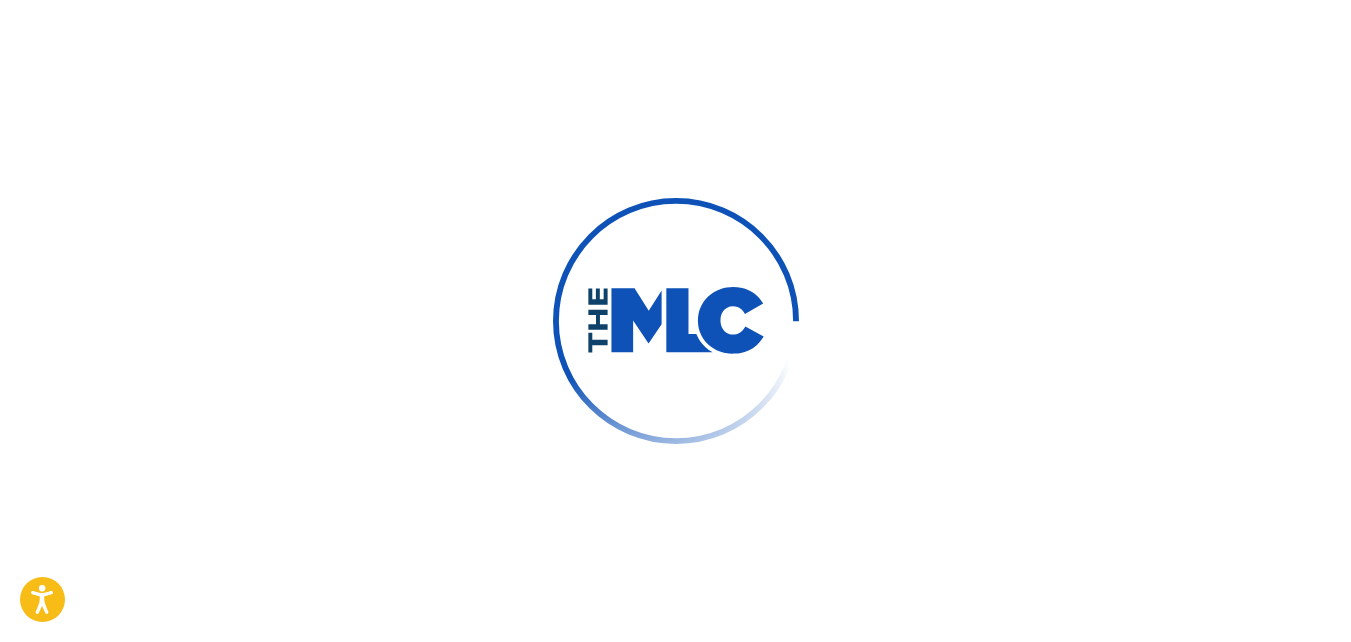 scroll, scrollTop: 0, scrollLeft: 0, axis: both 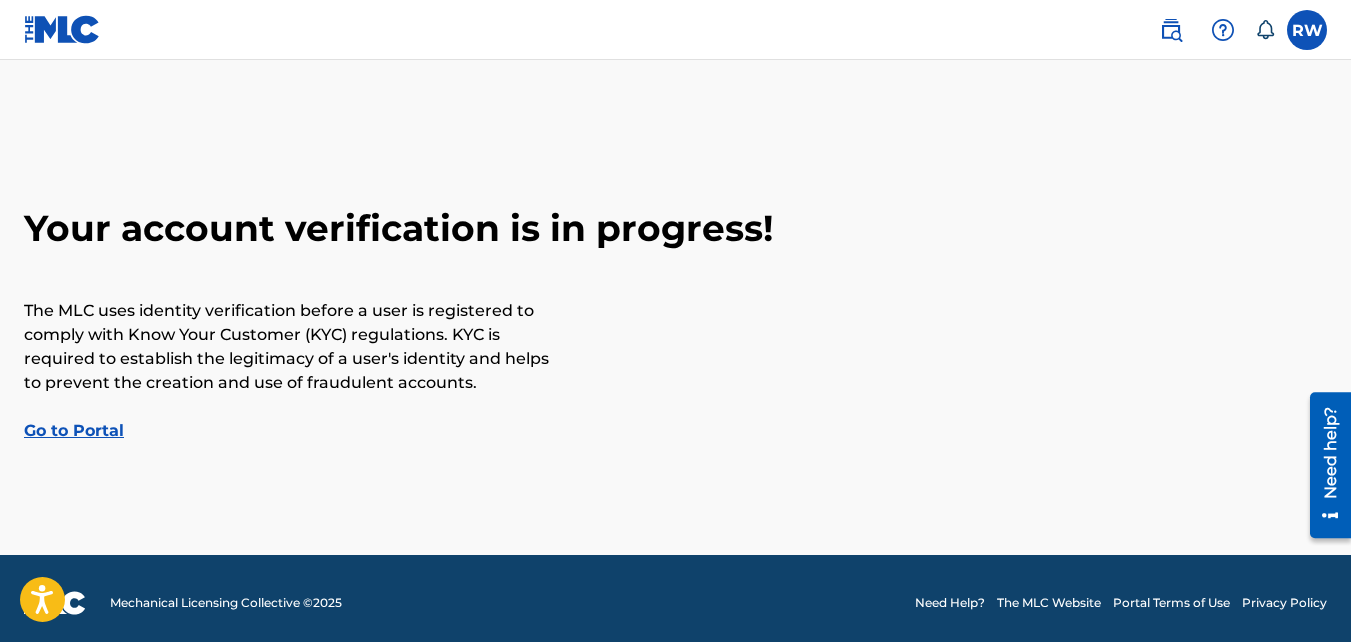 click on "Go to Portal" at bounding box center (74, 430) 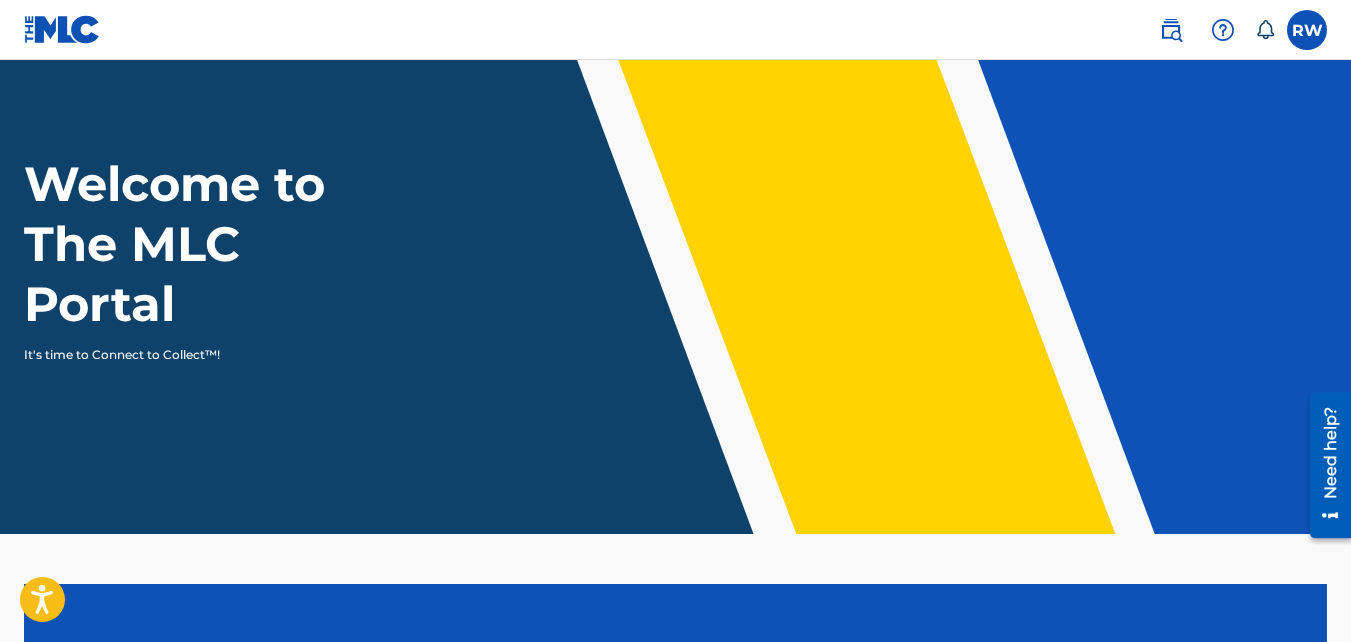 scroll, scrollTop: 0, scrollLeft: 0, axis: both 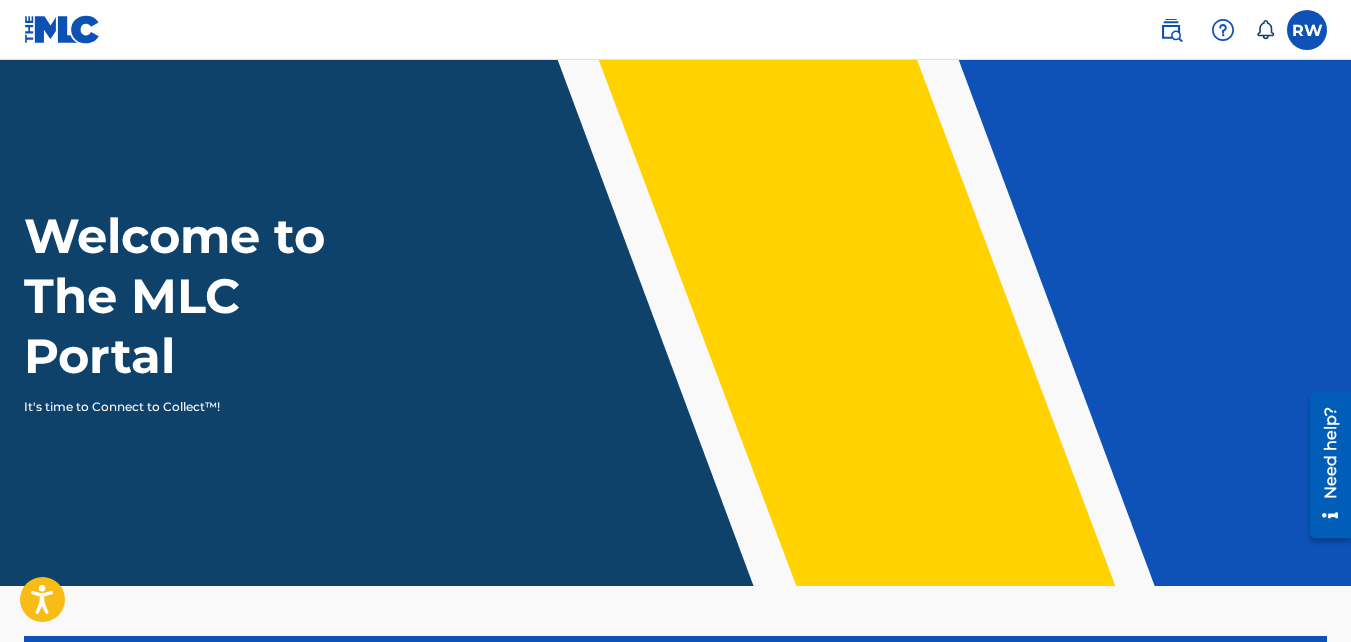 click at bounding box center [1171, 30] 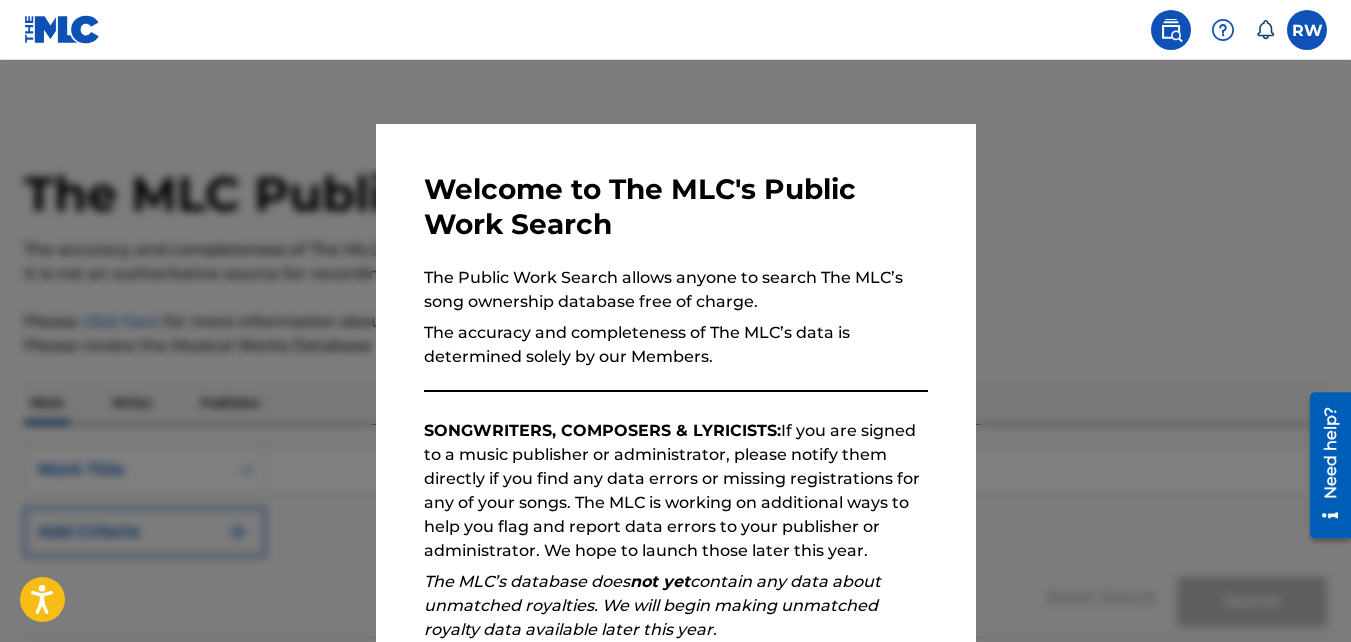 scroll, scrollTop: 164, scrollLeft: 0, axis: vertical 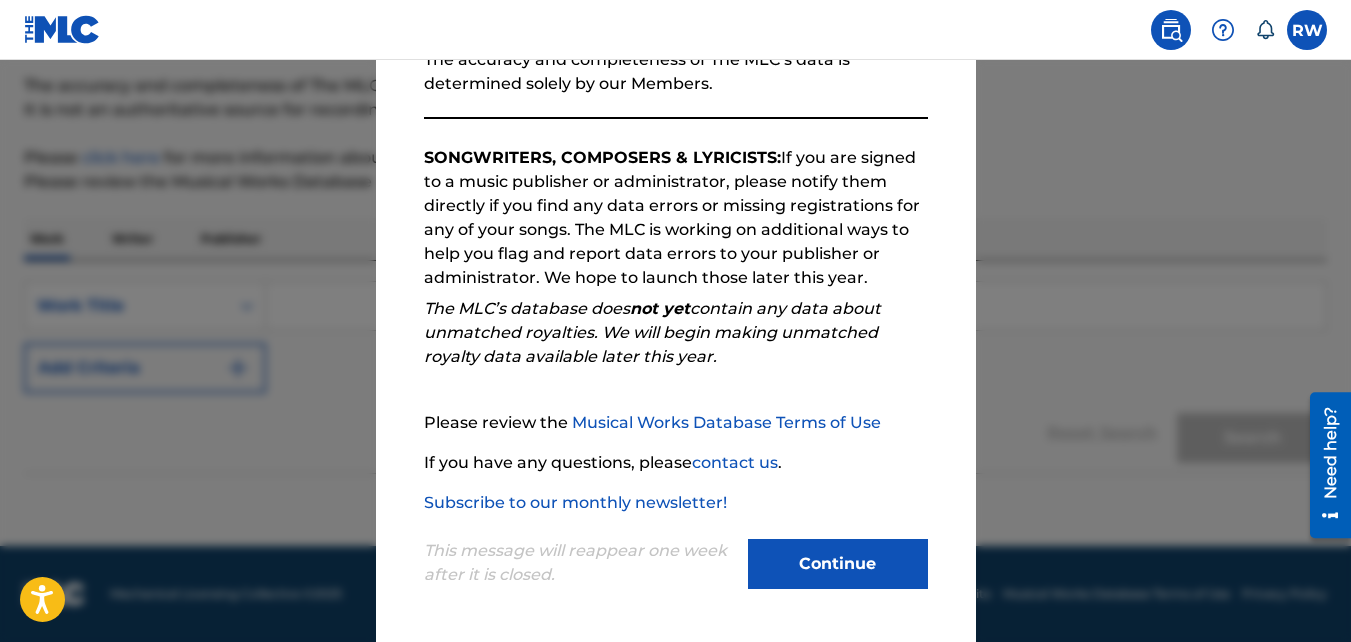 click on "Continue" at bounding box center [838, 564] 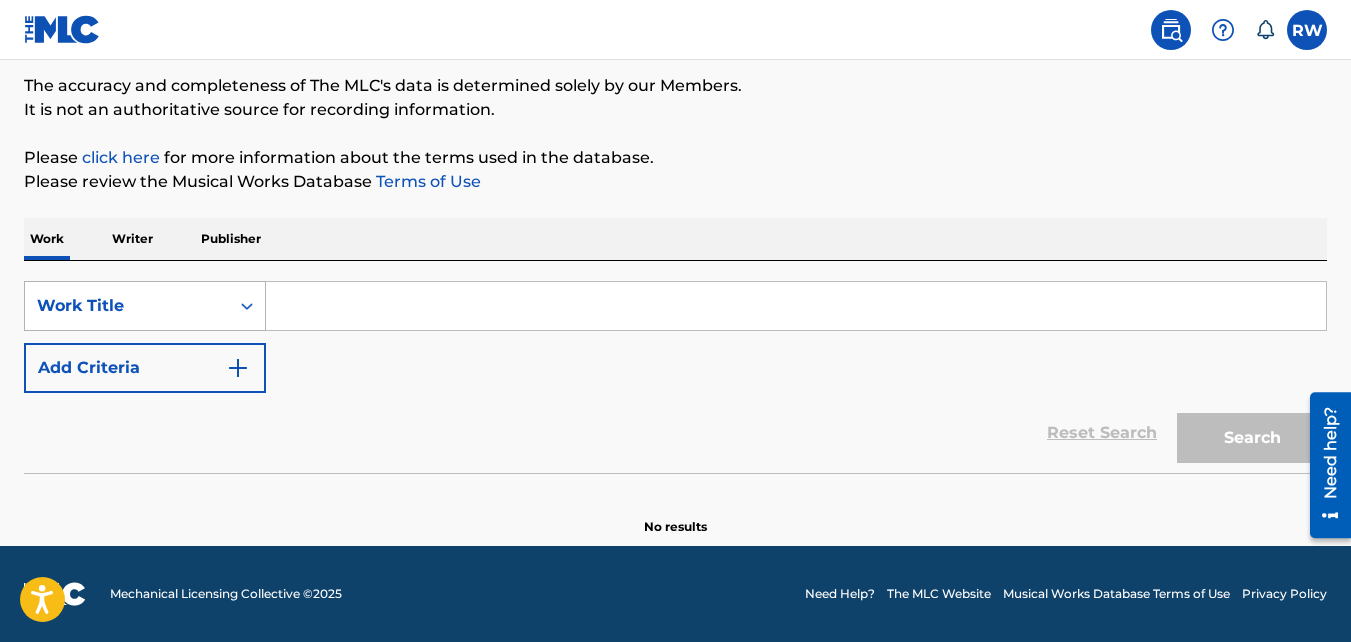 click 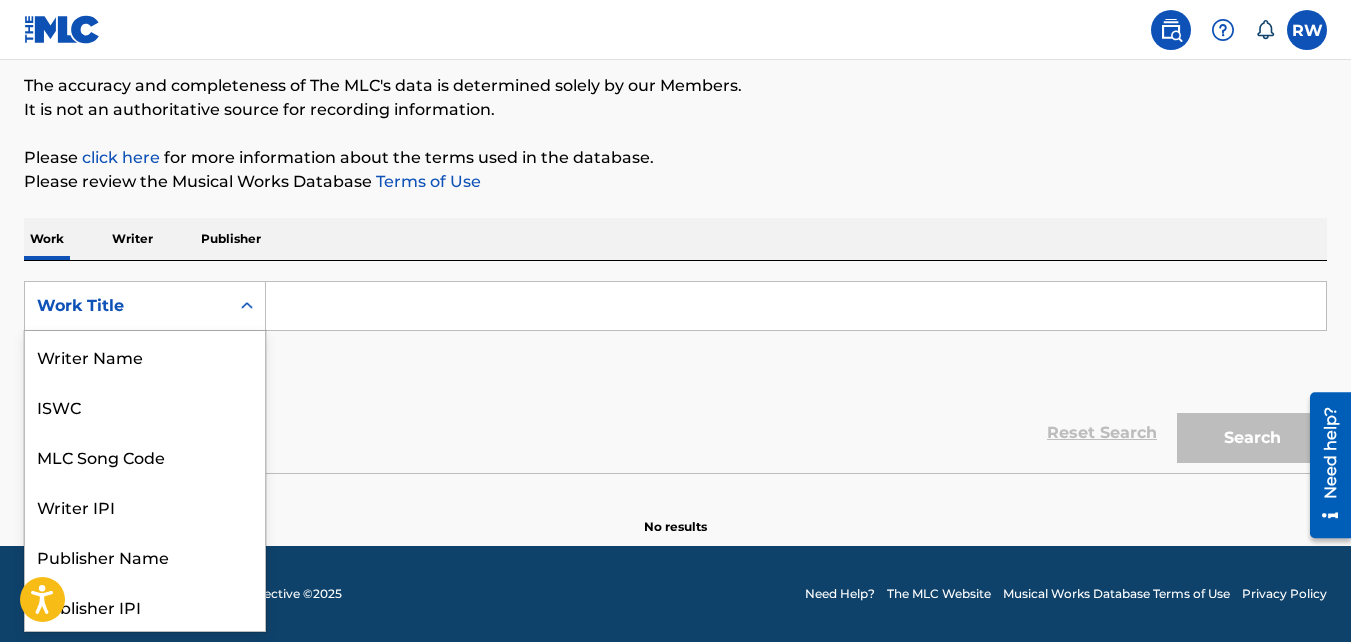 scroll, scrollTop: 100, scrollLeft: 0, axis: vertical 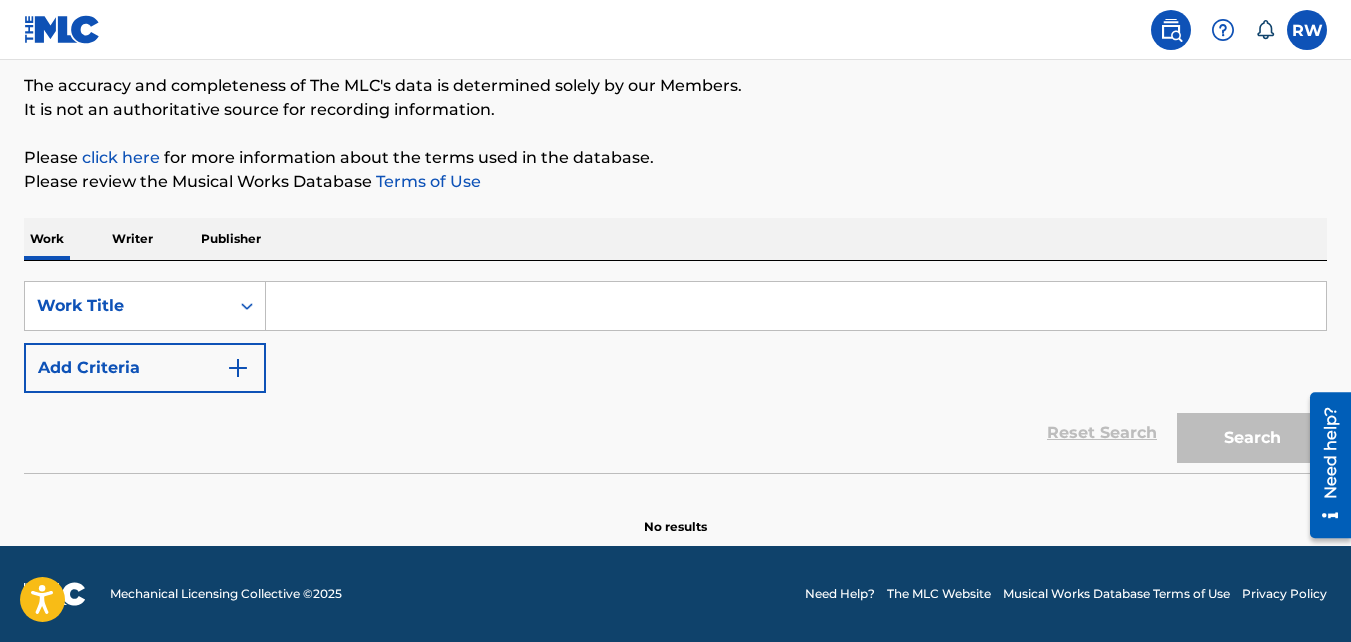 click on "Work Title" at bounding box center (127, 306) 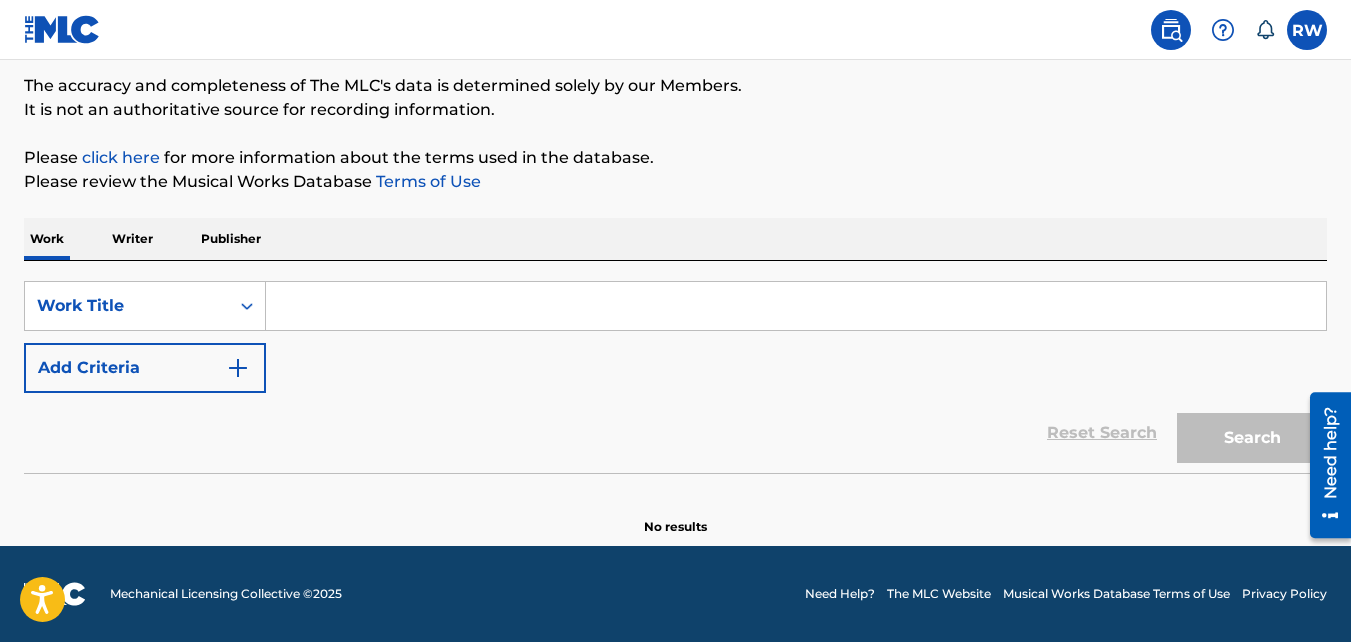 click on "Add Criteria" at bounding box center [145, 368] 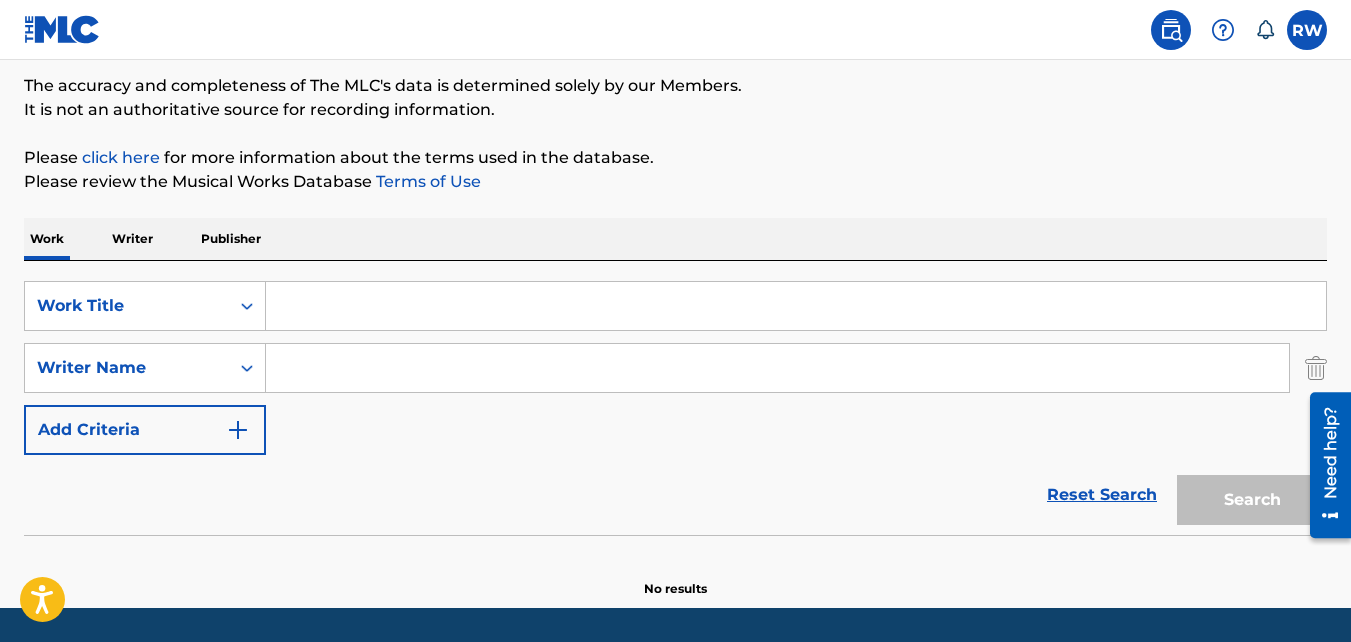 click on "Add Criteria" at bounding box center [145, 430] 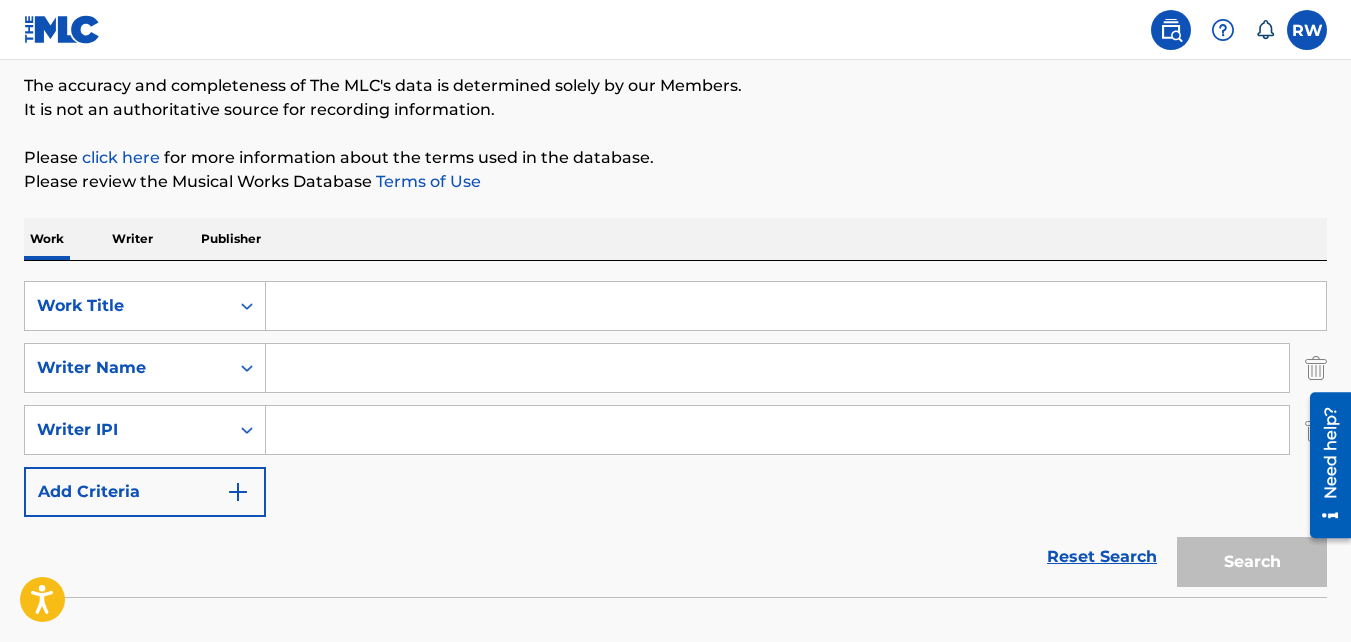 click on "Add Criteria" at bounding box center (145, 492) 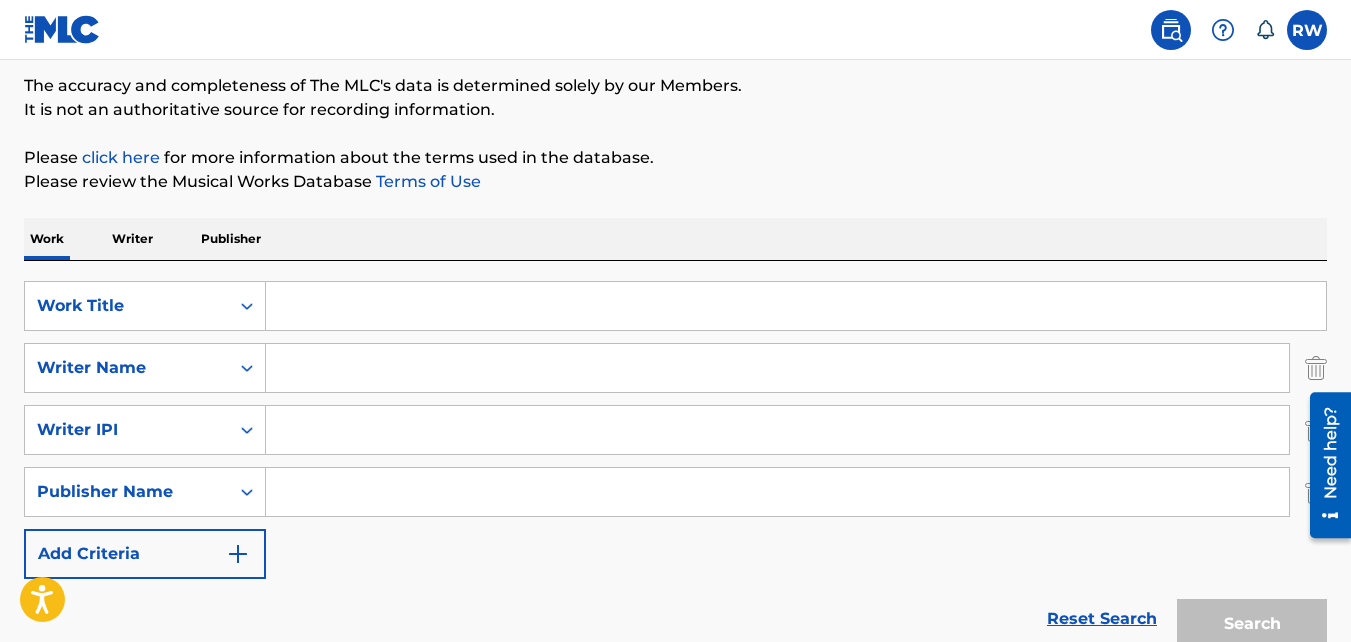 click on "Writer" at bounding box center (132, 239) 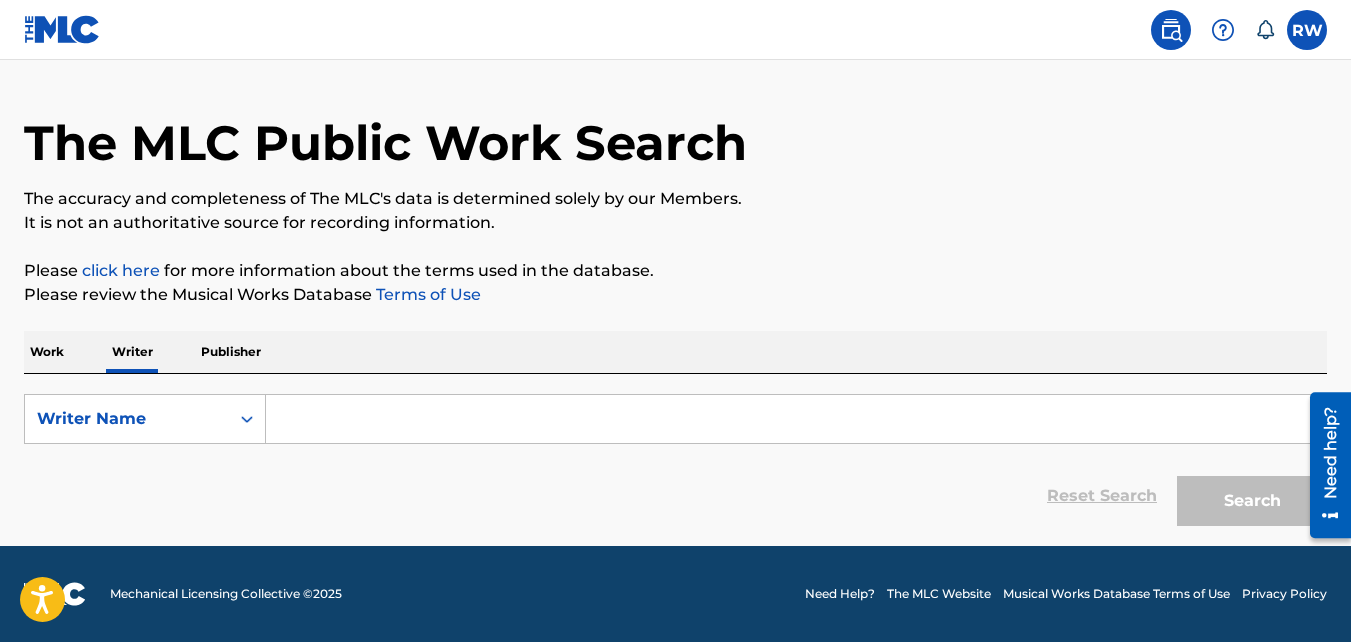 scroll, scrollTop: 0, scrollLeft: 0, axis: both 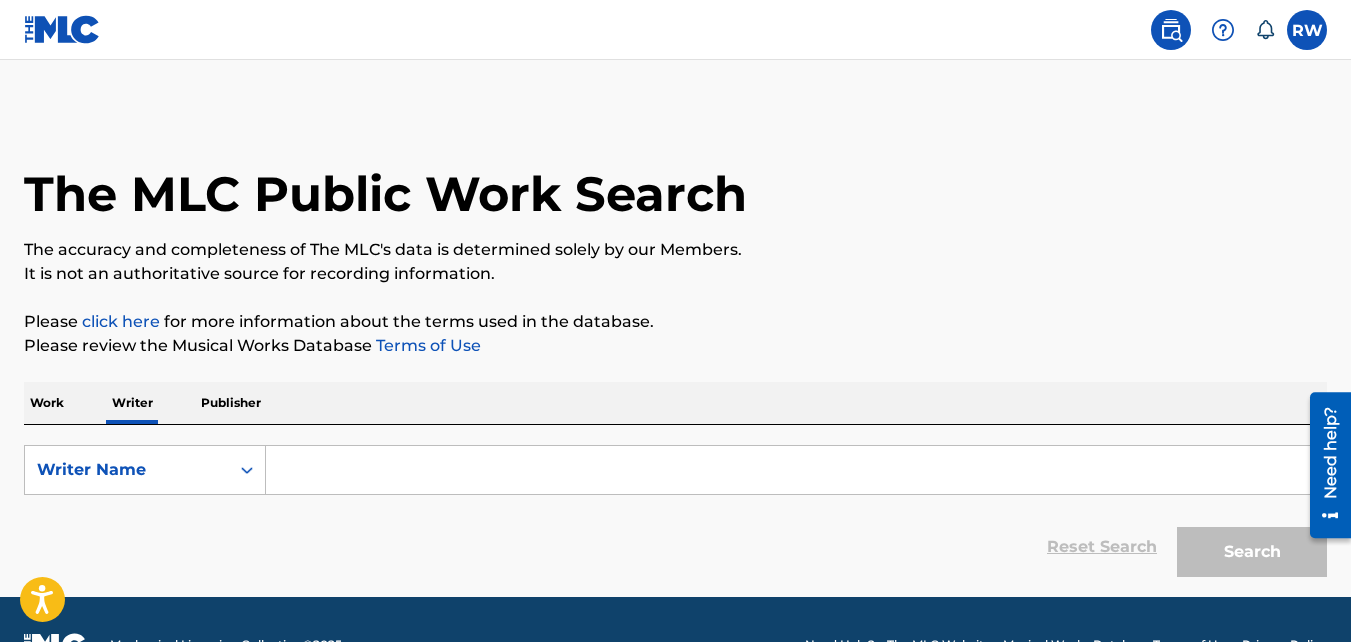 click on "Work" at bounding box center (47, 403) 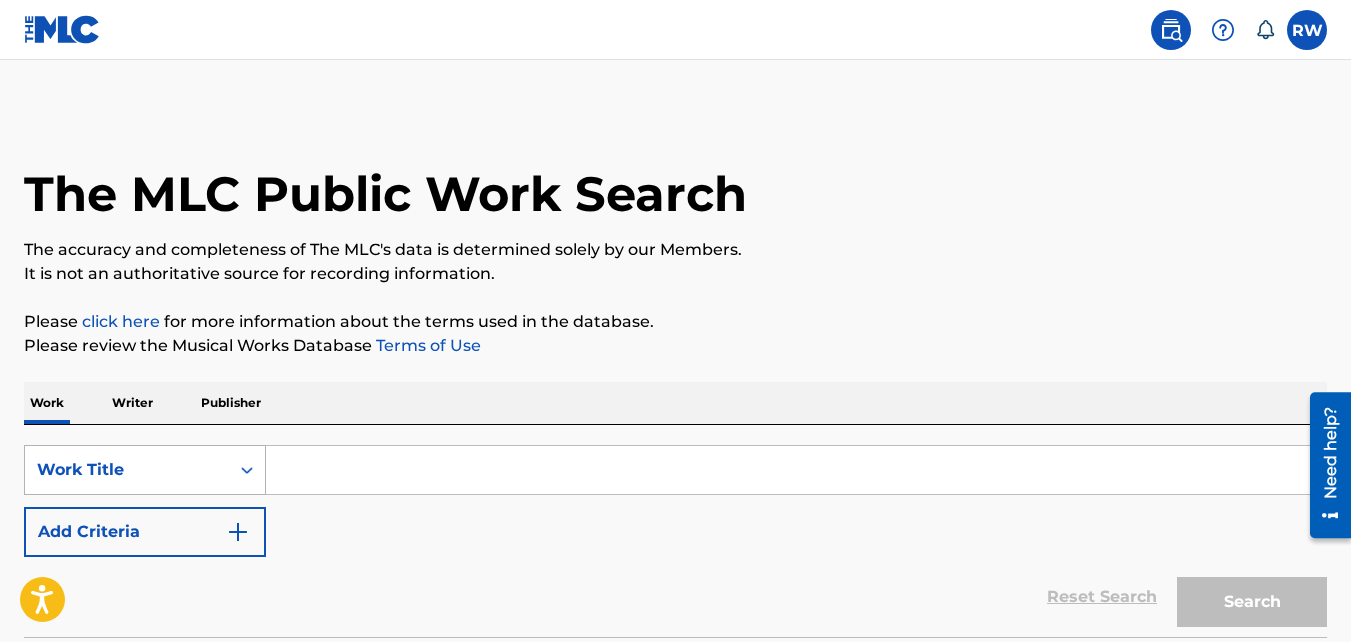 scroll, scrollTop: 164, scrollLeft: 0, axis: vertical 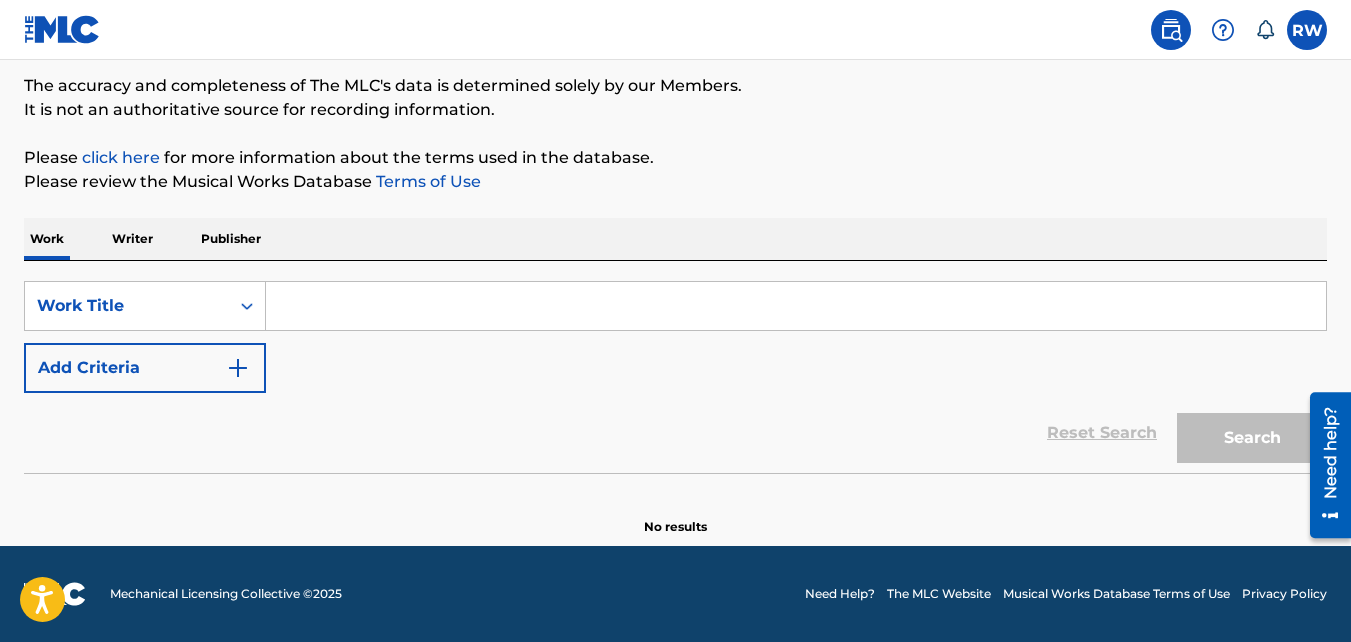 click at bounding box center [796, 306] 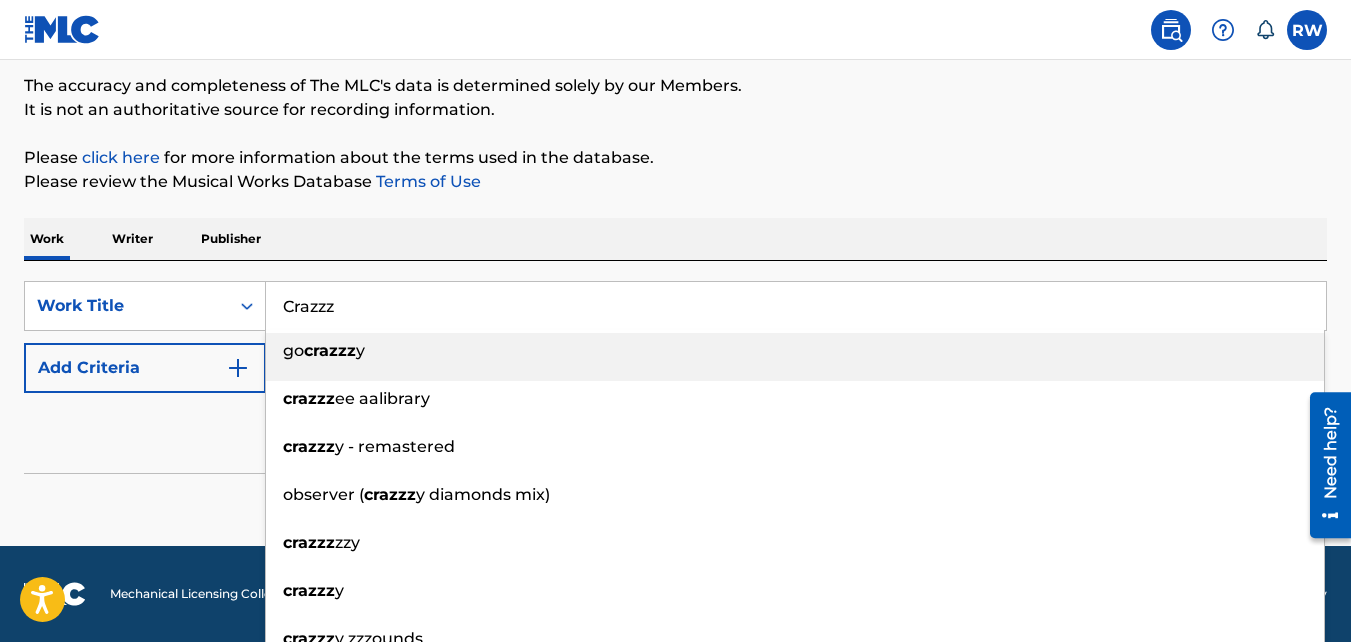 type on "go crazzzy" 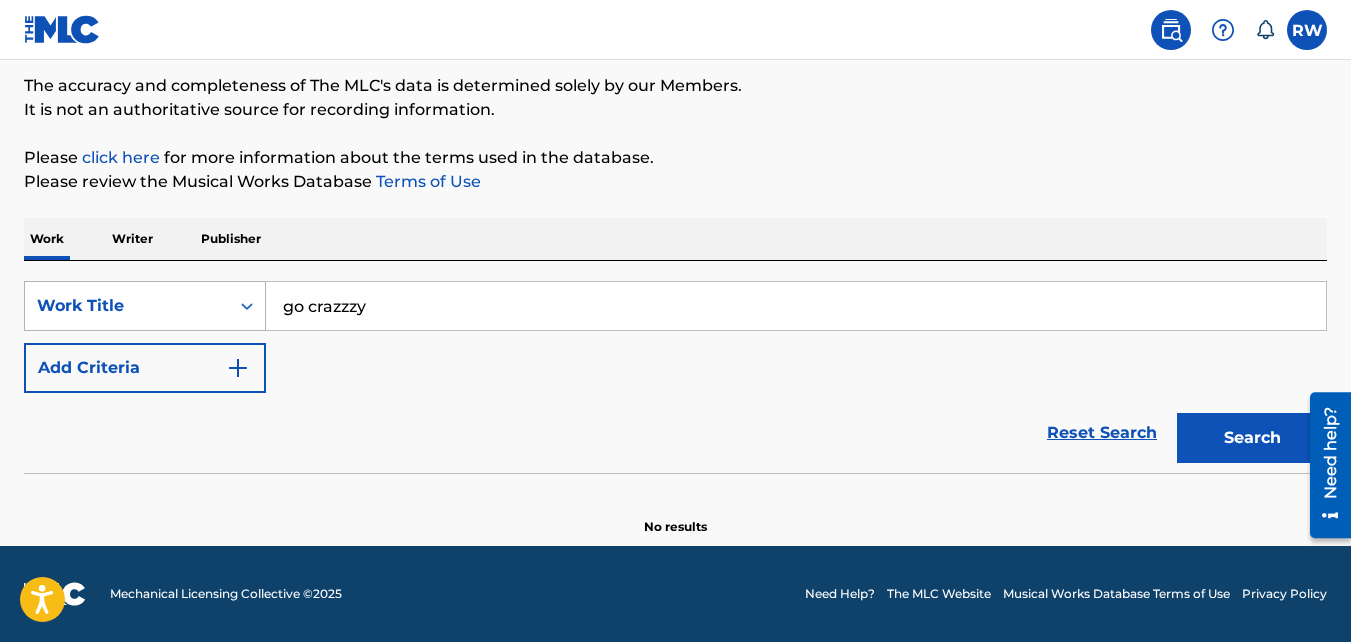 drag, startPoint x: 403, startPoint y: 301, endPoint x: 229, endPoint y: 313, distance: 174.4133 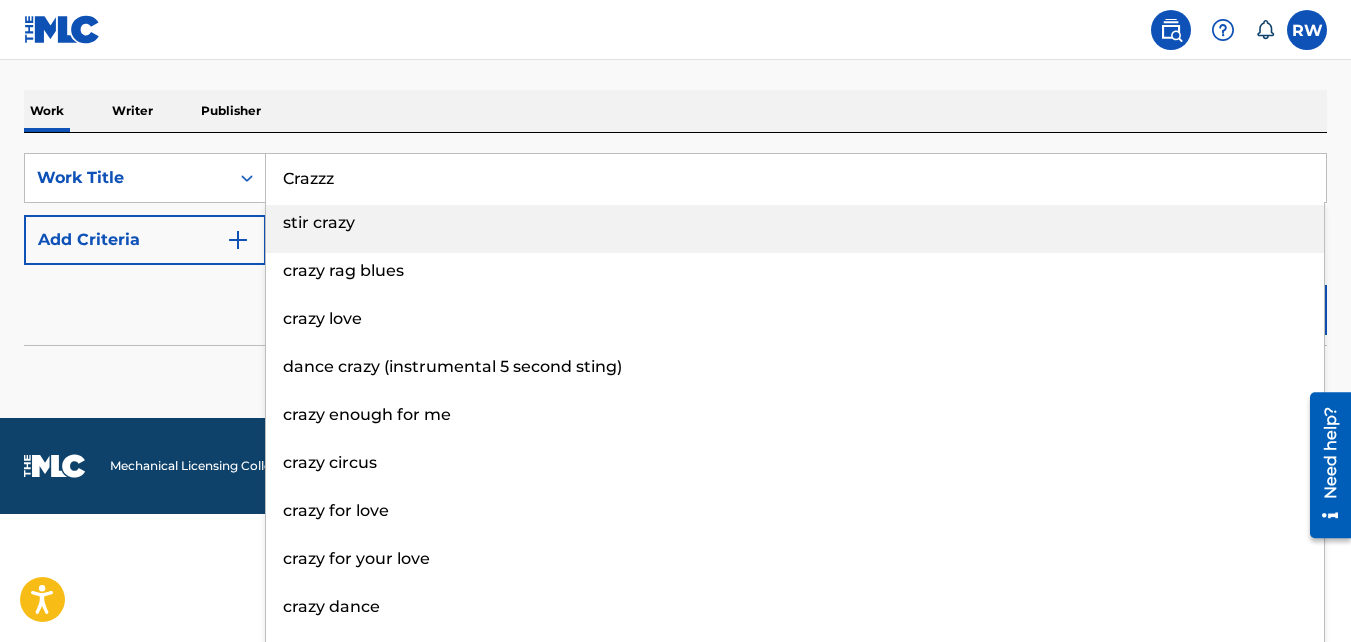 scroll, scrollTop: 324, scrollLeft: 0, axis: vertical 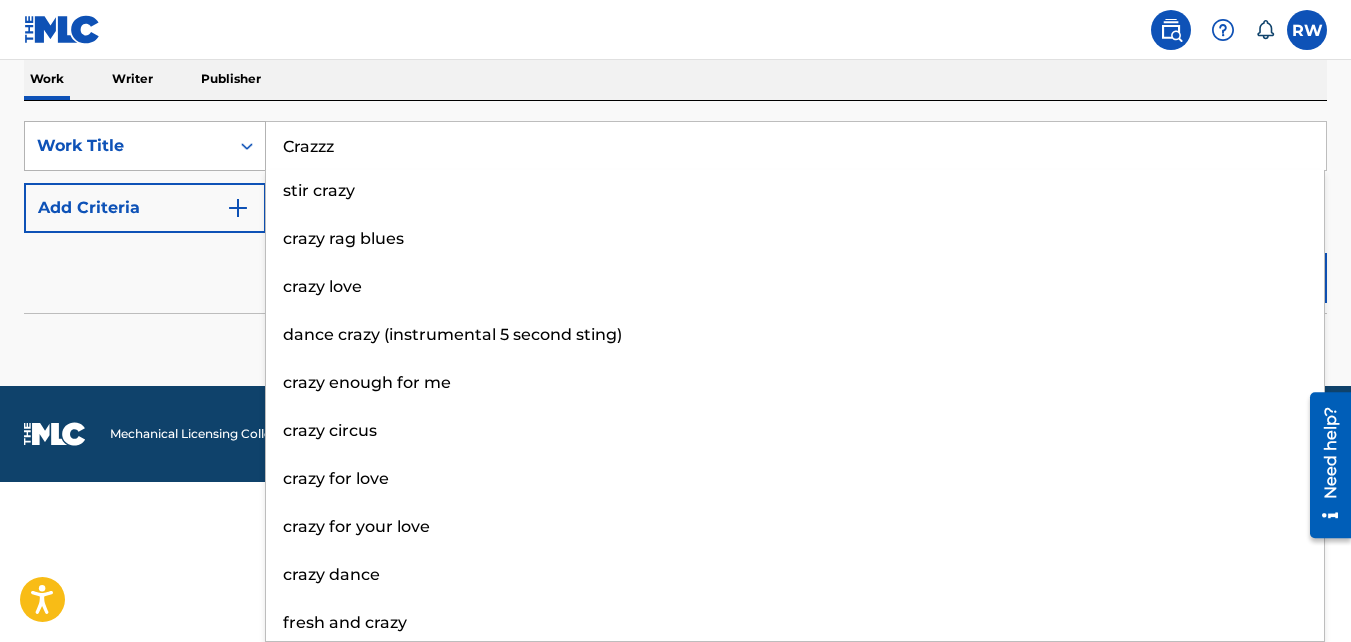 type on "Crazzz" 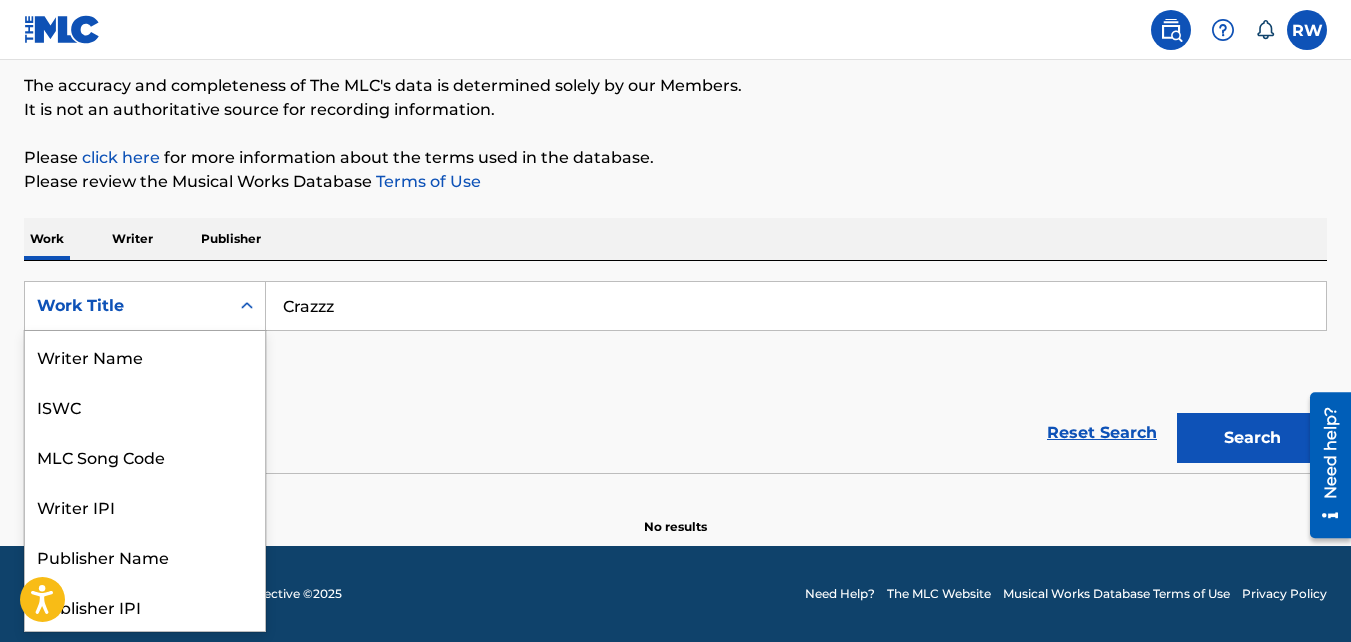 click on "The MLC Public Work Search The accuracy and completeness of The MLC's data is determined solely by our Members. It is not an authoritative source for recording information. Please   click here   for more information about the terms used in the database. Please review the Musical Works Database   Terms of Use Work Writer Publisher SearchWithCriteriaf45a236c-0237-4e1f-955f-4822dda10091 8 results available. Use Up and Down to choose options, press Enter to select the currently focused option, press Escape to exit the menu, press Tab to select the option and exit the menu. Work Title Writer Name ISWC MLC Song Code Writer IPI Publisher Name Publisher IPI MLC Publisher Number Work Title Crazzz Add Criteria Reset Search Search No results" at bounding box center (675, 241) 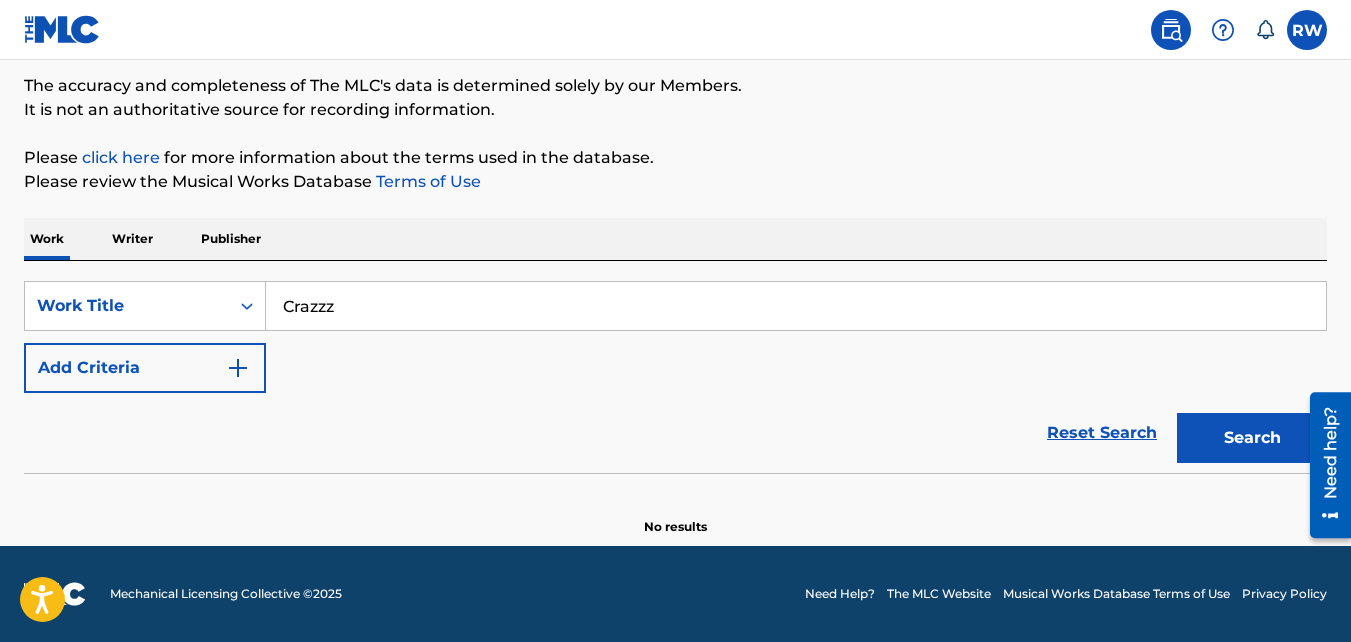 click on "Reset Search Search" at bounding box center (675, 433) 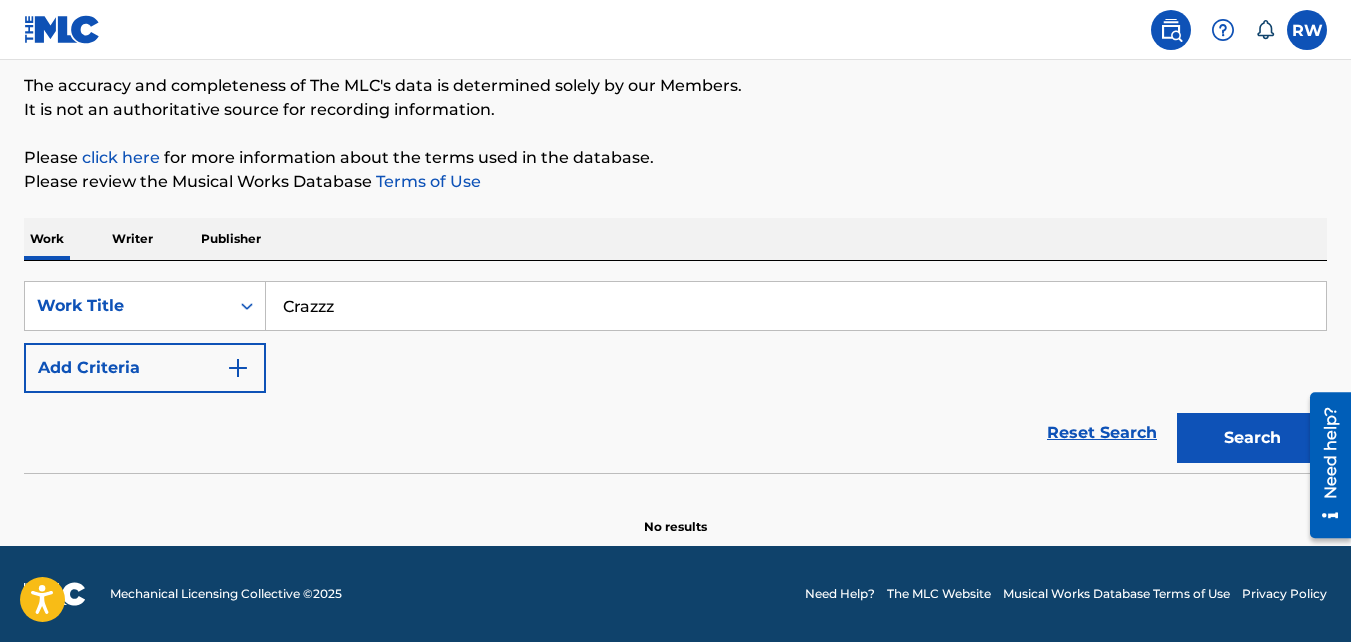 click on "Crazzz" at bounding box center (796, 306) 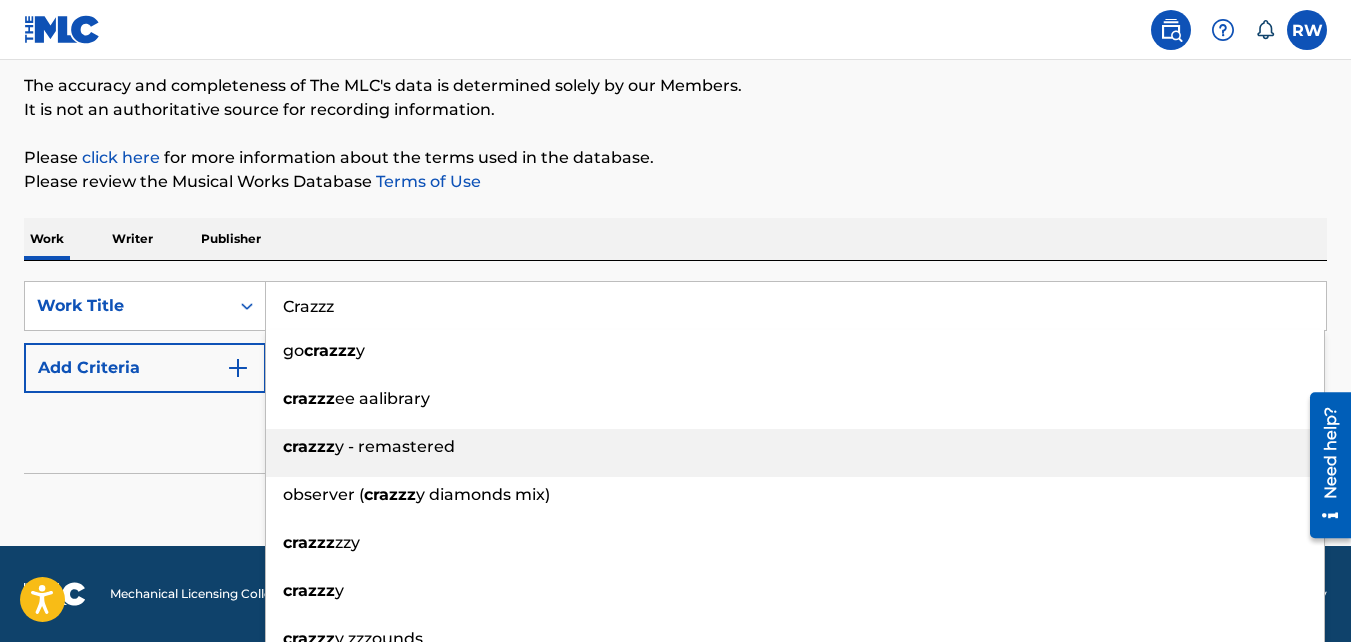 scroll, scrollTop: 276, scrollLeft: 0, axis: vertical 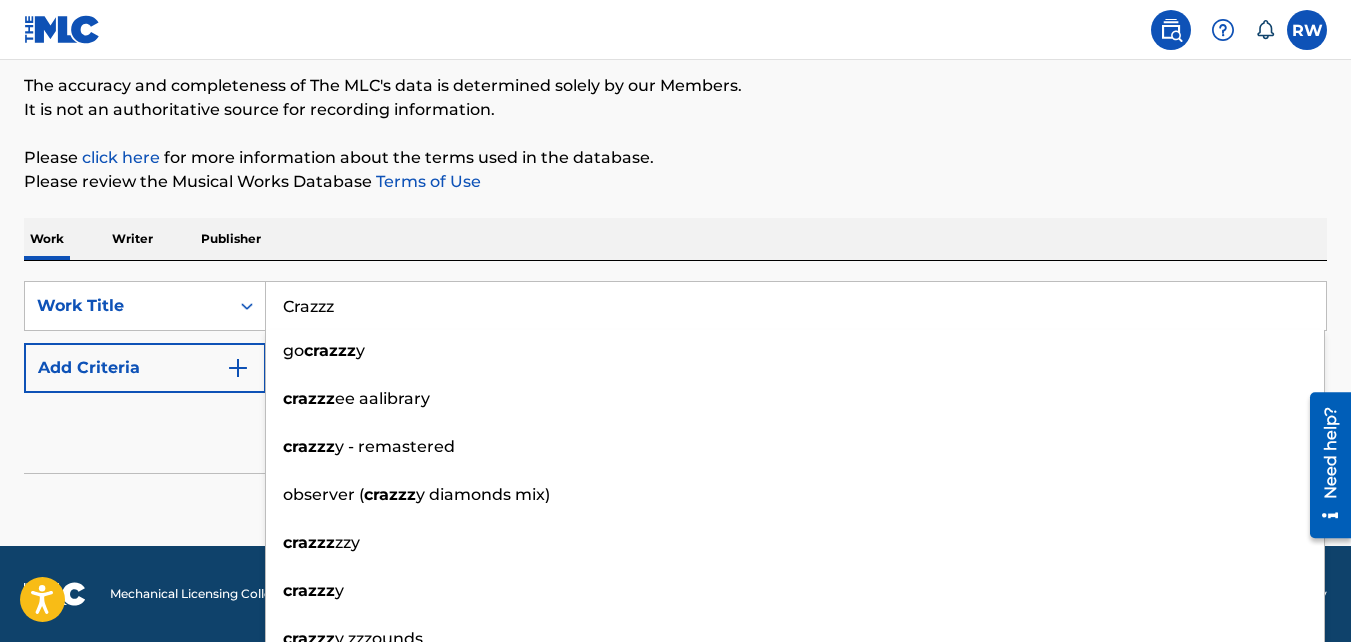 click on "SearchWithCriteriaf45a236c-0237-4e1f-955f-4822dda10091 Work Title Crazzz go  crazzz y crazzz ee aalibrary crazzz y - remastered observer ( crazzz y diamonds mix) crazzz zzy crazzz y crazzz y zzzounds i'm  crazzz y crazzz y life Add Criteria Reset Search Search" at bounding box center [675, 377] 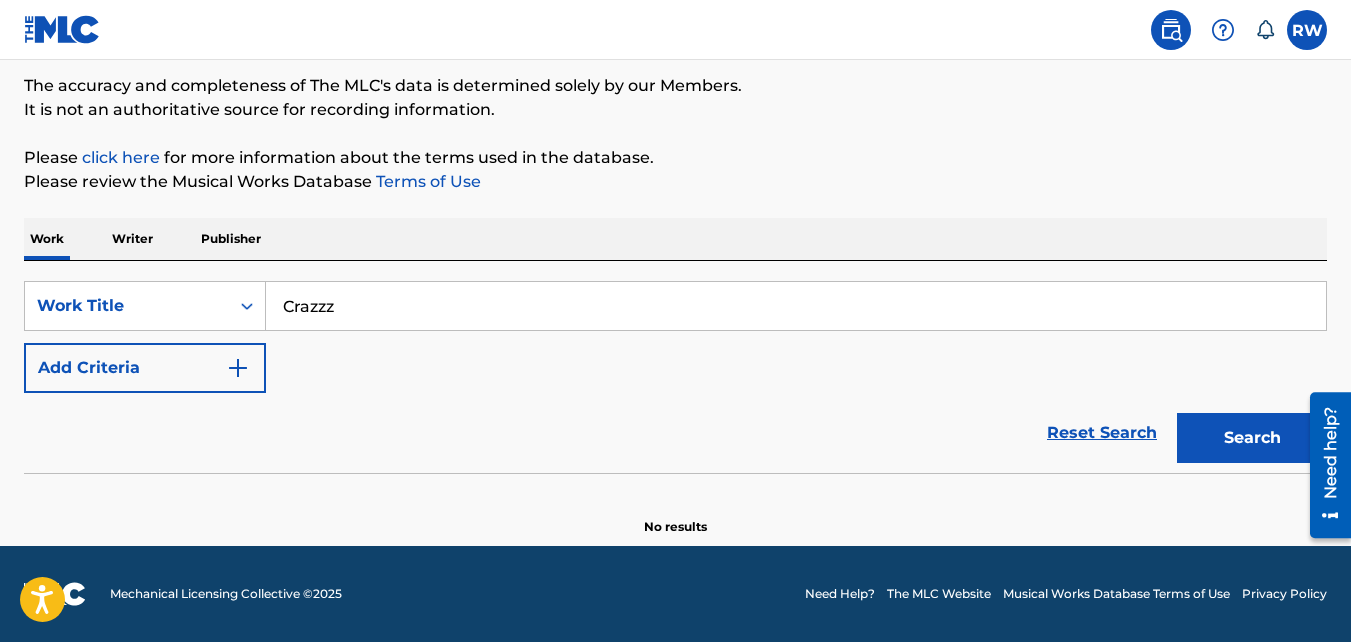 click on "Add Criteria" at bounding box center (145, 368) 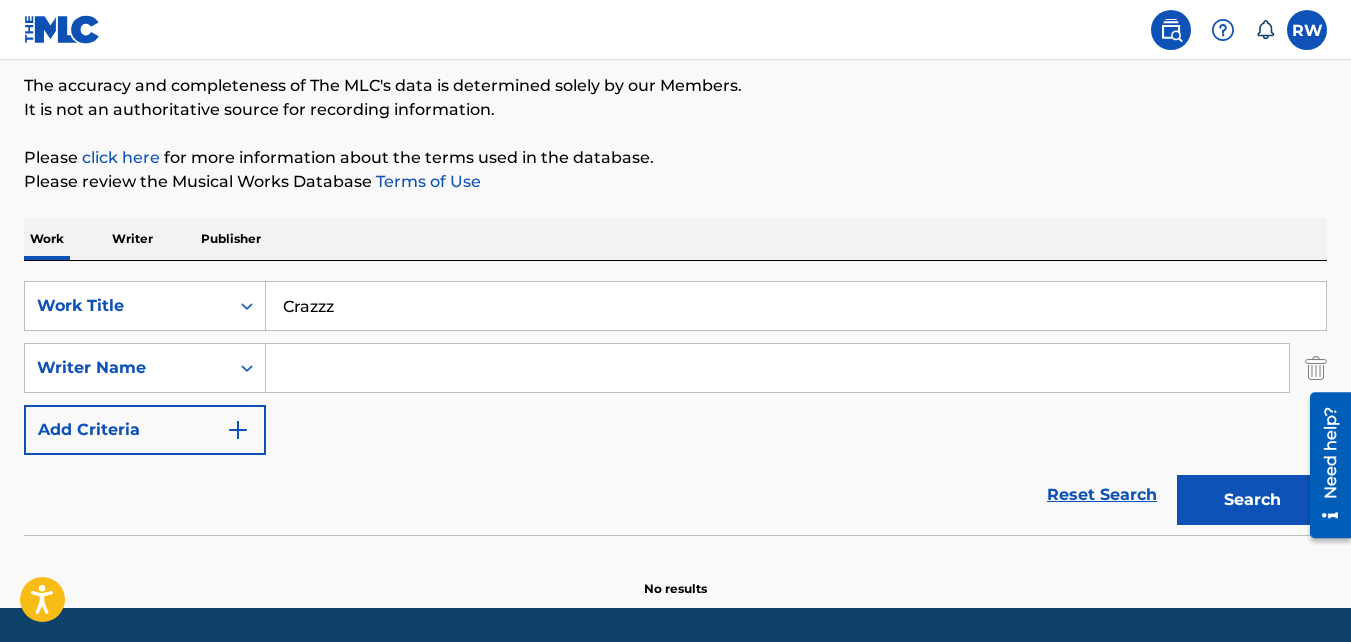click at bounding box center (777, 368) 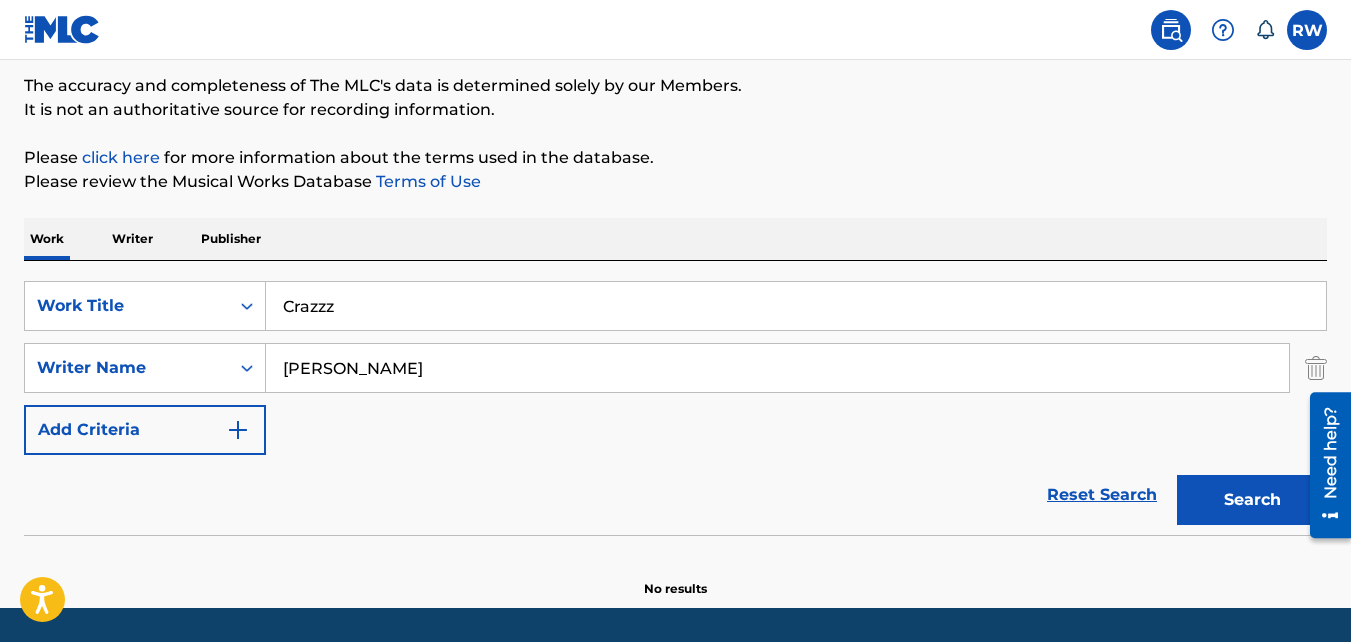 type on "[PERSON_NAME]" 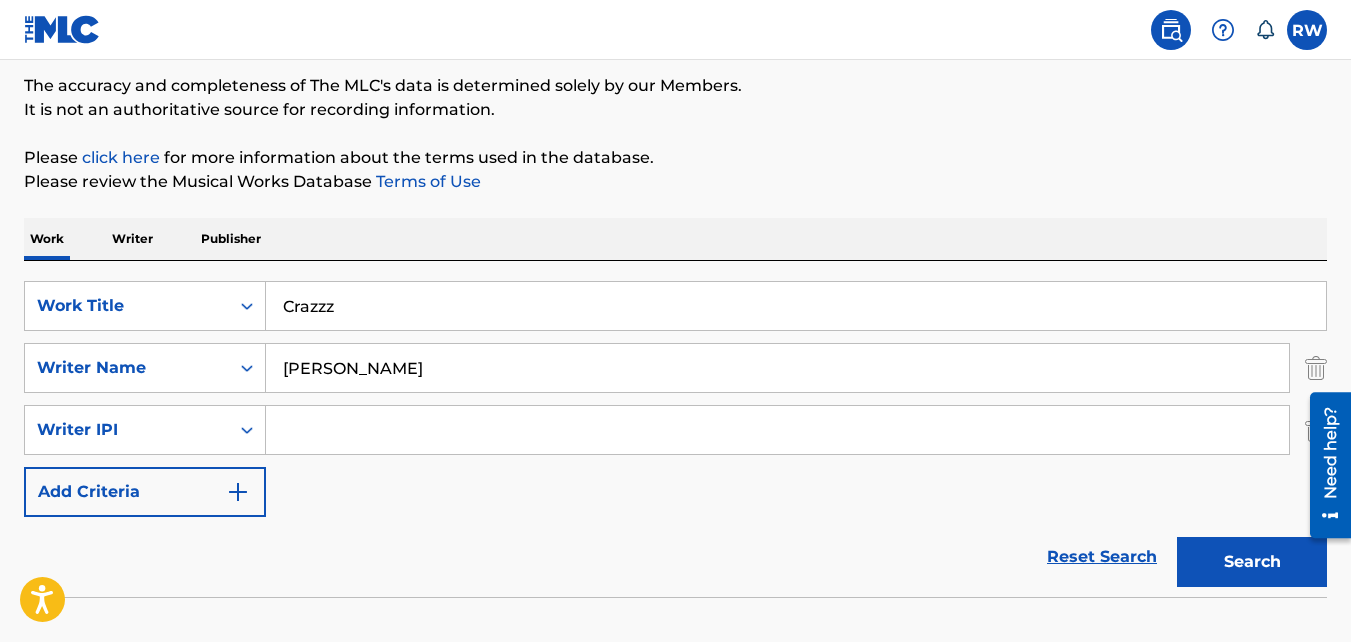 click at bounding box center (777, 430) 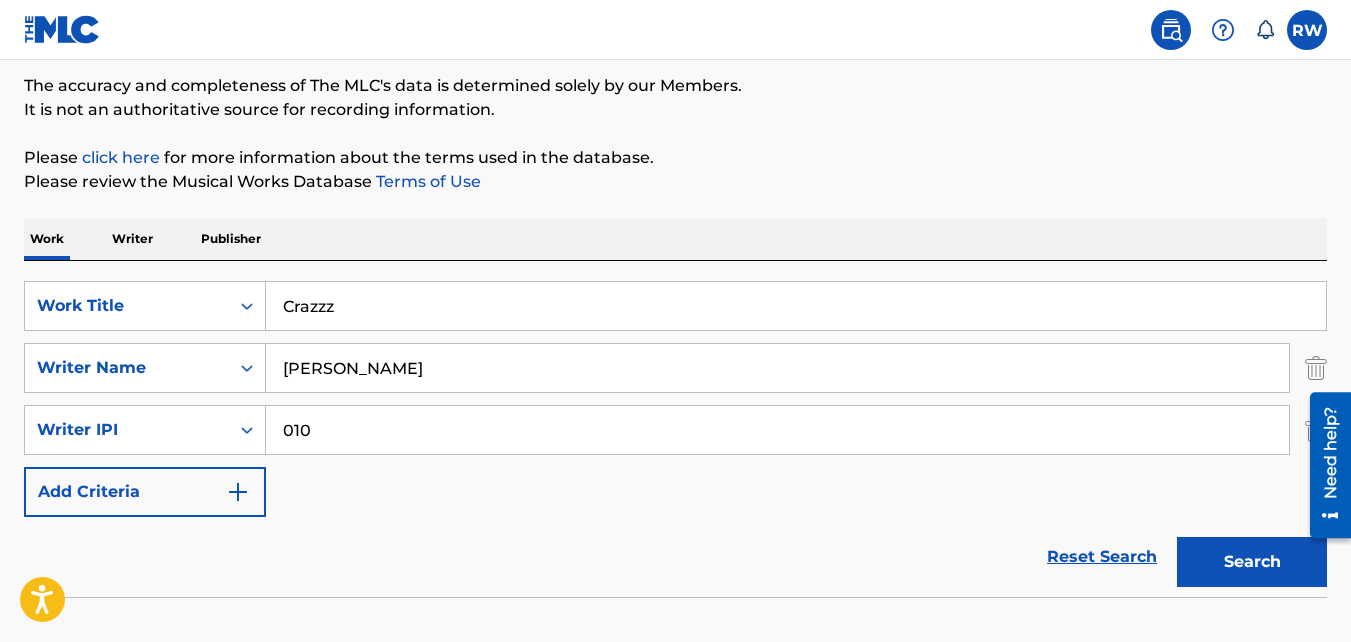 type on "010" 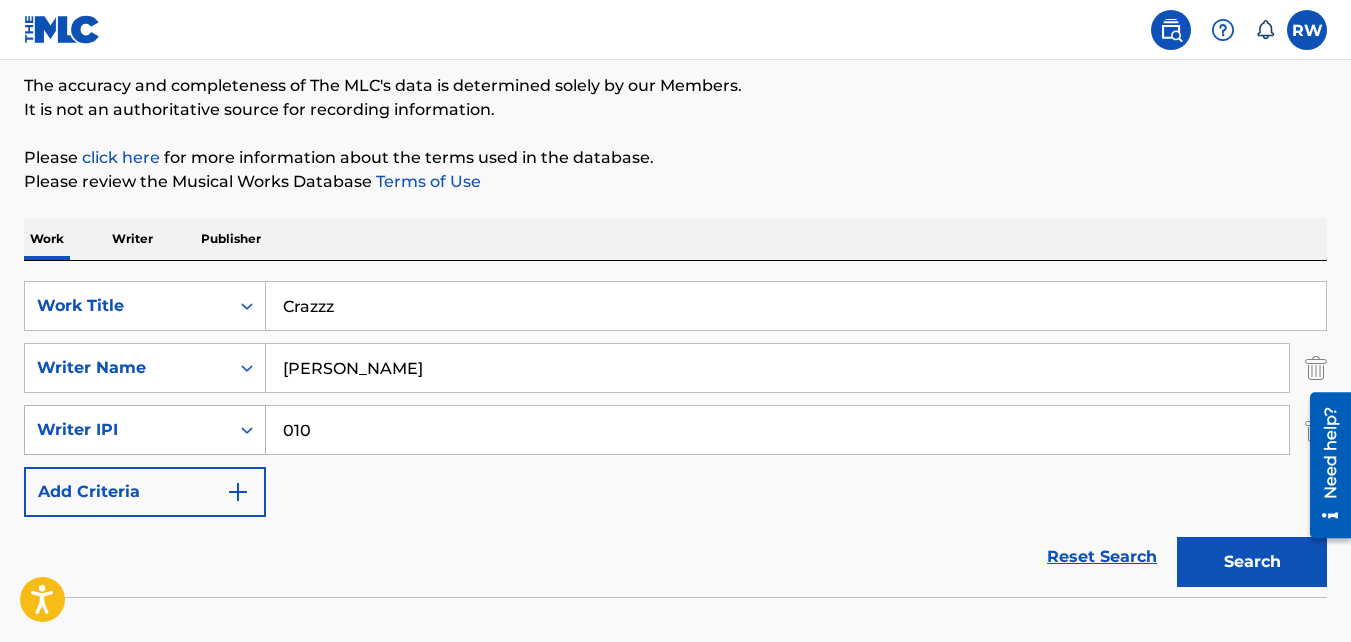drag, startPoint x: 322, startPoint y: 432, endPoint x: 260, endPoint y: 417, distance: 63.788715 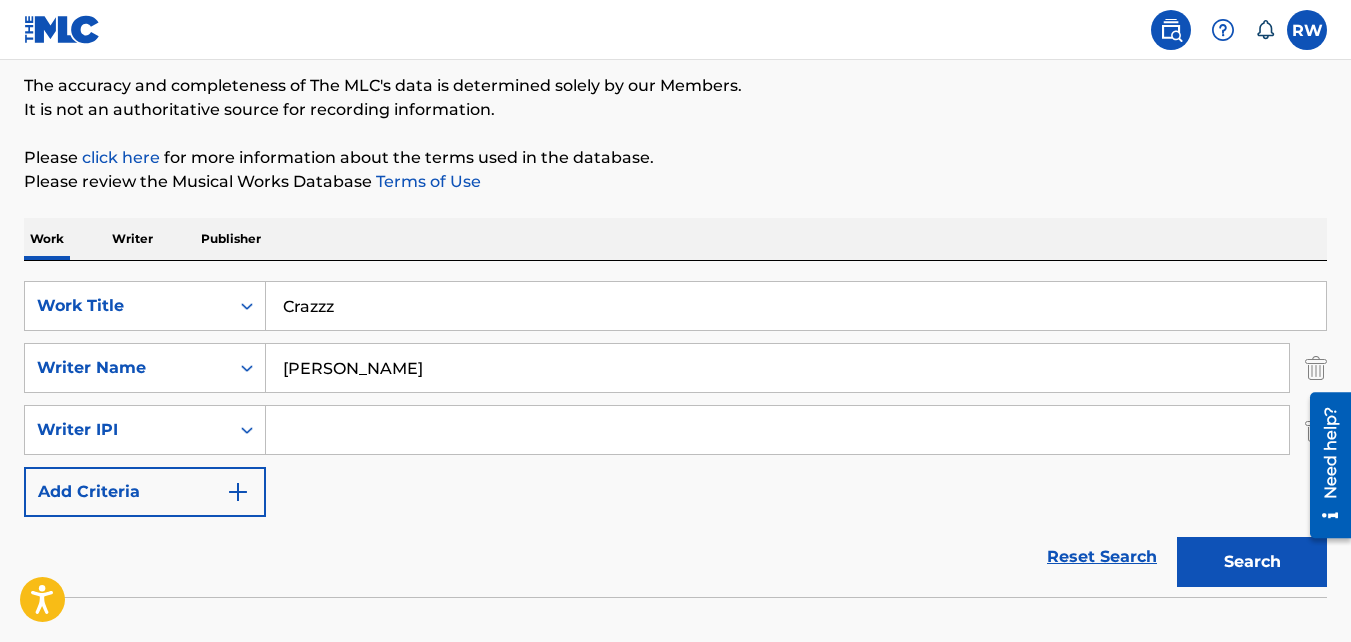 paste on "01055969032" 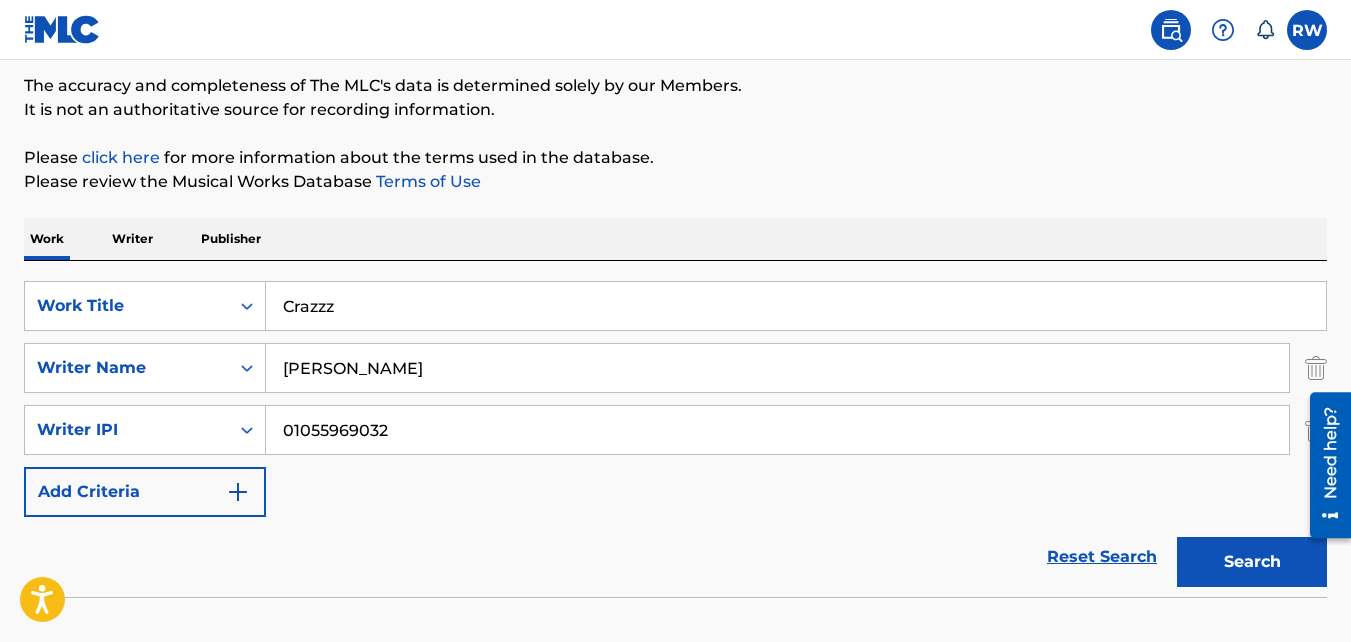 type on "01055969032" 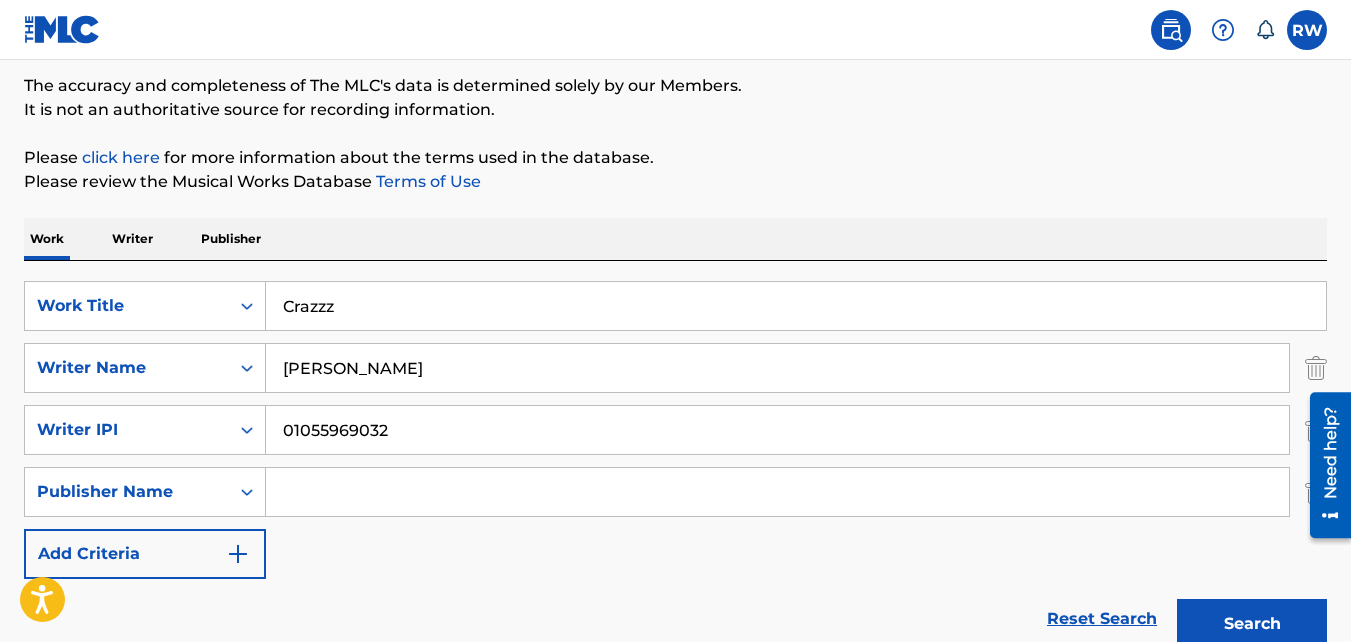 click on "Add Criteria" at bounding box center (145, 554) 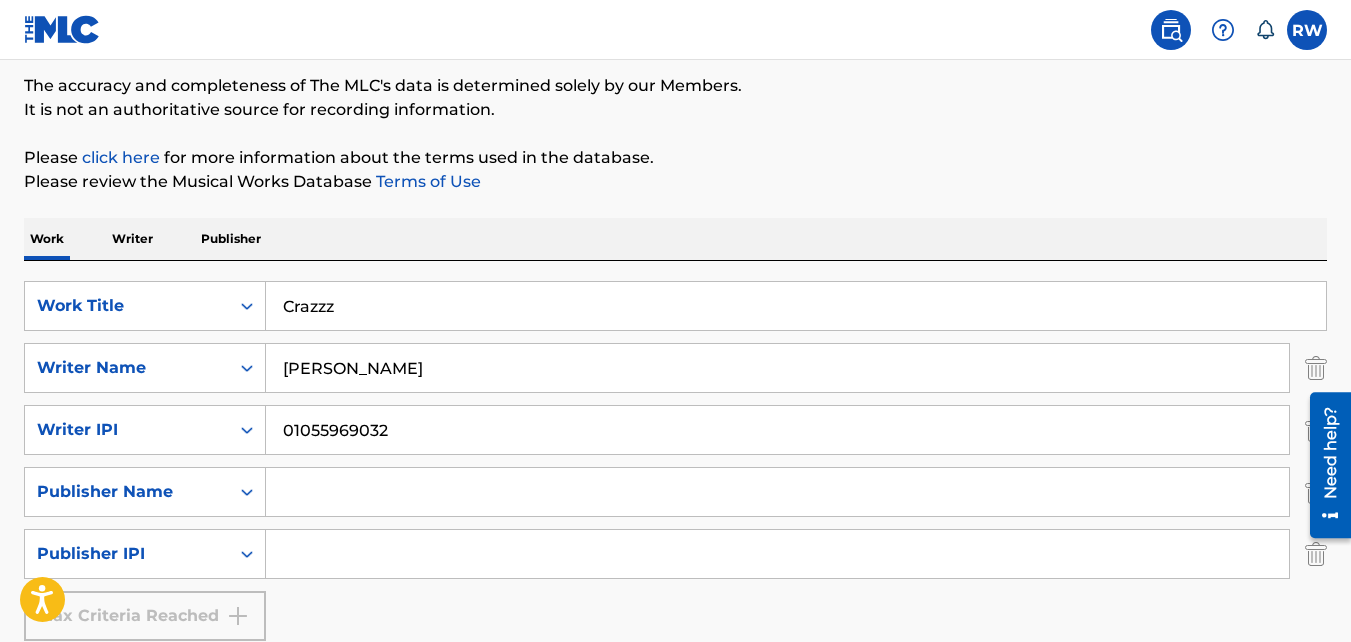 click at bounding box center [1316, 554] 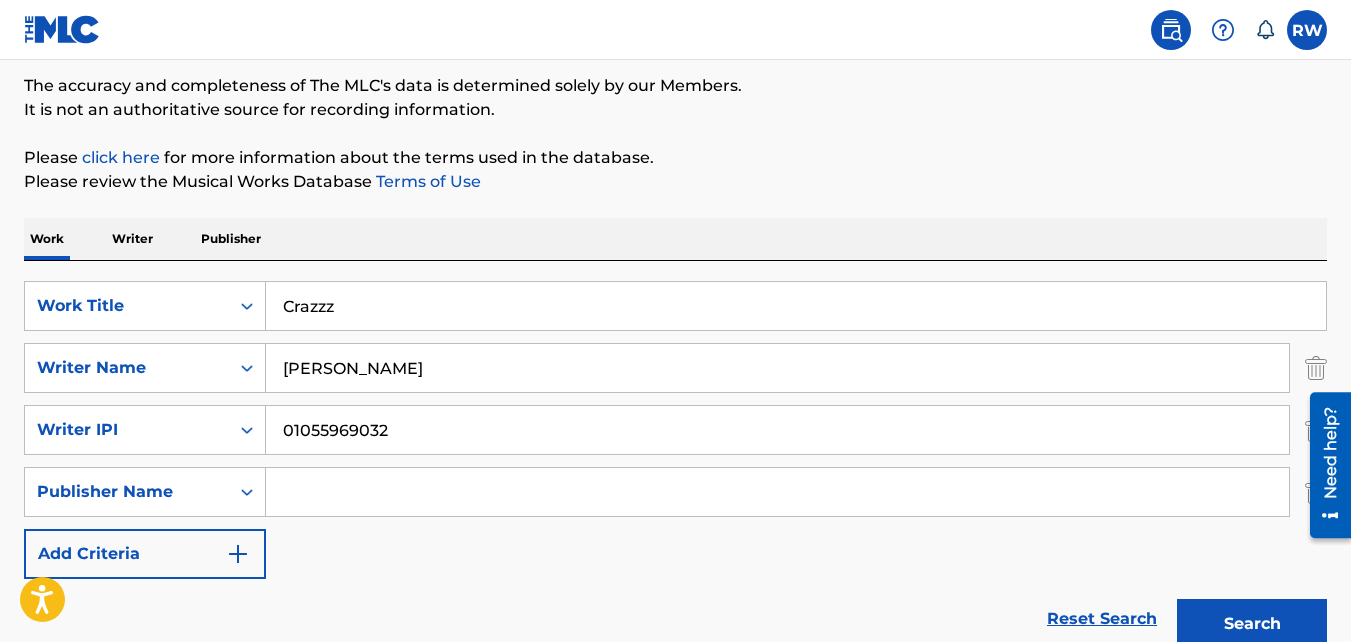 scroll, scrollTop: 350, scrollLeft: 0, axis: vertical 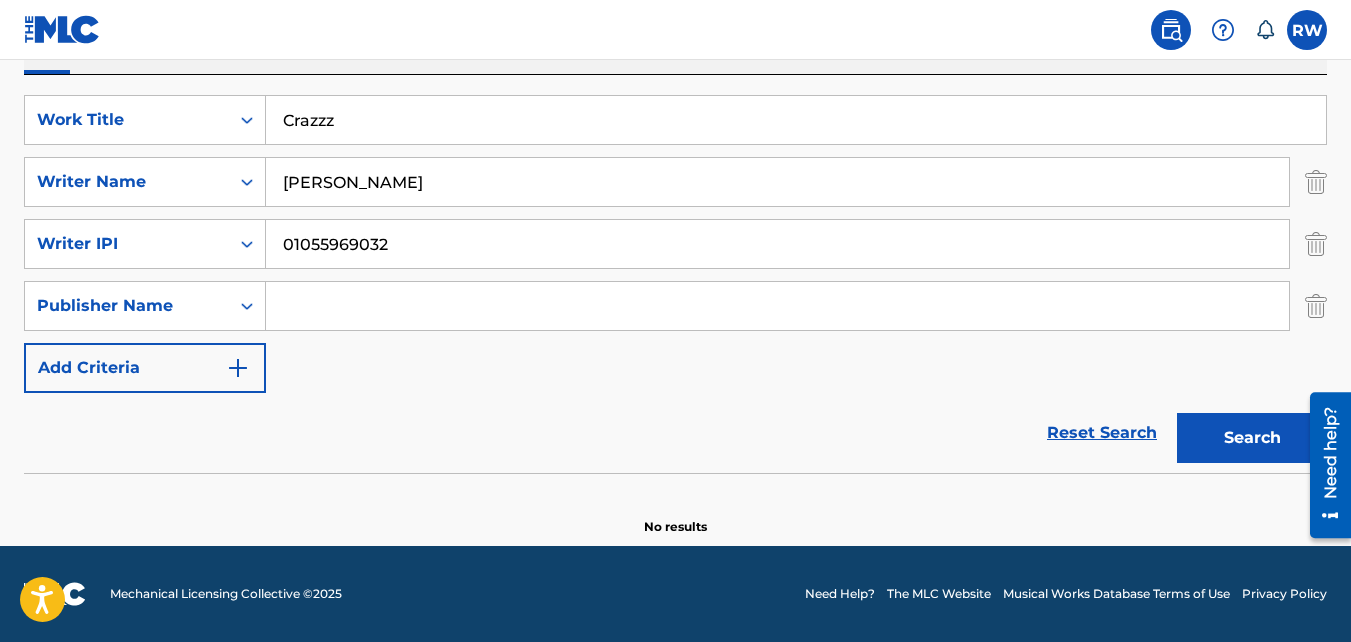 click at bounding box center [1316, 306] 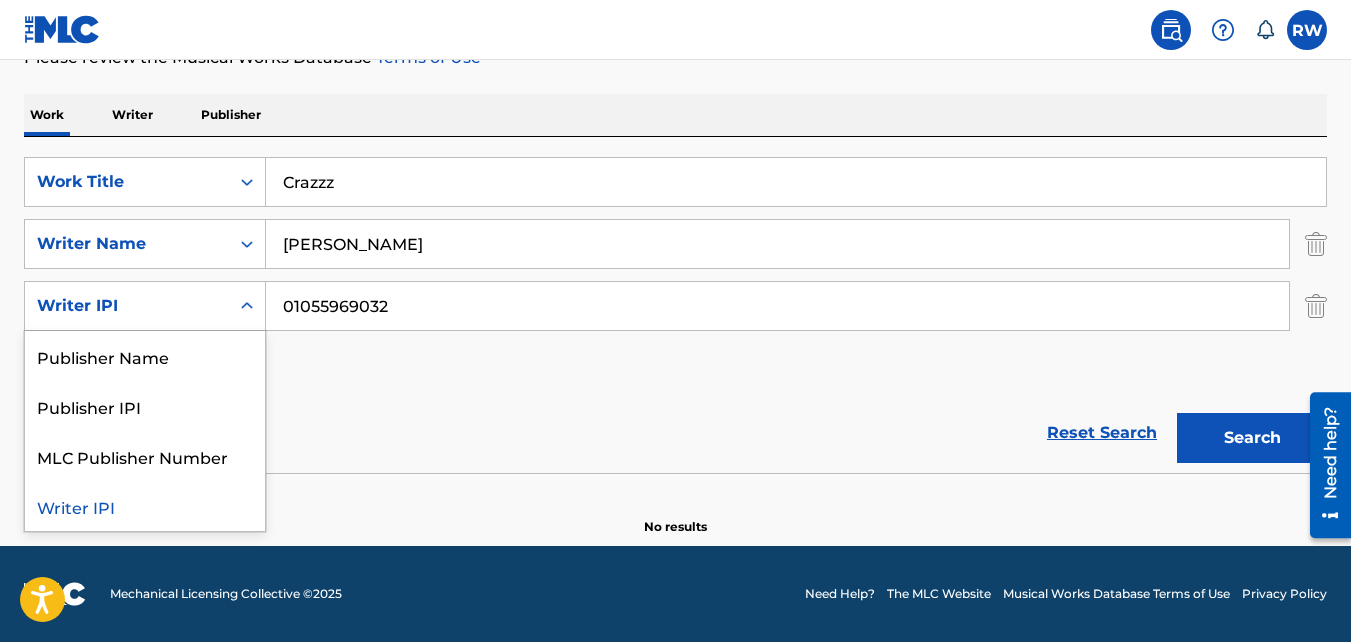 click 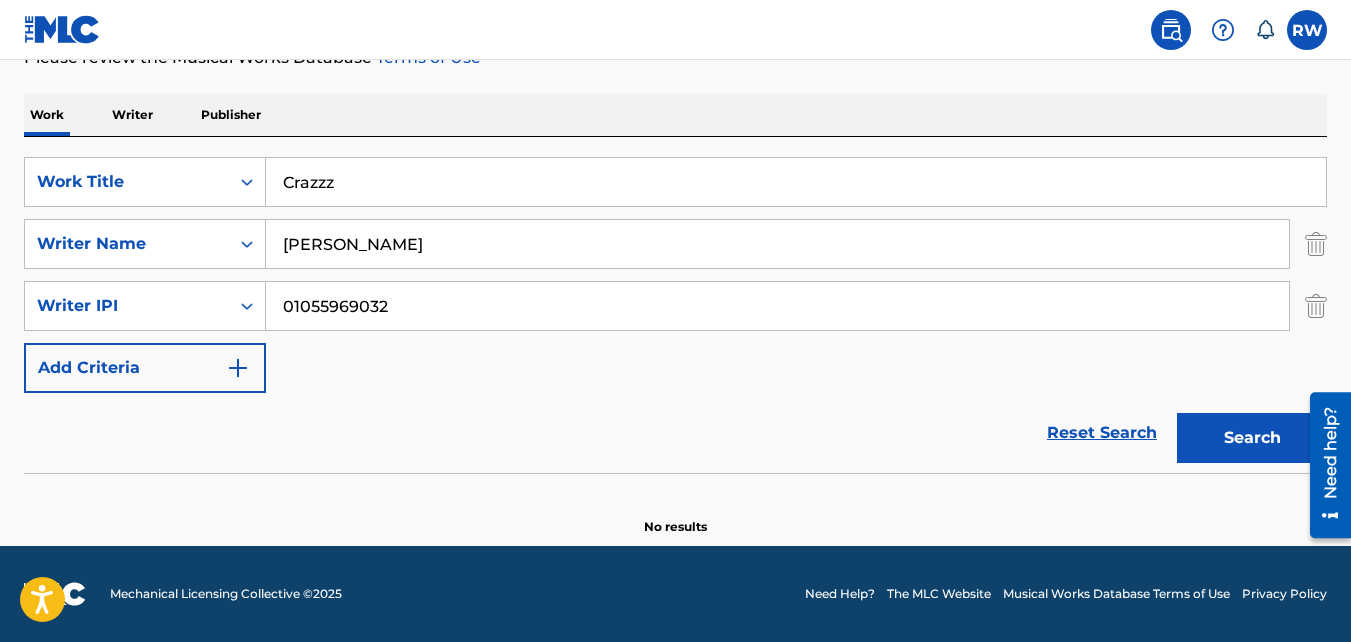 click on "SearchWithCriteriaf45a236c-0237-4e1f-955f-4822dda10091 Work Title Crazzz SearchWithCriteria2055bcae-eb74-4b54-b304-e142edfe0e93 Writer Name [PERSON_NAME] SearchWithCriteria0666cdb5-5343-4a4c-a414-1ba0a9b56ec9 Writer IPI 01055969032 Add Criteria" at bounding box center (675, 275) 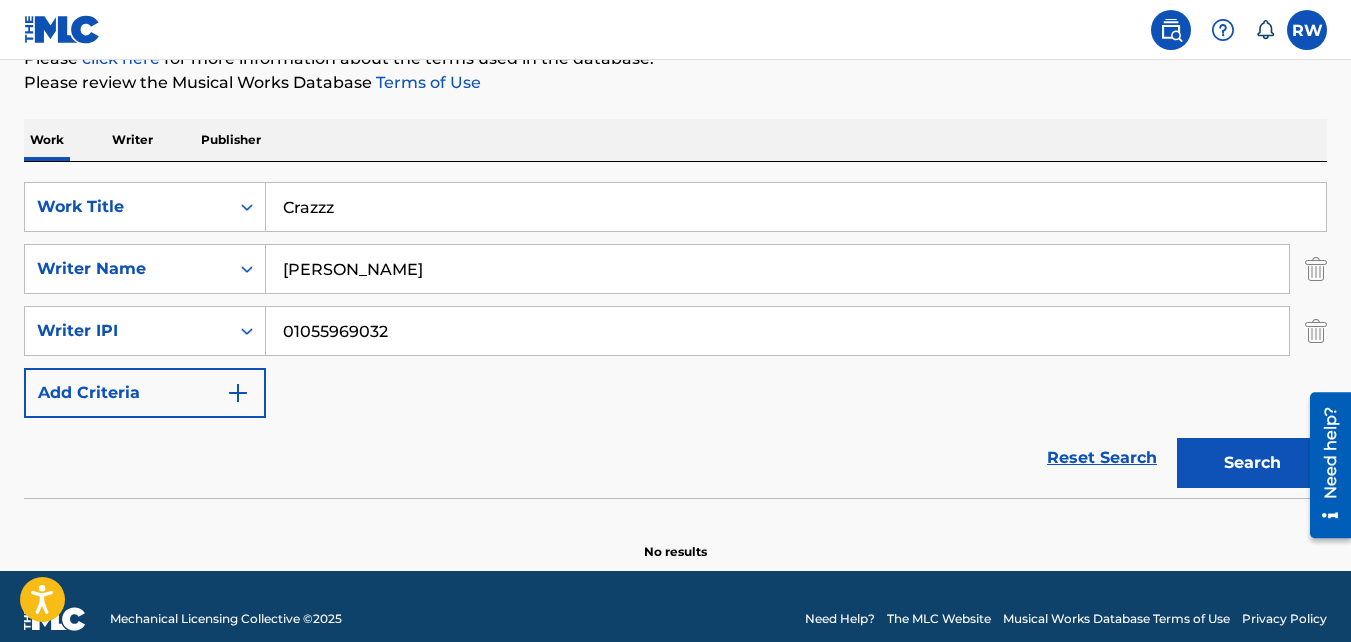 scroll, scrollTop: 263, scrollLeft: 0, axis: vertical 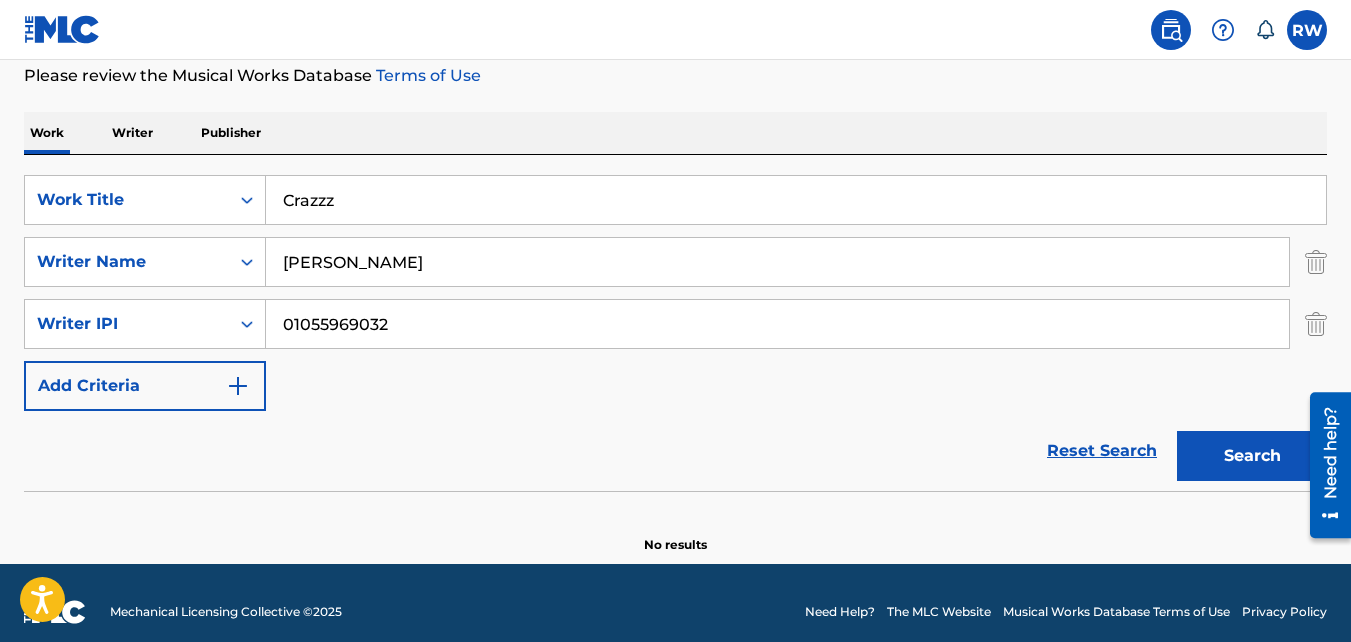 click on "SearchWithCriteriaf45a236c-0237-4e1f-955f-4822dda10091 Work Title Crazzz SearchWithCriteria2055bcae-eb74-4b54-b304-e142edfe0e93 Writer Name [PERSON_NAME] SearchWithCriteria0666cdb5-5343-4a4c-a414-1ba0a9b56ec9 Writer IPI 01055969032 Add Criteria" at bounding box center (675, 293) 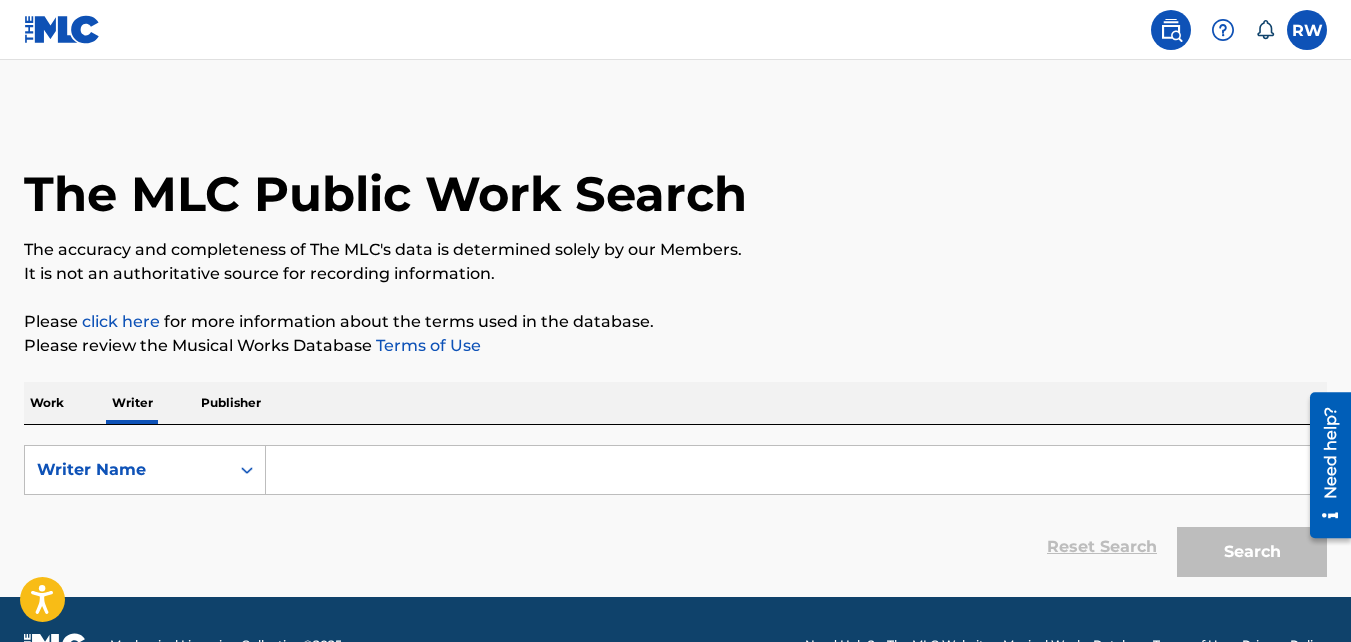 scroll, scrollTop: 51, scrollLeft: 0, axis: vertical 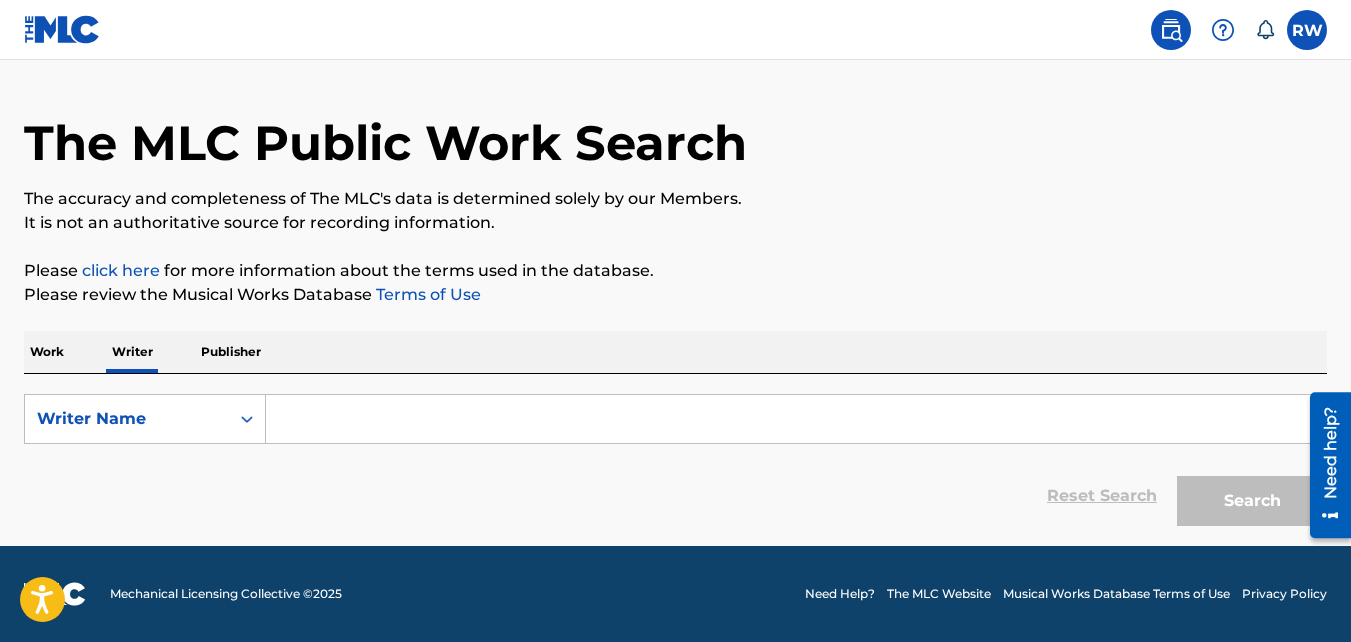 click at bounding box center (796, 419) 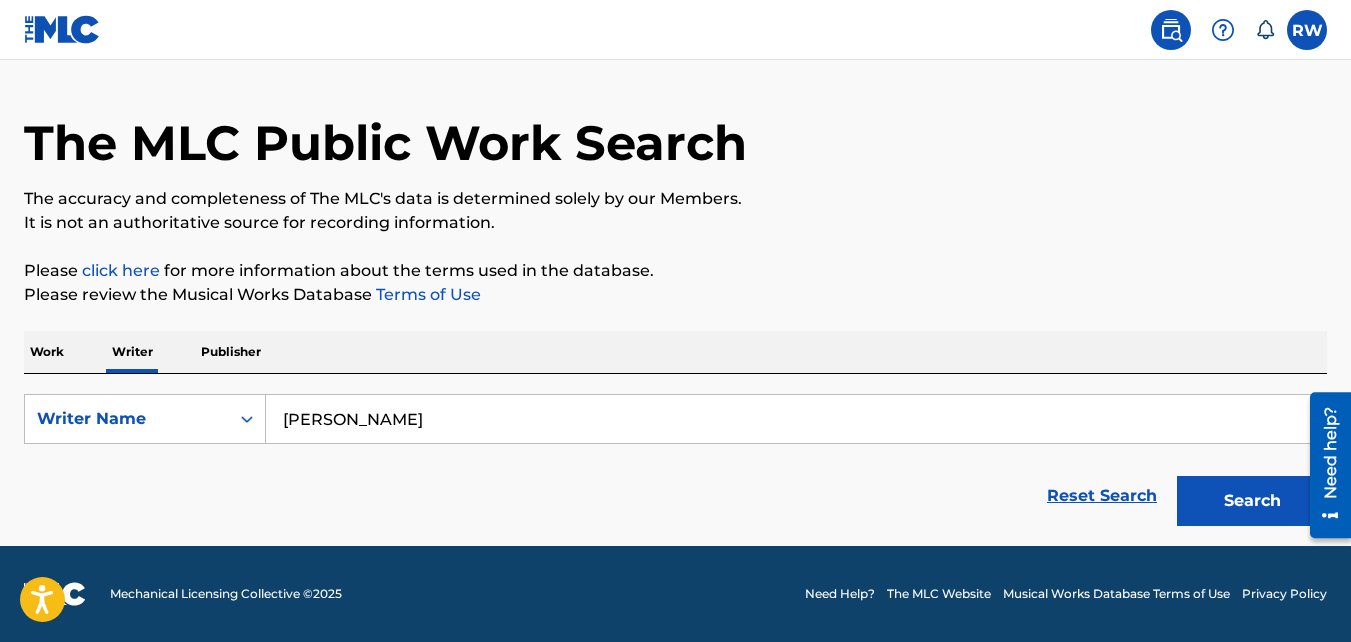 type on "[PERSON_NAME]" 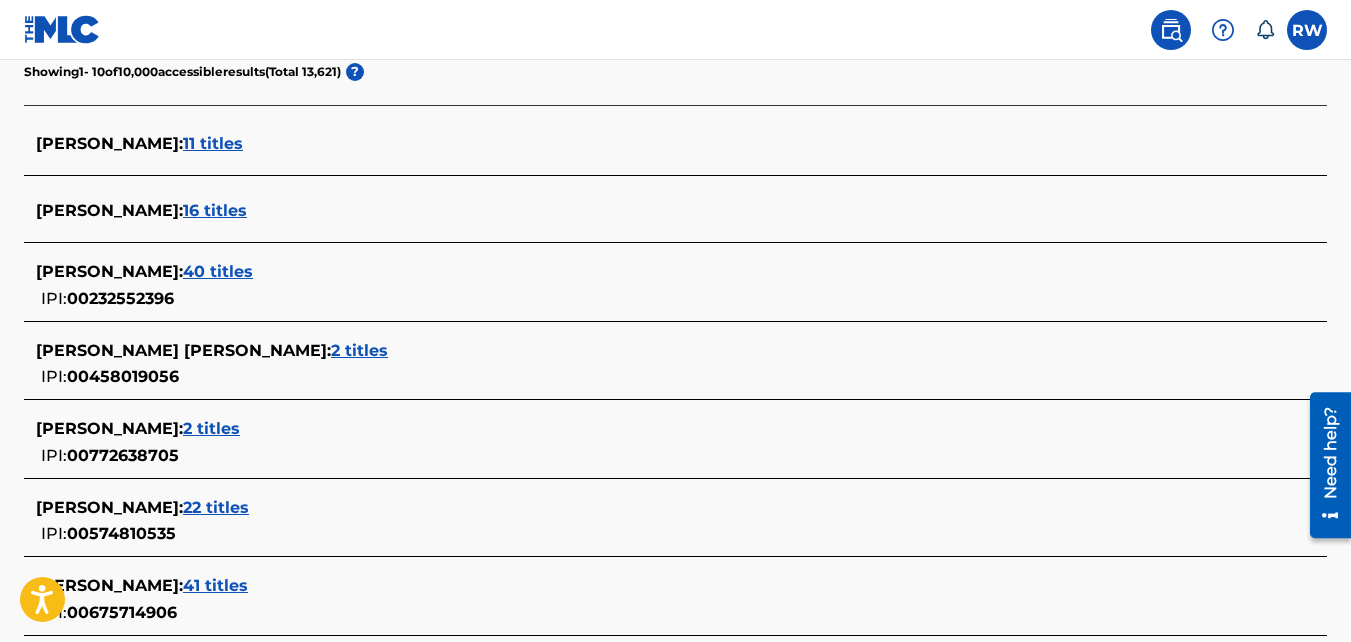scroll, scrollTop: 558, scrollLeft: 0, axis: vertical 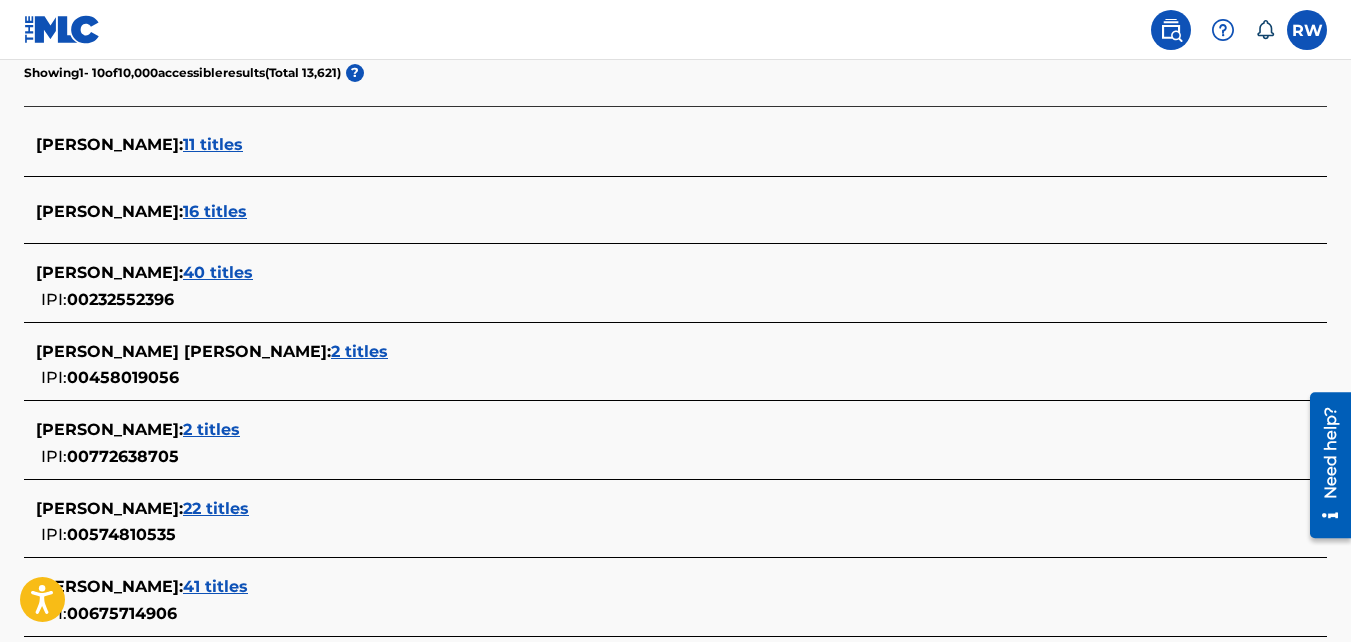 click on "11 titles" at bounding box center (213, 144) 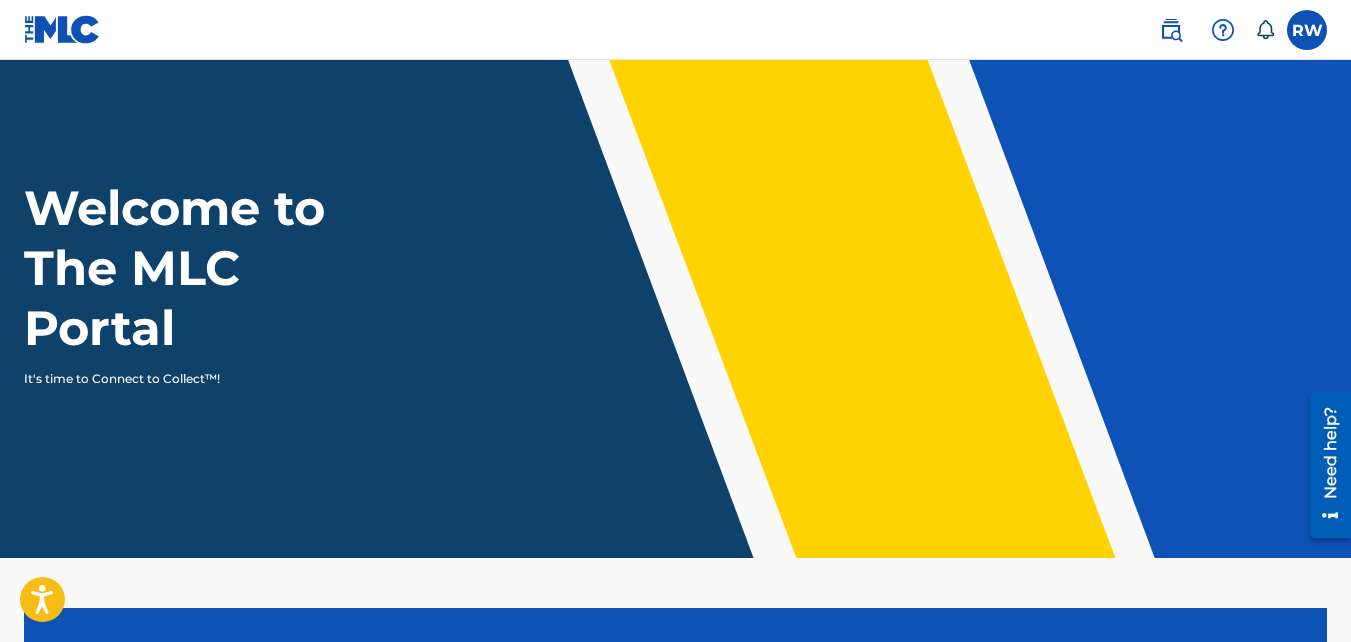 scroll, scrollTop: 0, scrollLeft: 0, axis: both 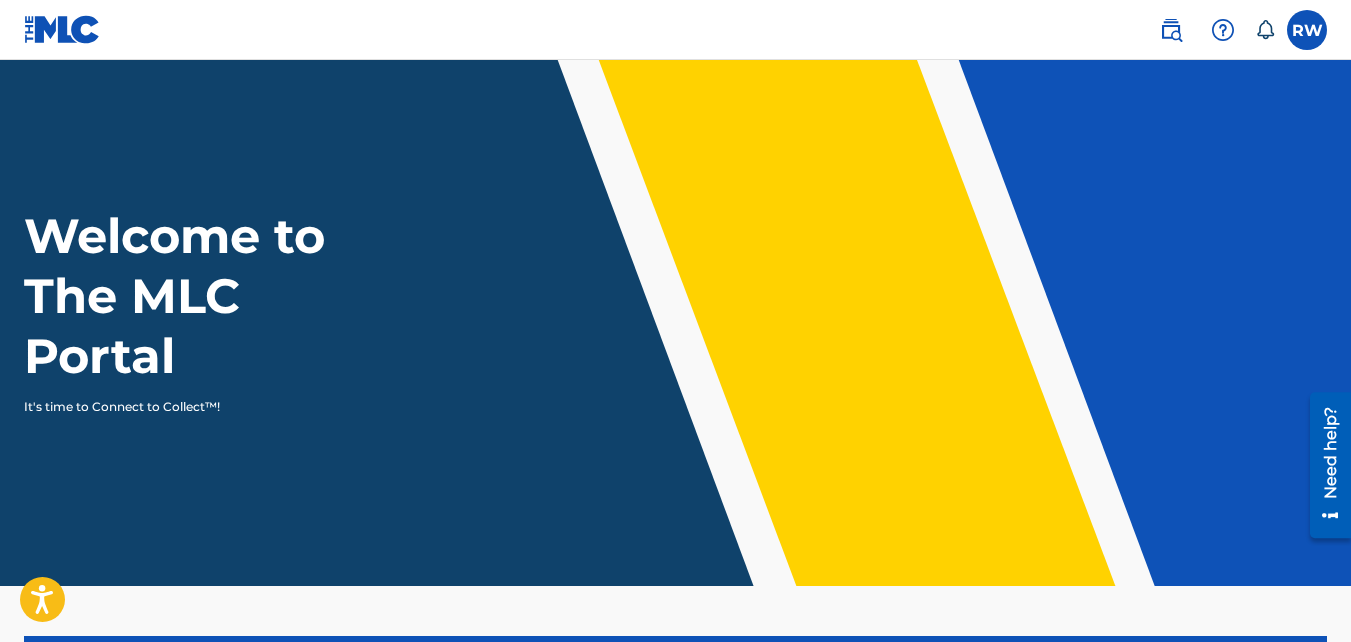 click on "Welcome to The MLC Portal It's time to Connect to Collect™!" at bounding box center (675, 323) 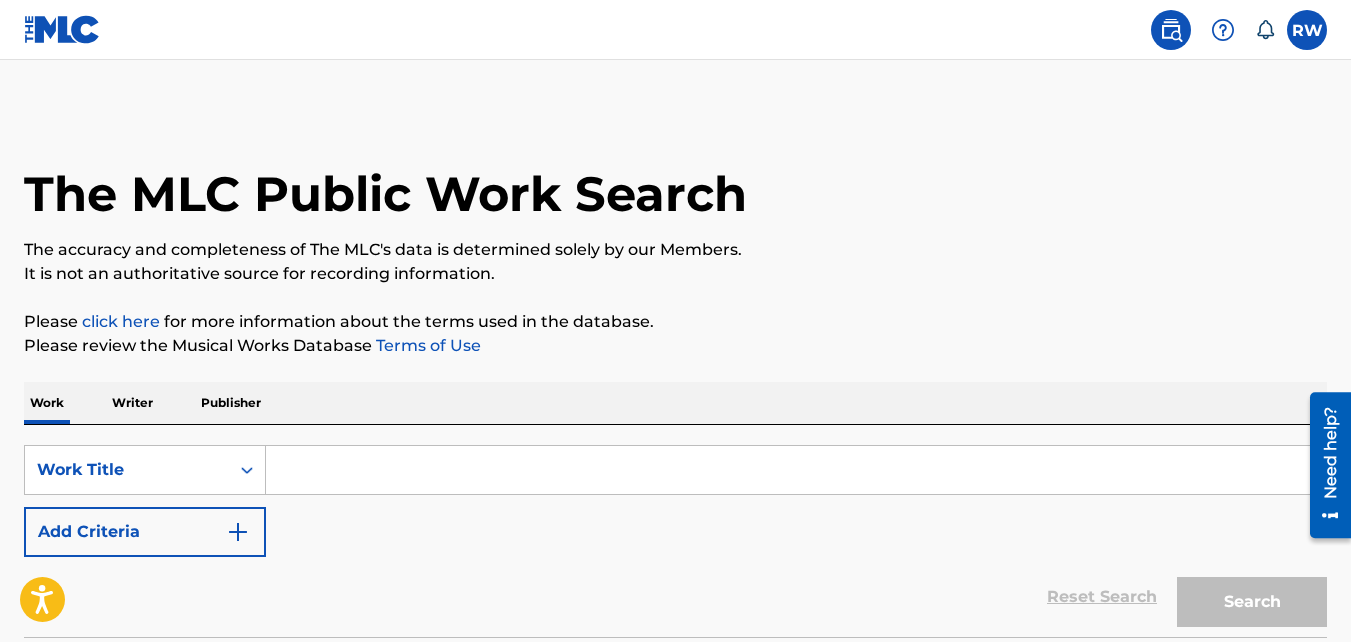 click at bounding box center [796, 470] 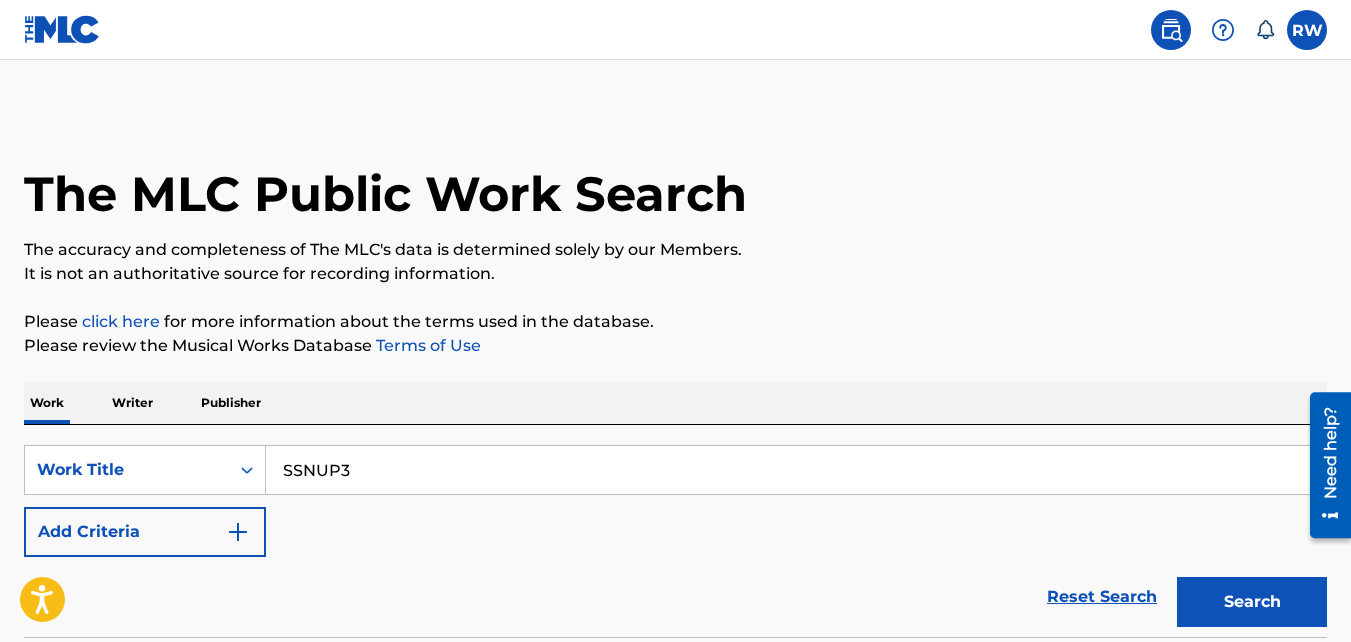 click on "Search" at bounding box center (1252, 602) 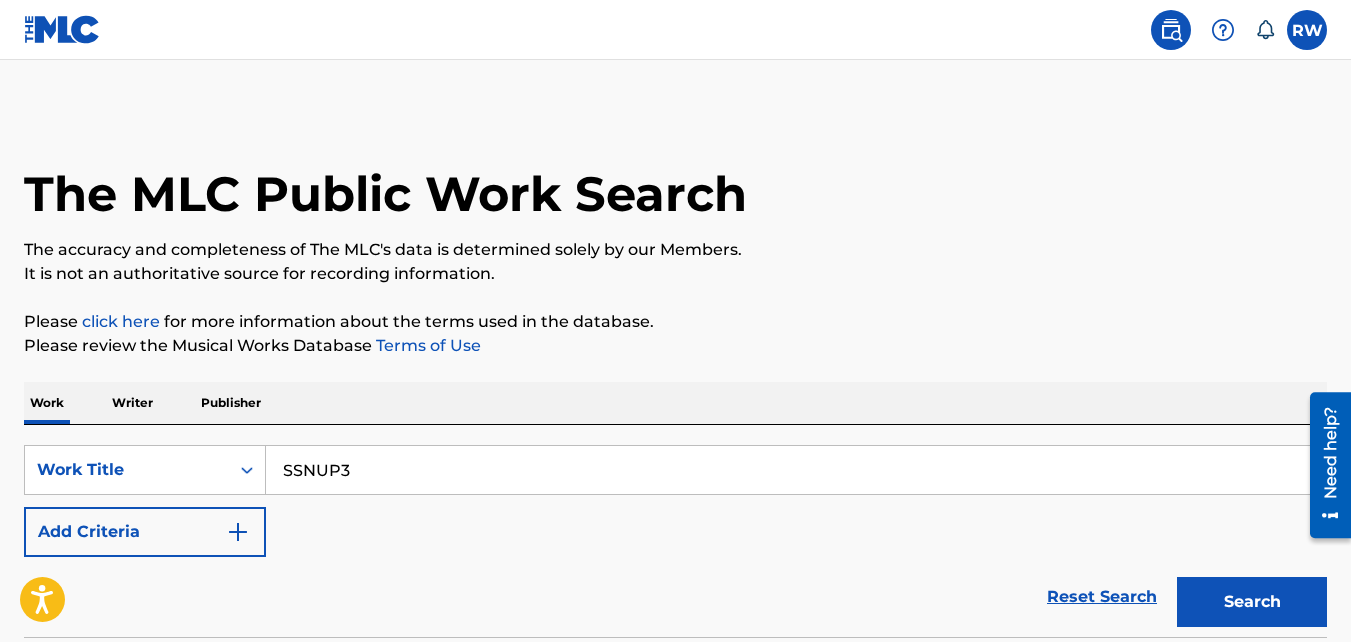 click on "SSNUP3" at bounding box center [796, 470] 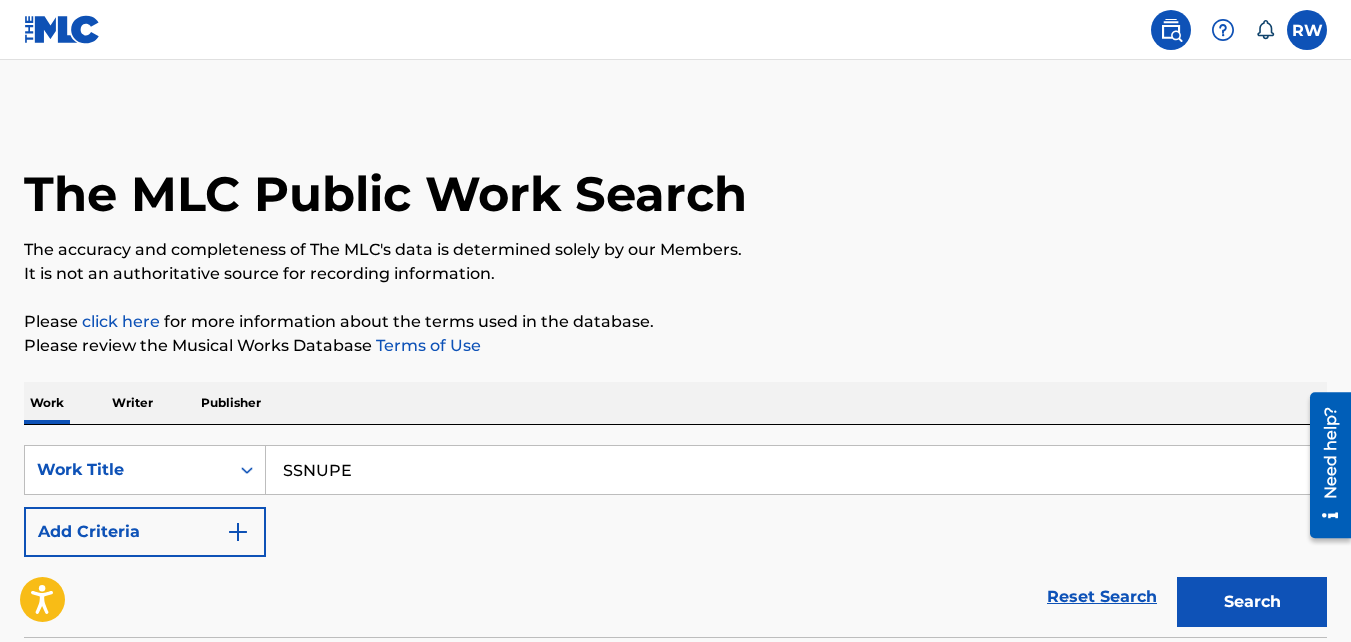 click on "Search" at bounding box center [1252, 602] 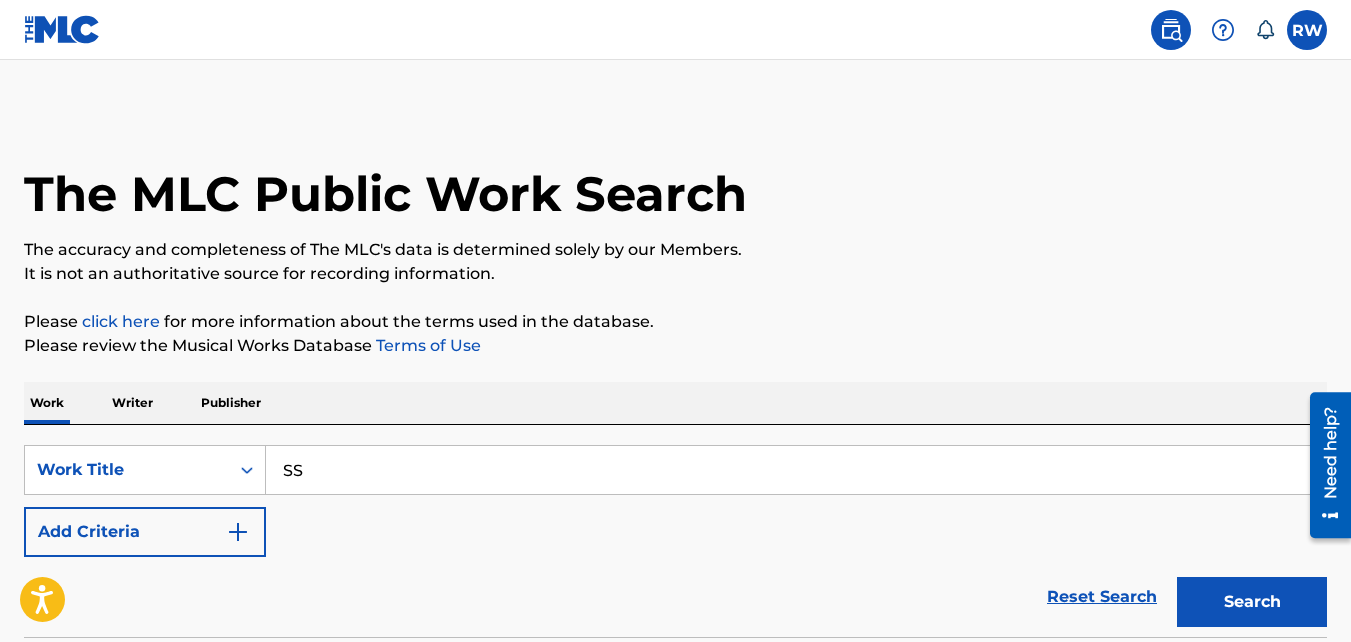type on "S" 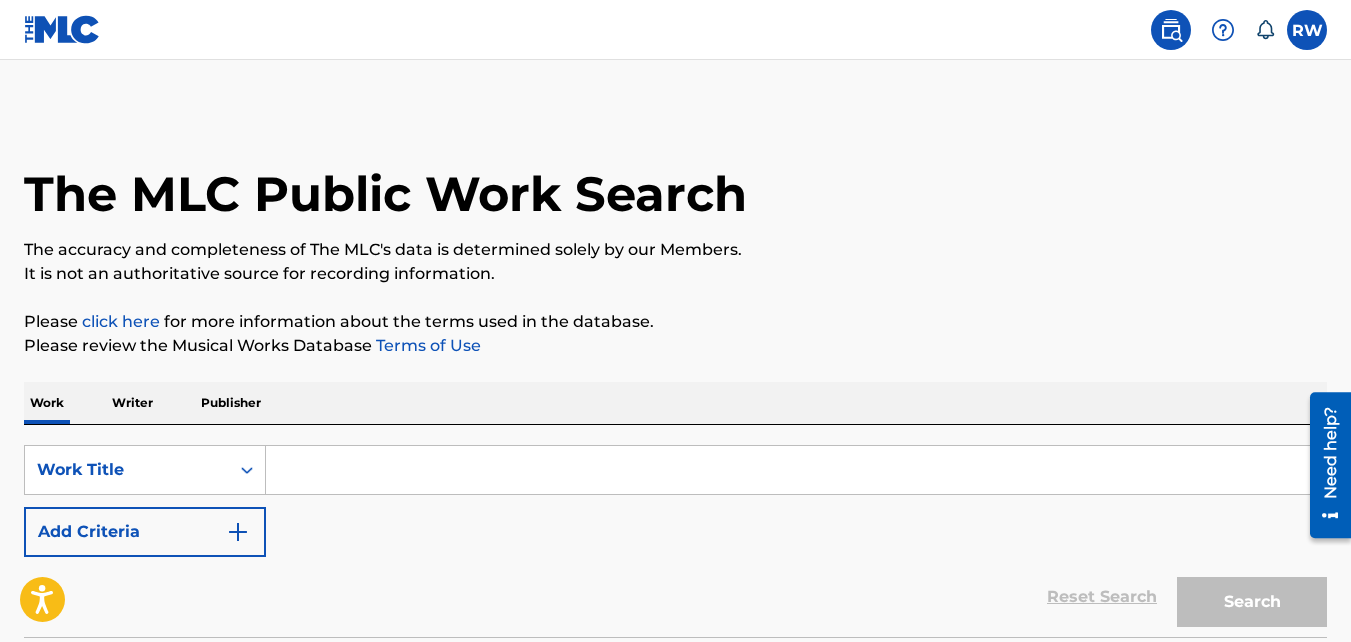 type 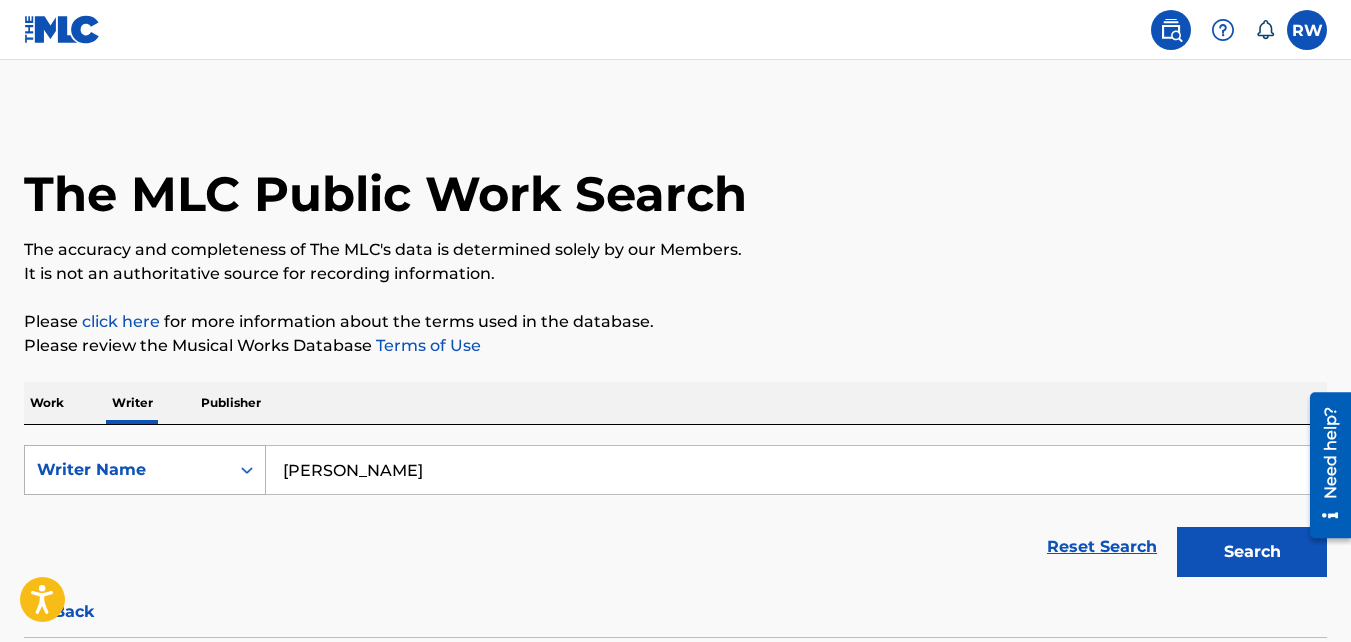 drag, startPoint x: 518, startPoint y: 474, endPoint x: 253, endPoint y: 452, distance: 265.91165 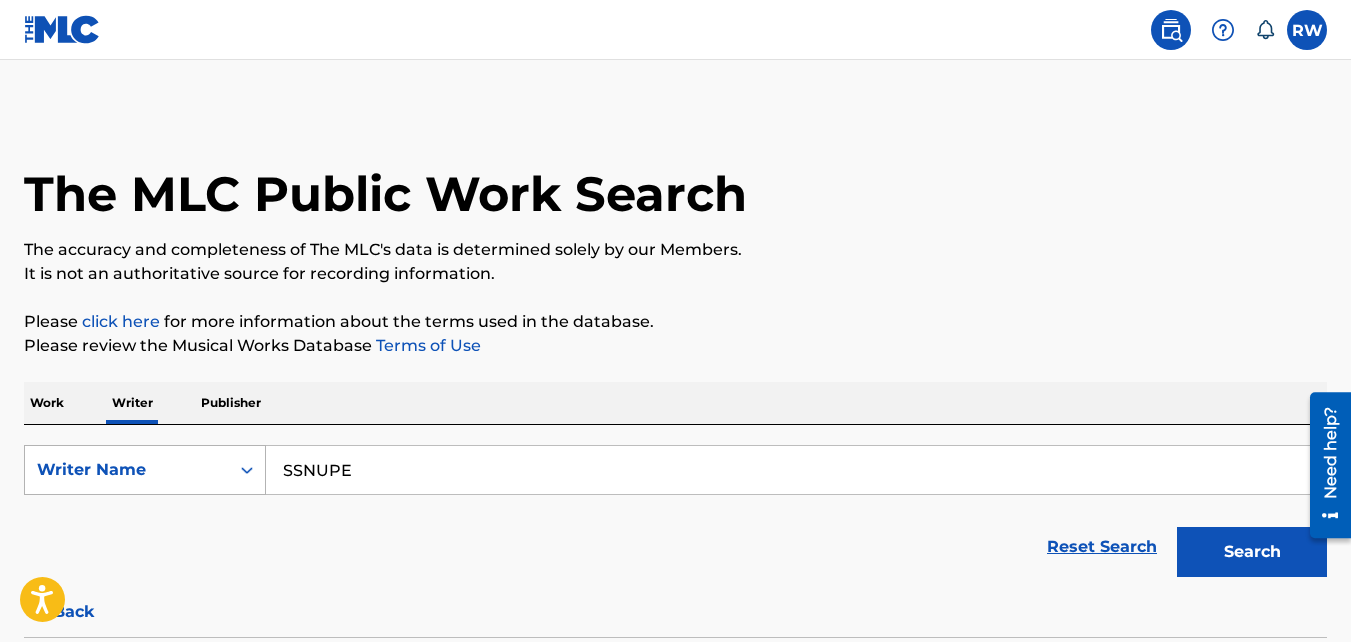 click on "Search" at bounding box center (1252, 552) 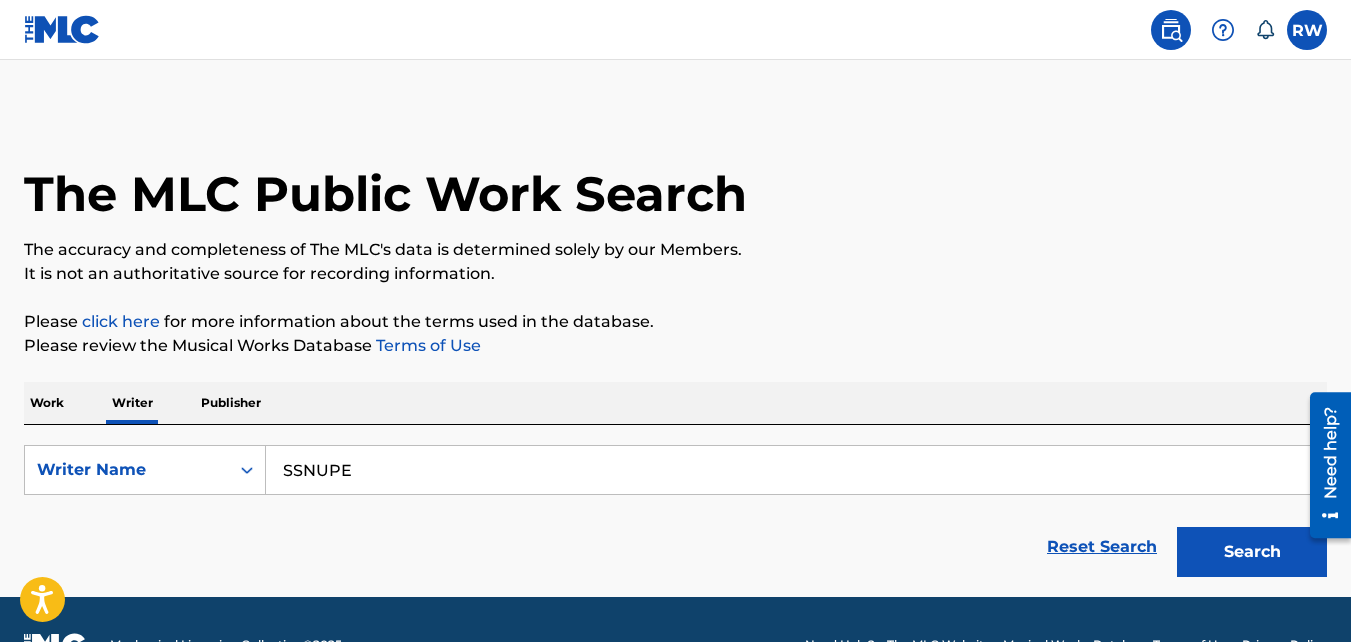 click on "Search" at bounding box center (1252, 552) 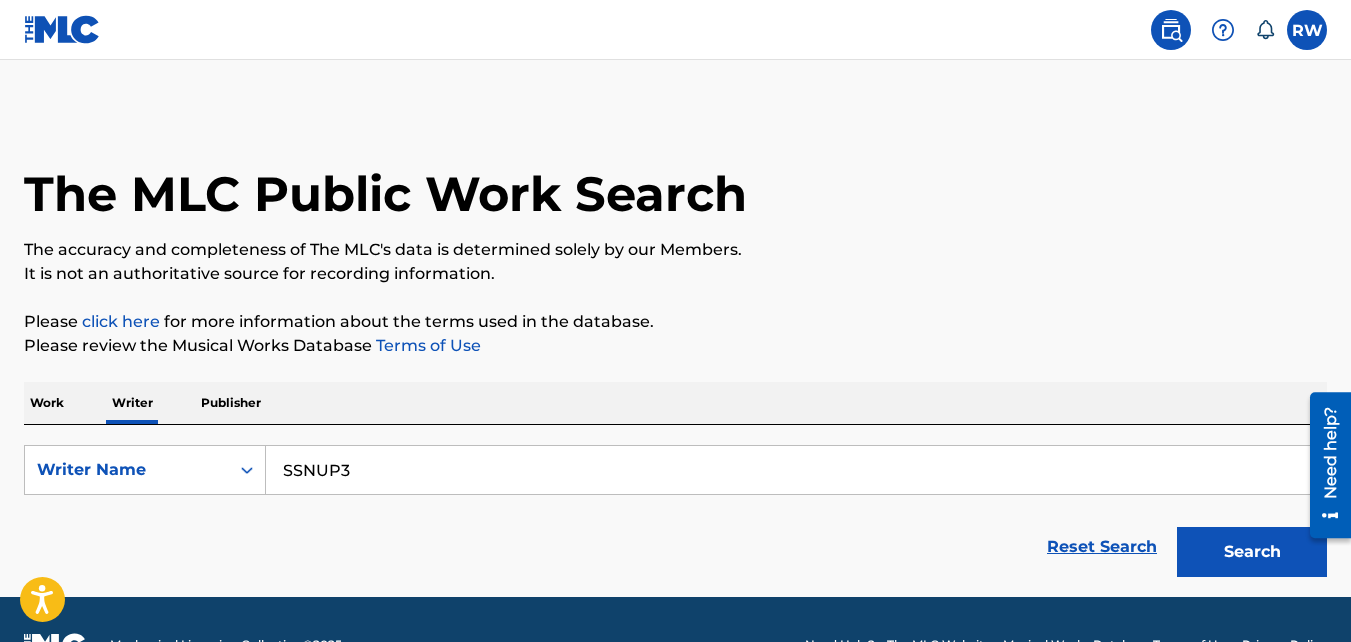 type on "SSNUP3" 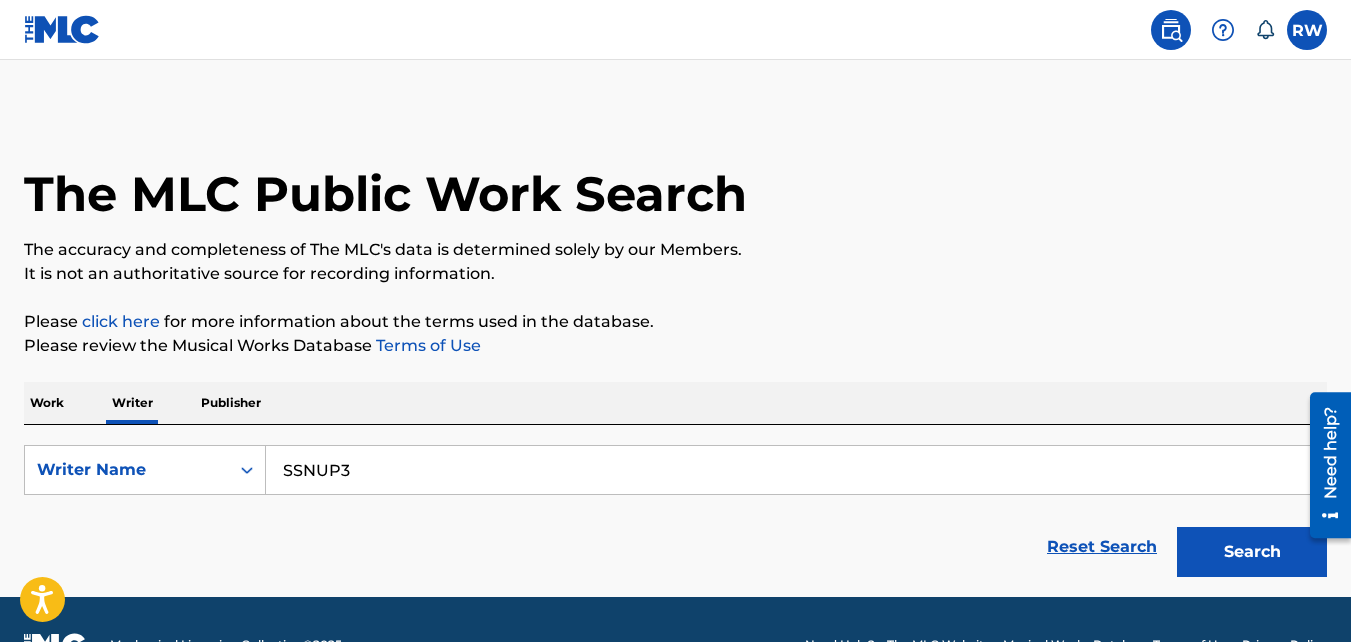 click on "Publisher" at bounding box center [231, 403] 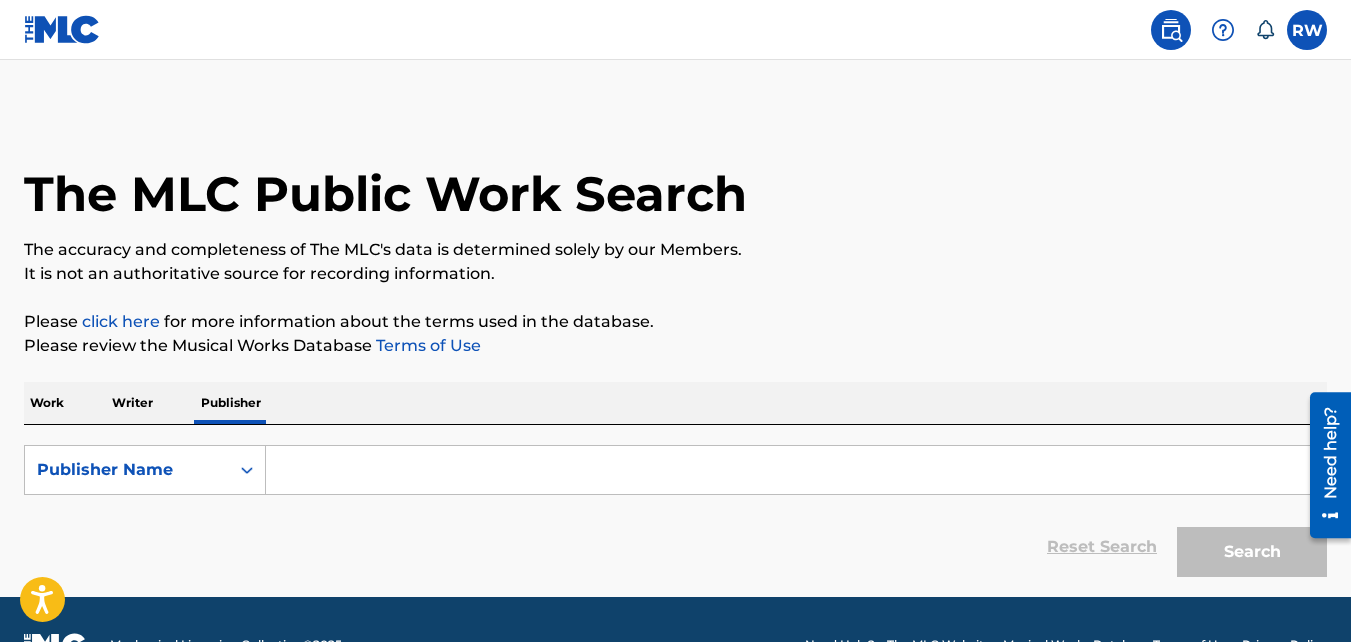 click on "Work" at bounding box center (47, 403) 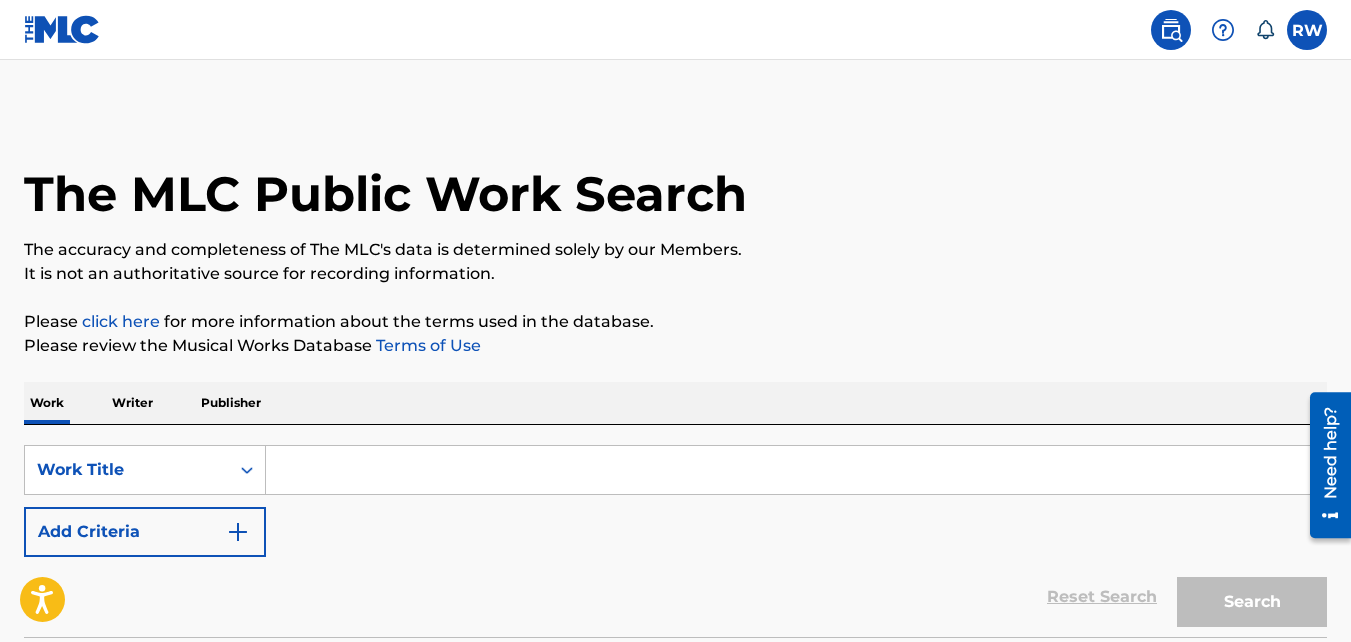 click at bounding box center (796, 470) 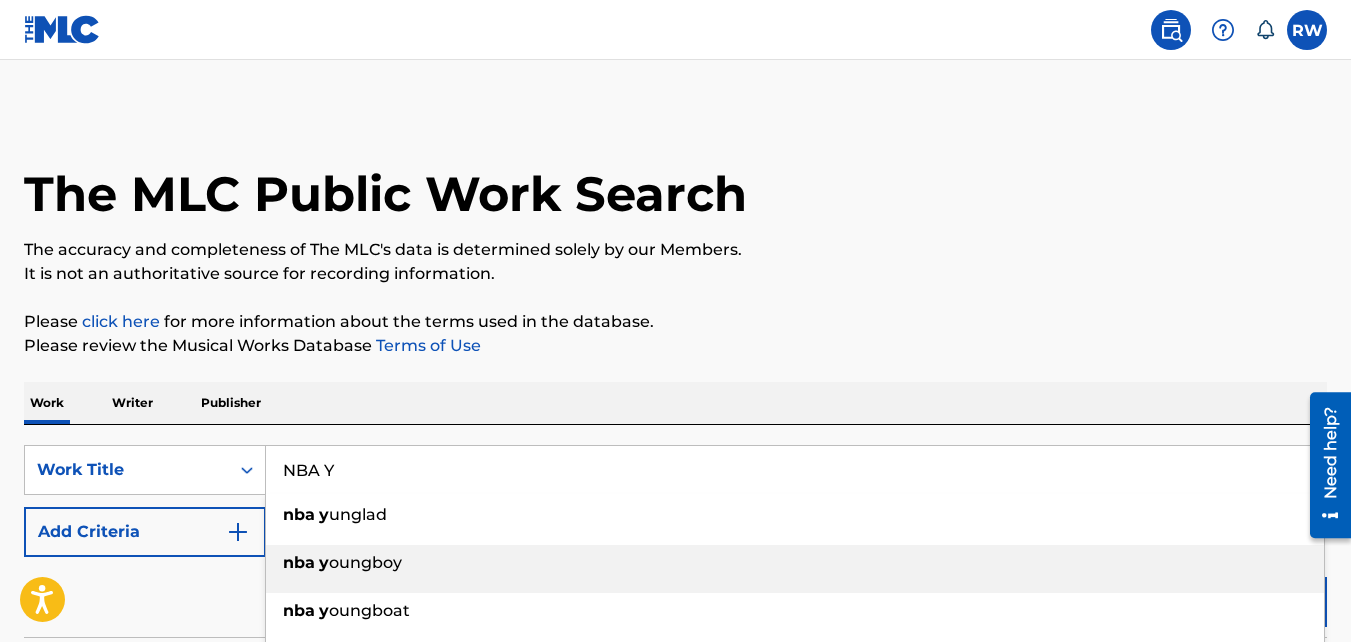 click on "nba   y oungboy" at bounding box center (795, 563) 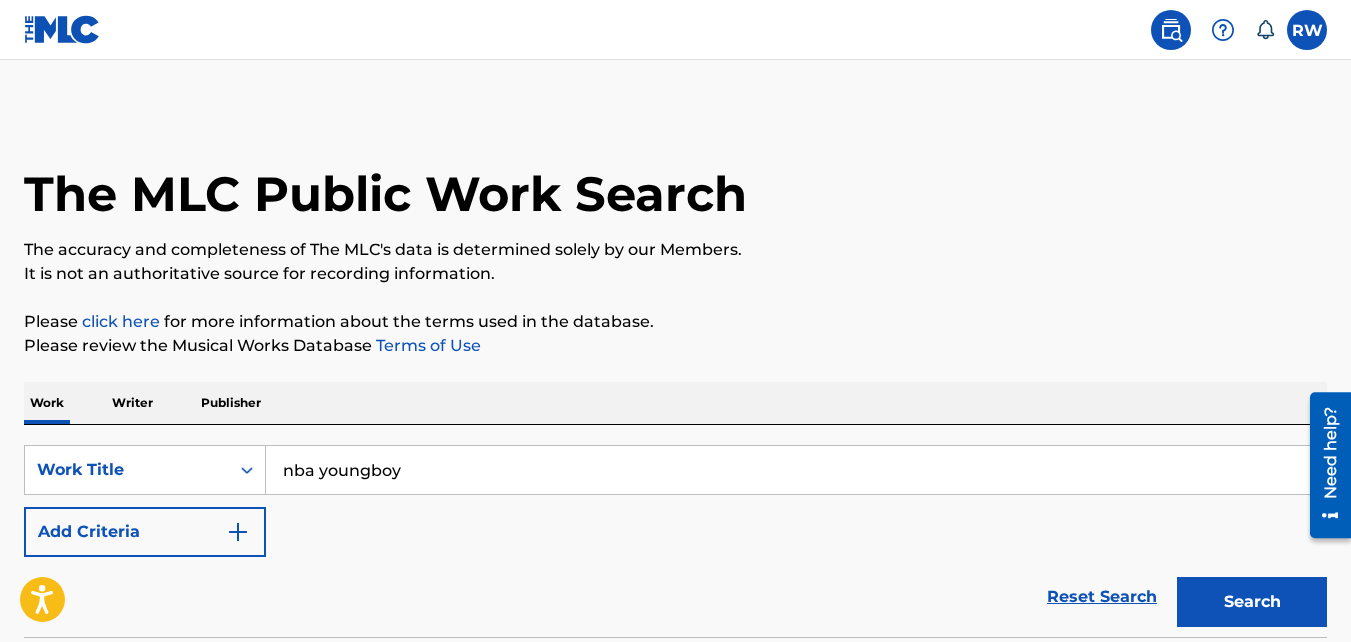 click on "Search" at bounding box center [1252, 602] 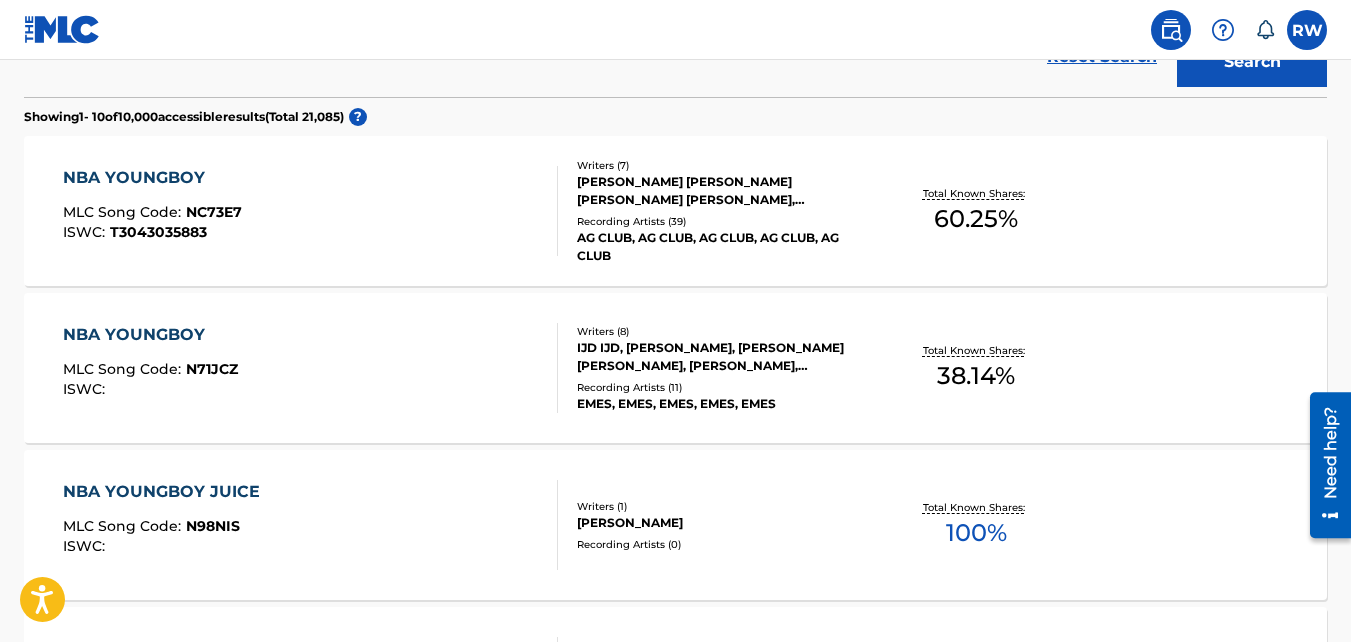 scroll, scrollTop: 539, scrollLeft: 0, axis: vertical 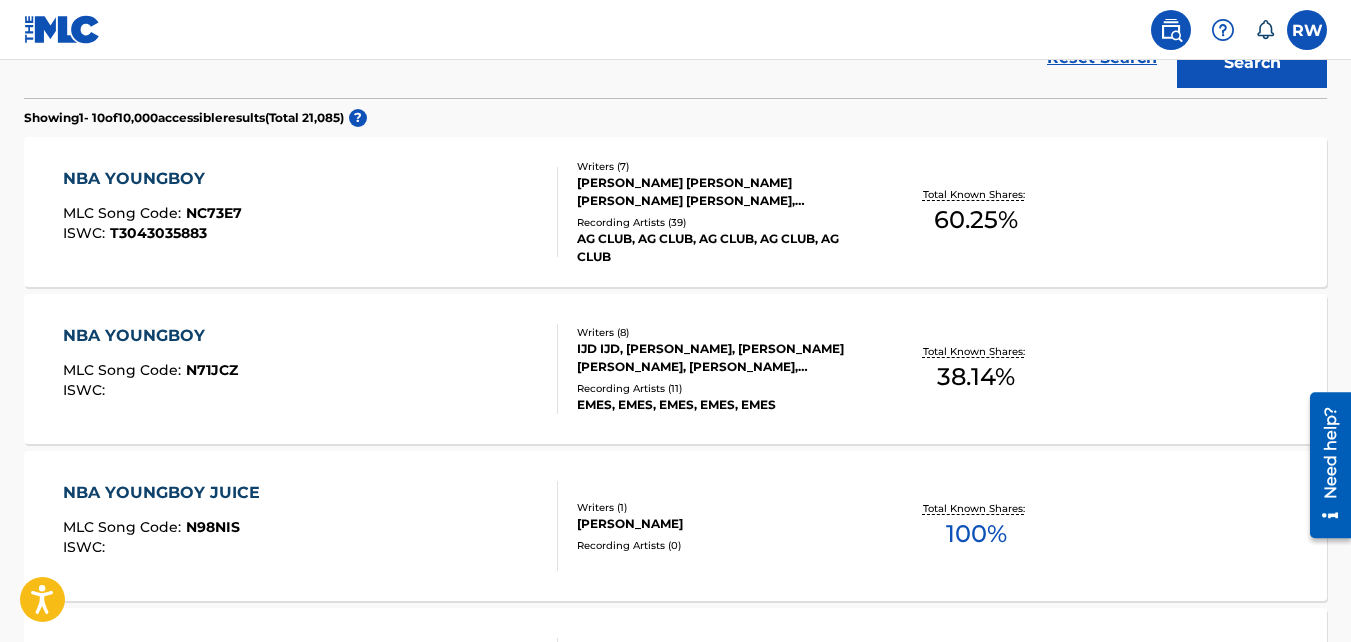 click on "Writers ( 7 )" at bounding box center [722, 166] 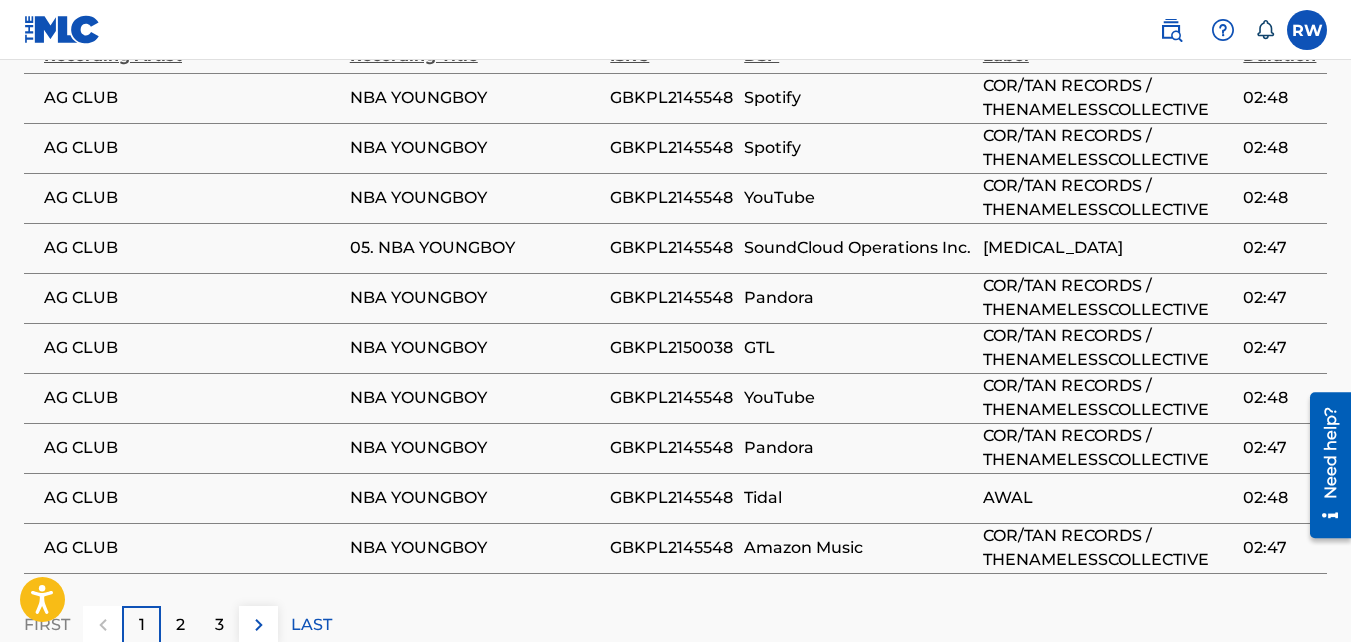 scroll, scrollTop: 2262, scrollLeft: 0, axis: vertical 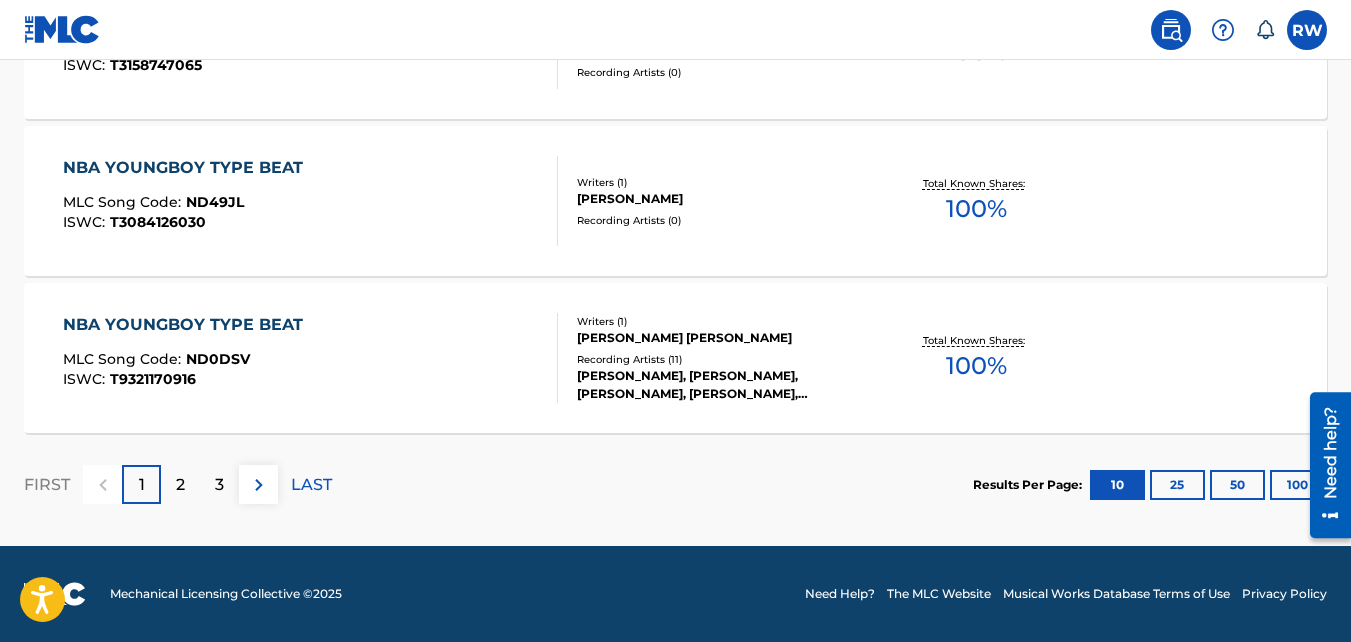 click on "2" at bounding box center (180, 485) 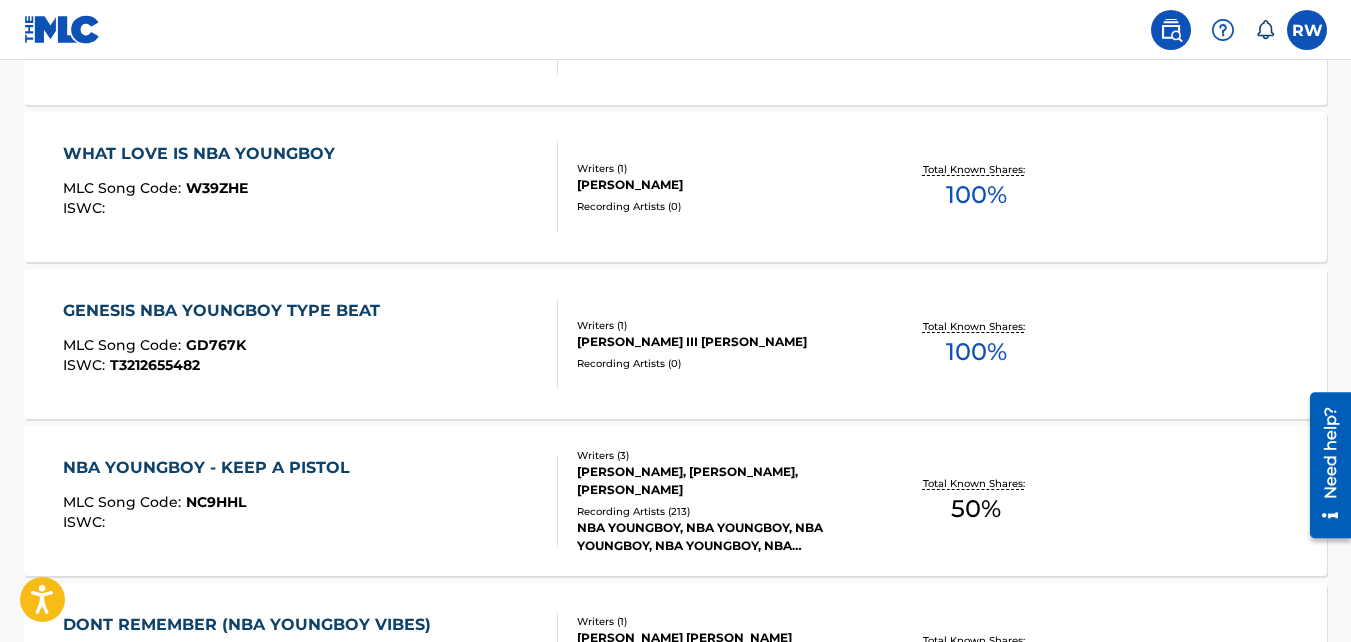 scroll, scrollTop: 1507, scrollLeft: 0, axis: vertical 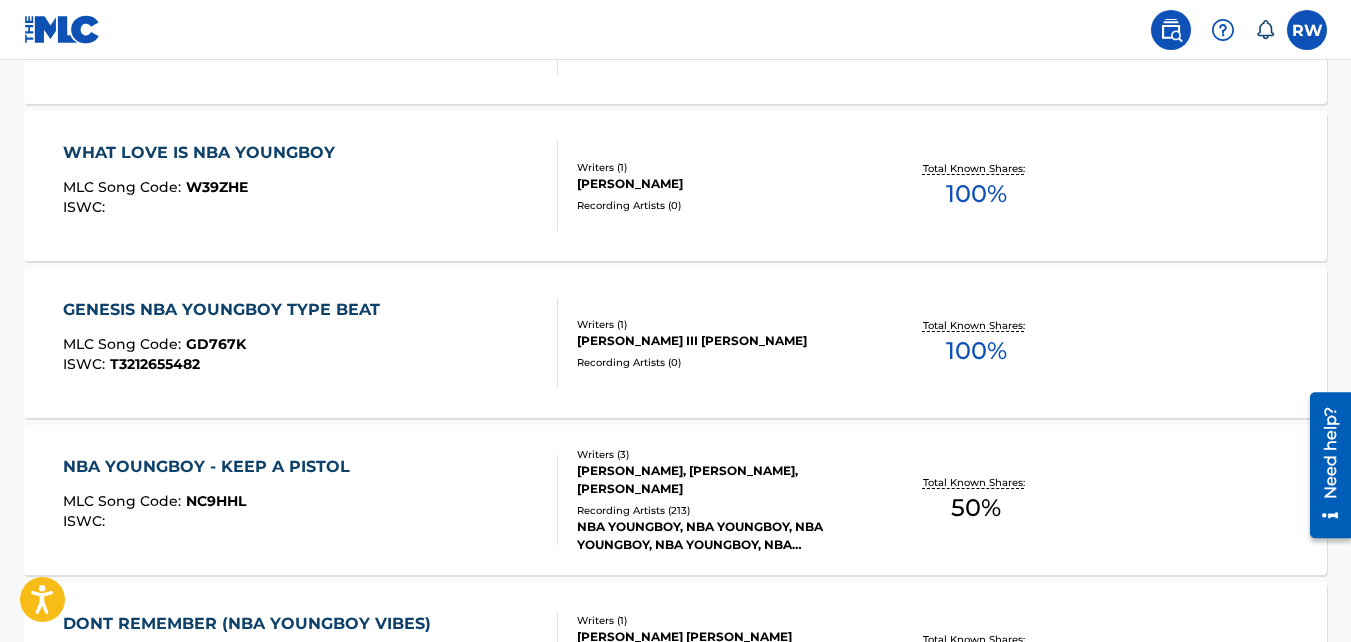 click on "[PERSON_NAME], [PERSON_NAME], [PERSON_NAME]" at bounding box center (722, 480) 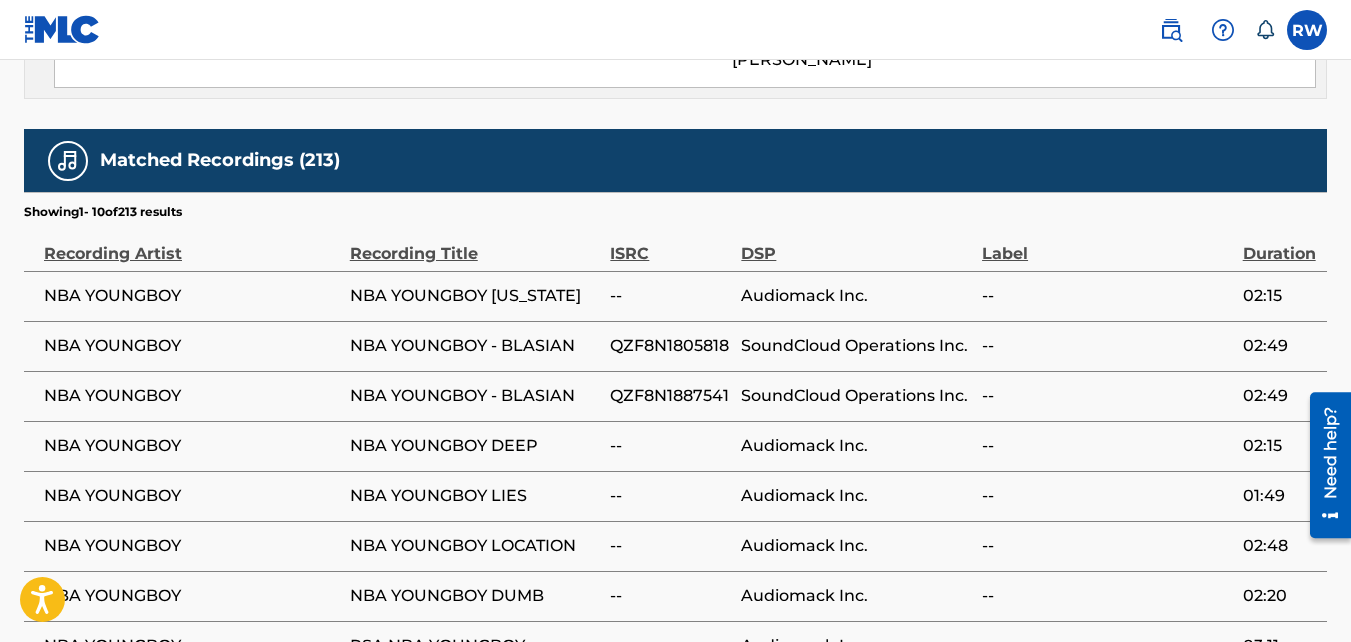 scroll, scrollTop: 1671, scrollLeft: 0, axis: vertical 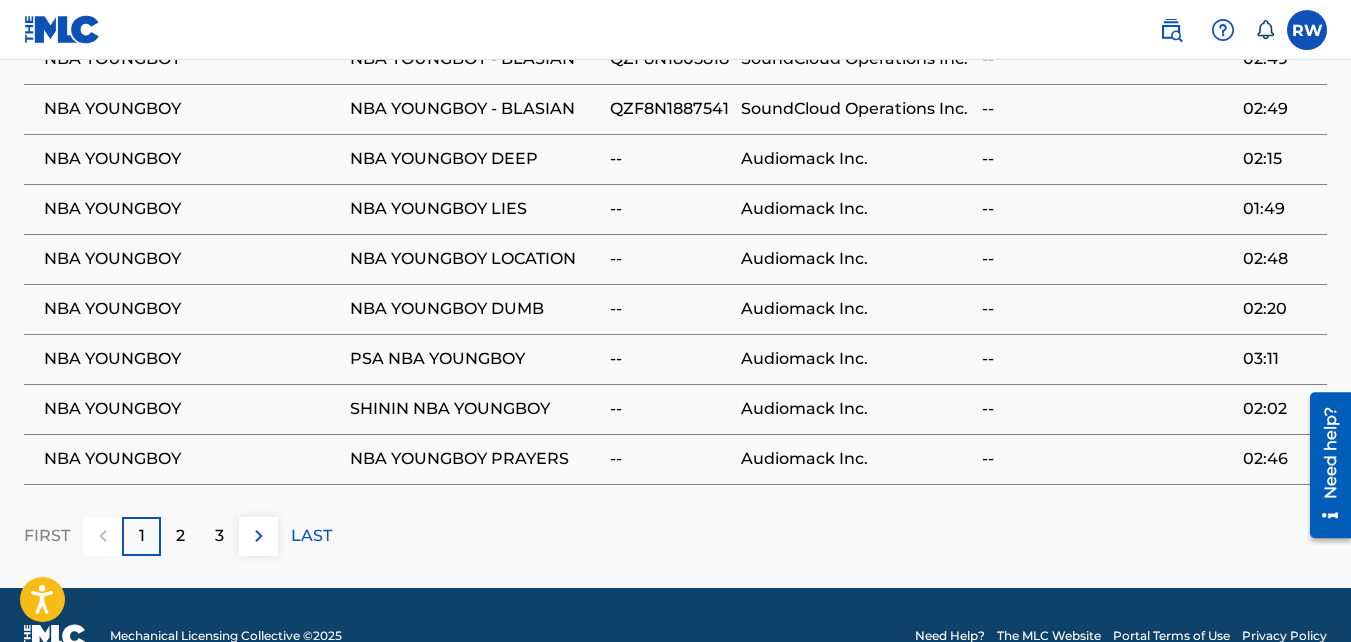 click on "2" at bounding box center (180, 536) 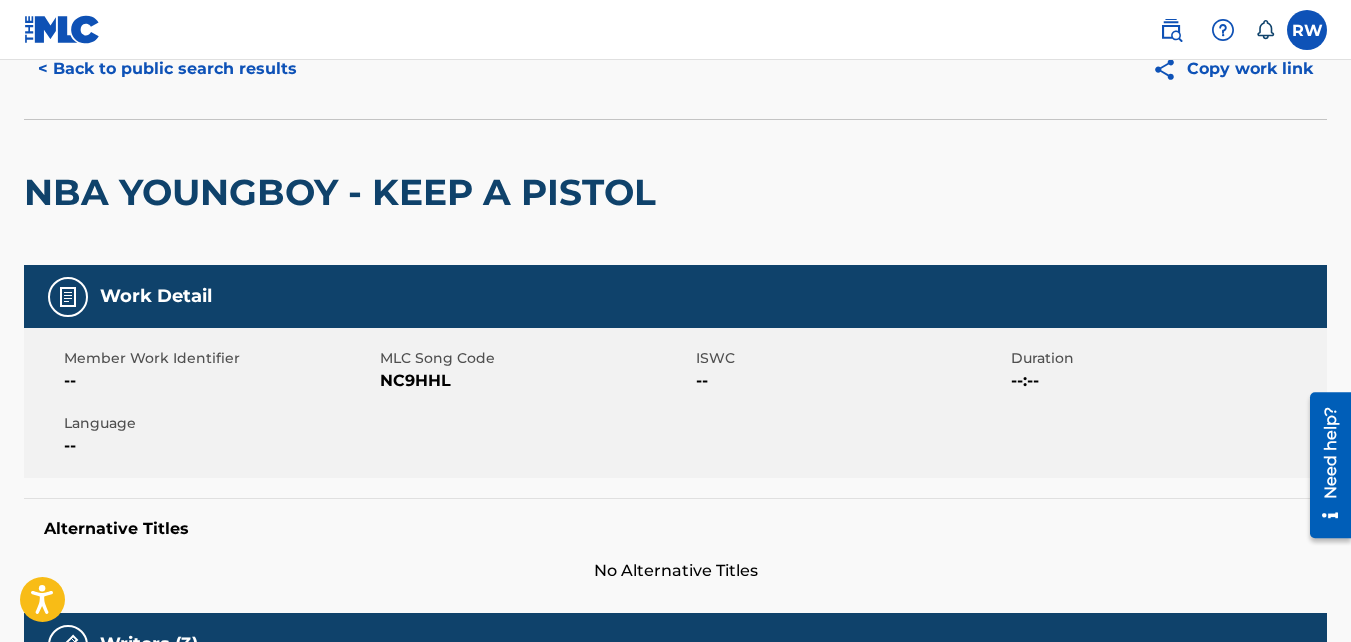 scroll, scrollTop: 0, scrollLeft: 0, axis: both 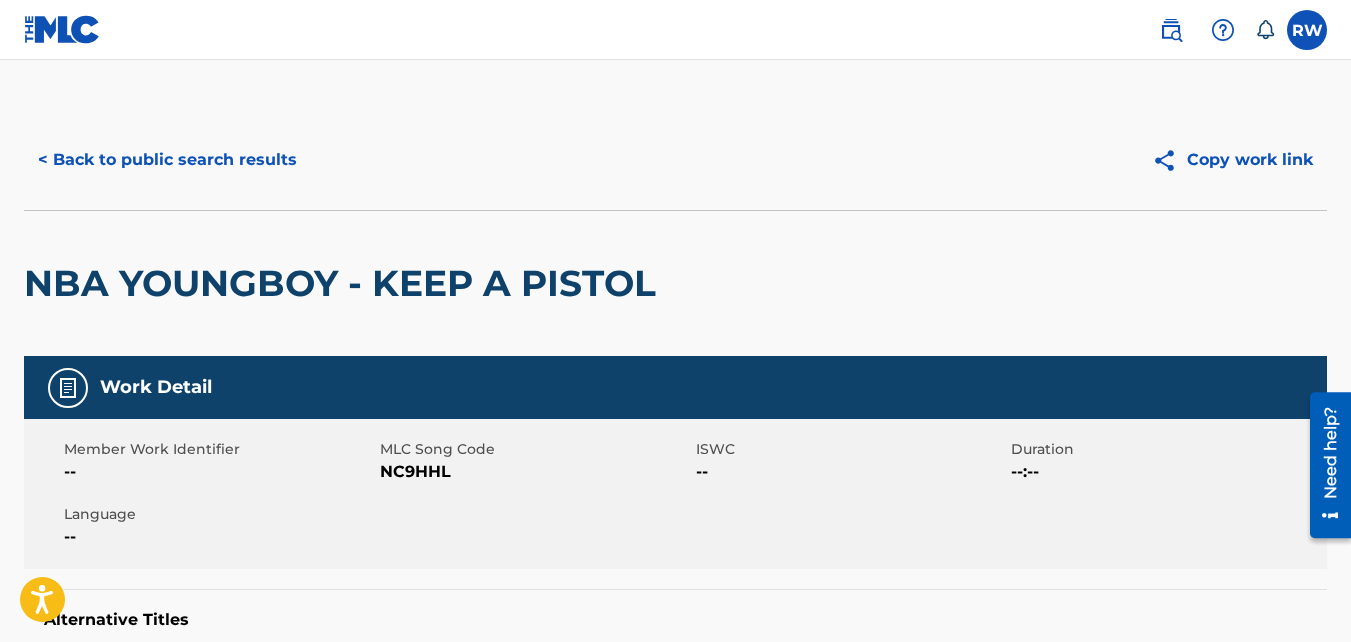 click at bounding box center (1223, 30) 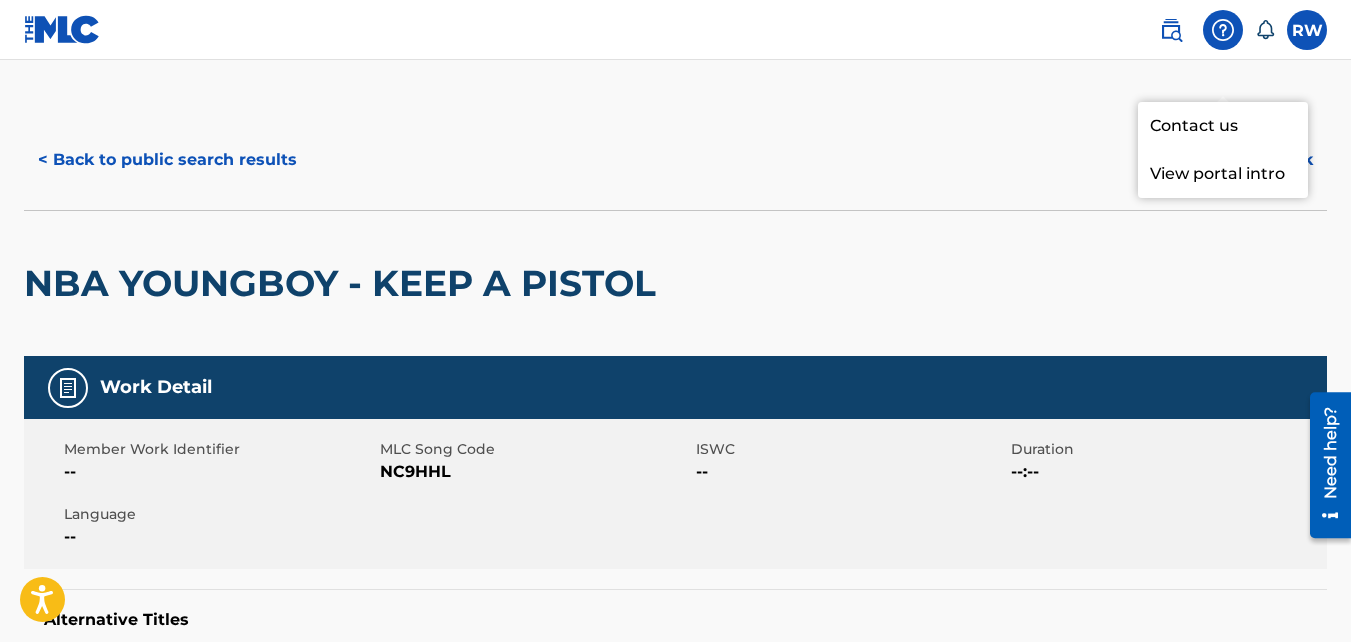 click at bounding box center (1223, 30) 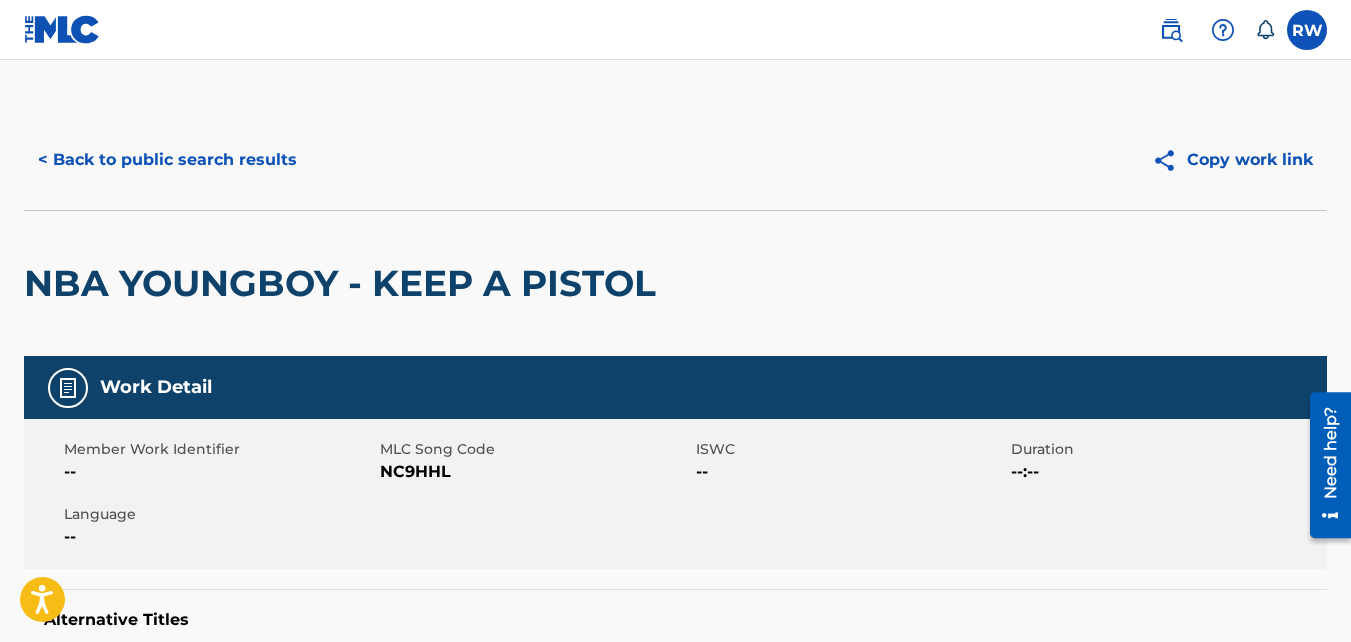 click at bounding box center (1171, 30) 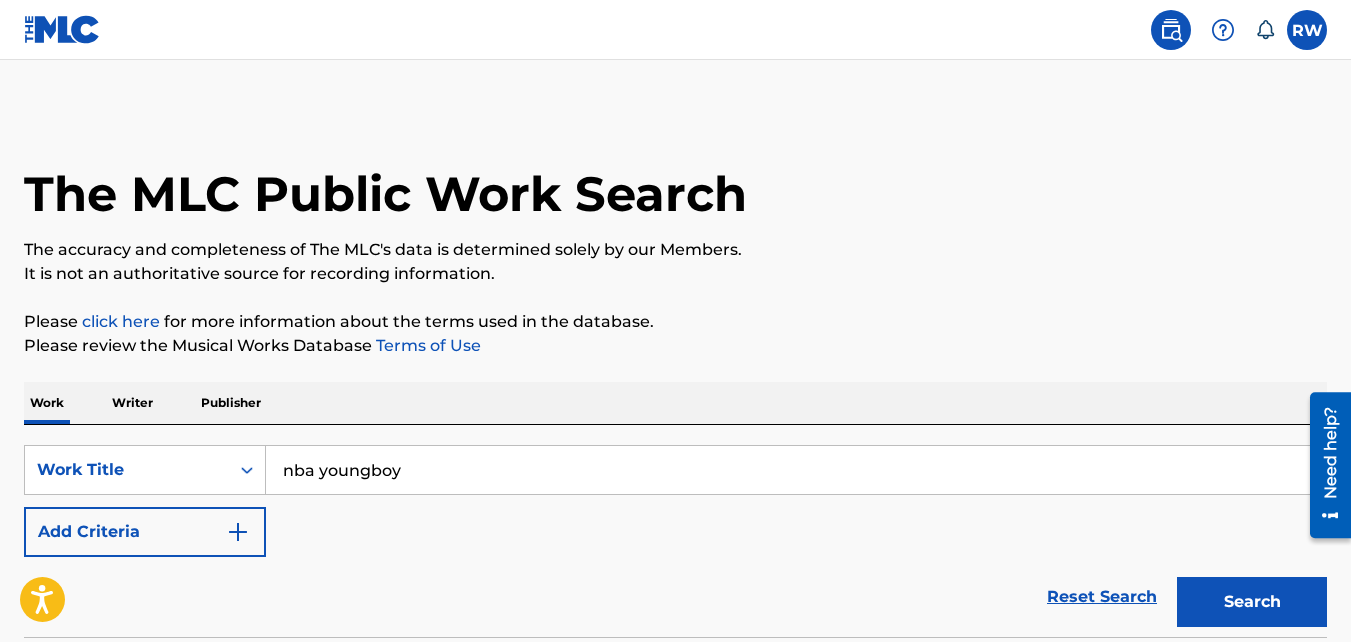 click on "nba youngboy" at bounding box center (796, 470) 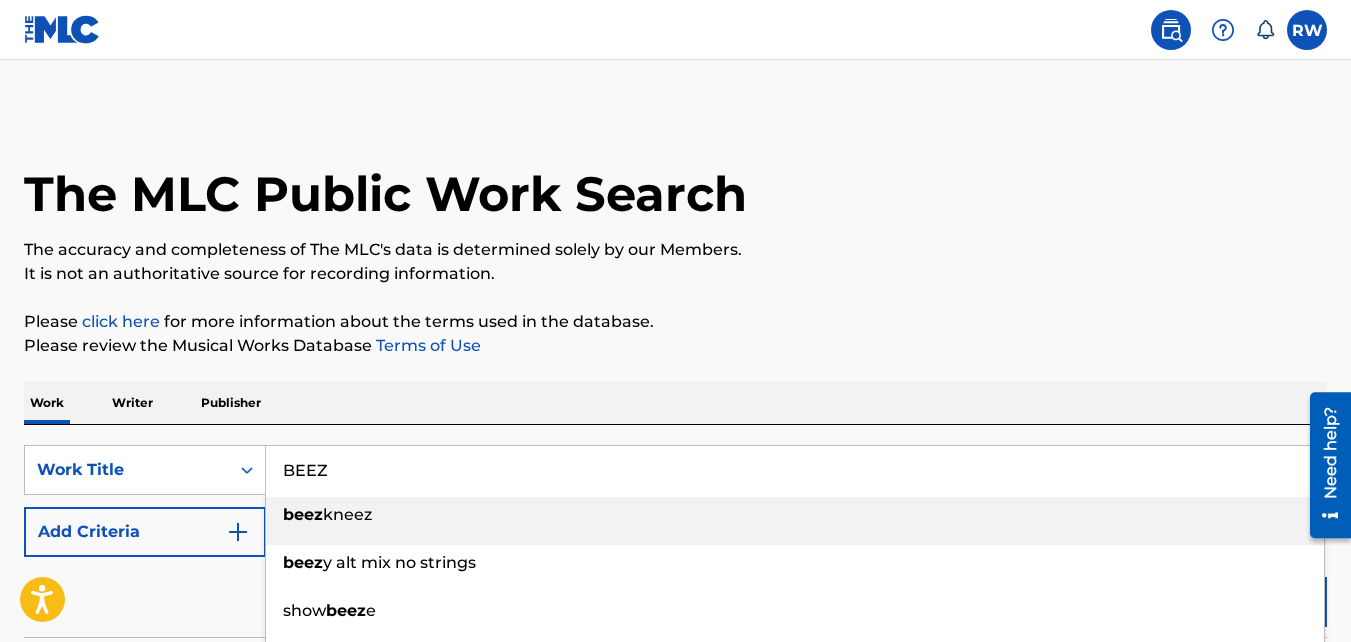 type on "BEEZY" 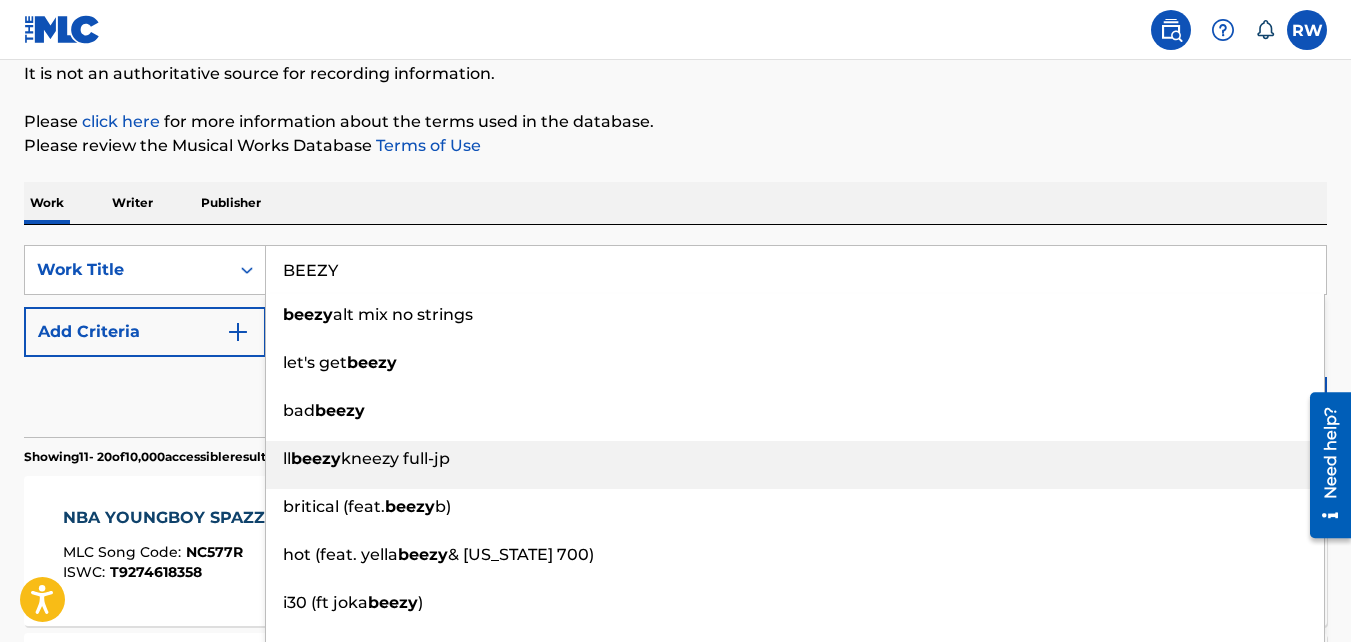 scroll, scrollTop: 199, scrollLeft: 0, axis: vertical 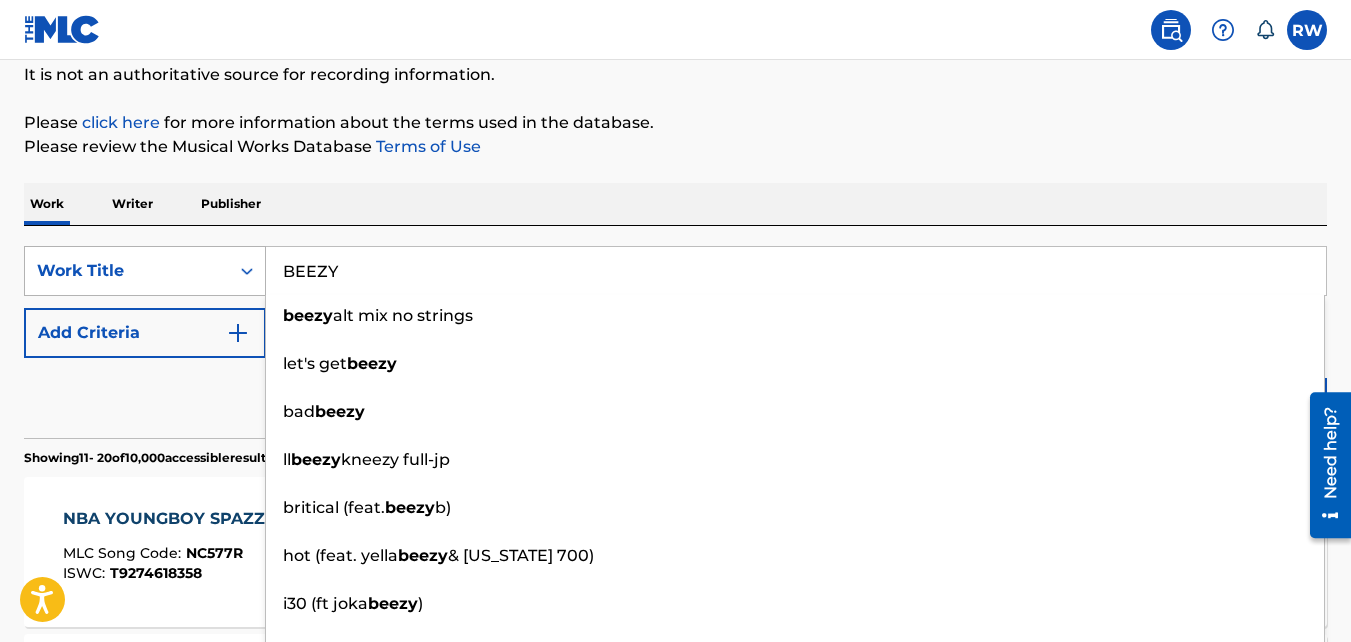 drag, startPoint x: 455, startPoint y: 274, endPoint x: 250, endPoint y: 273, distance: 205.00244 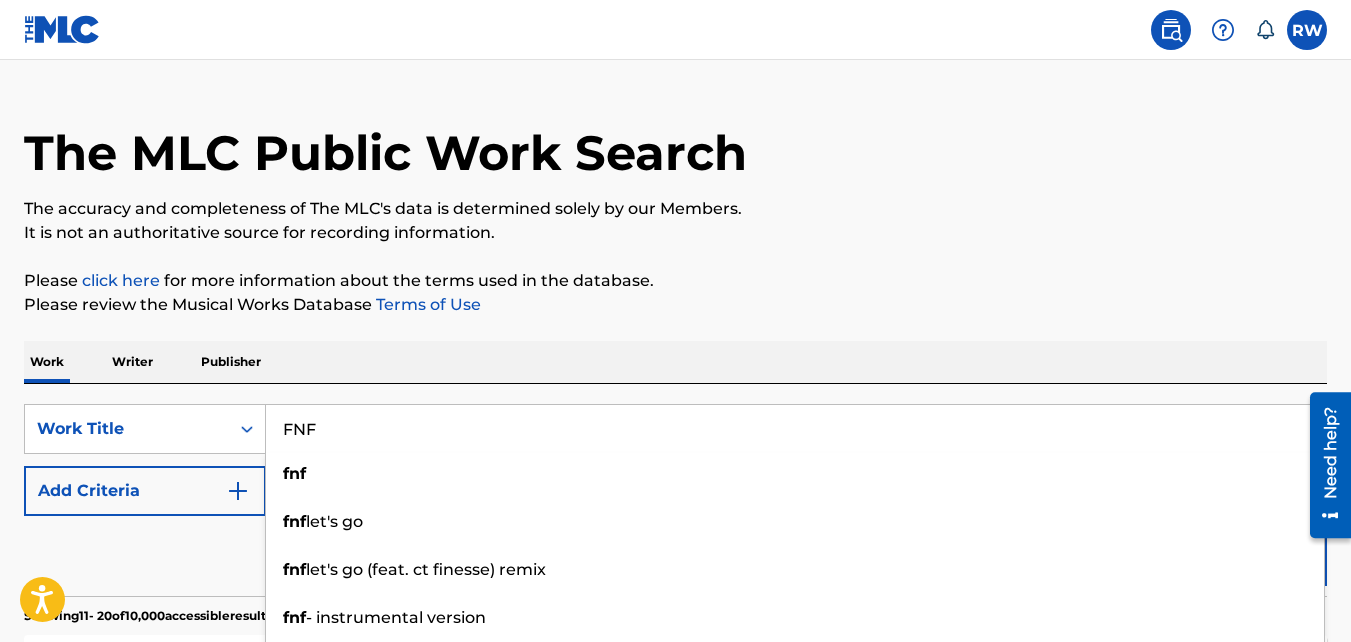 scroll, scrollTop: 0, scrollLeft: 0, axis: both 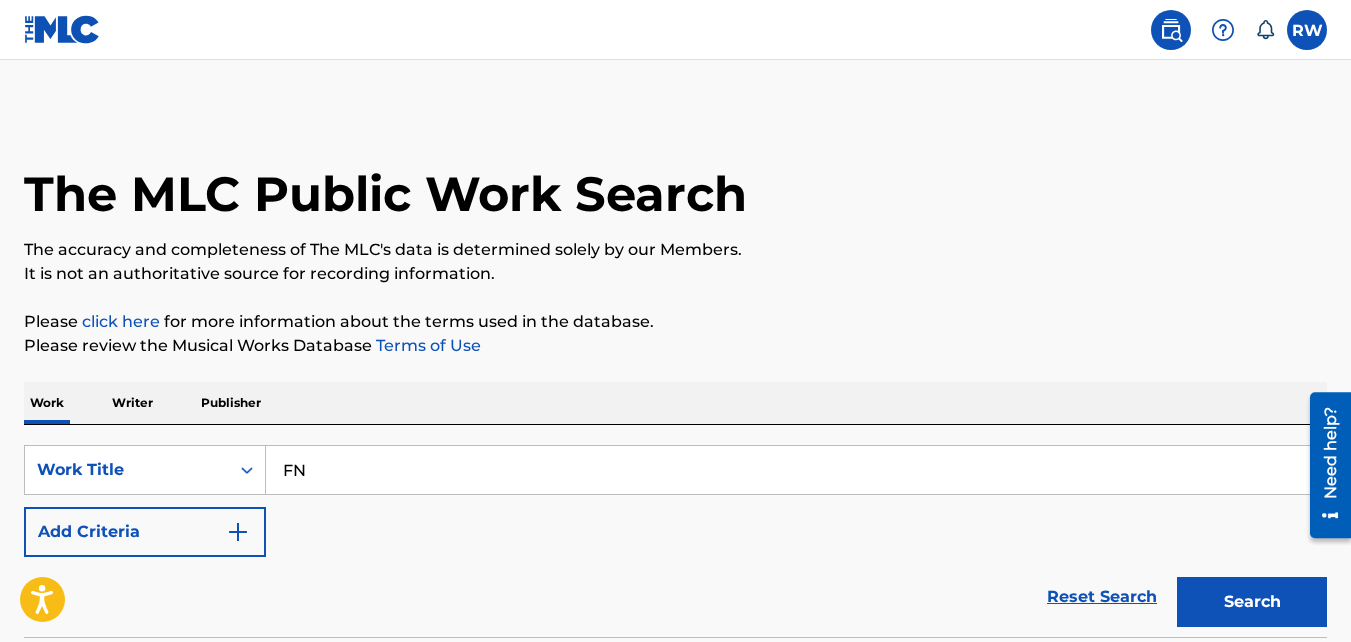 type on "F" 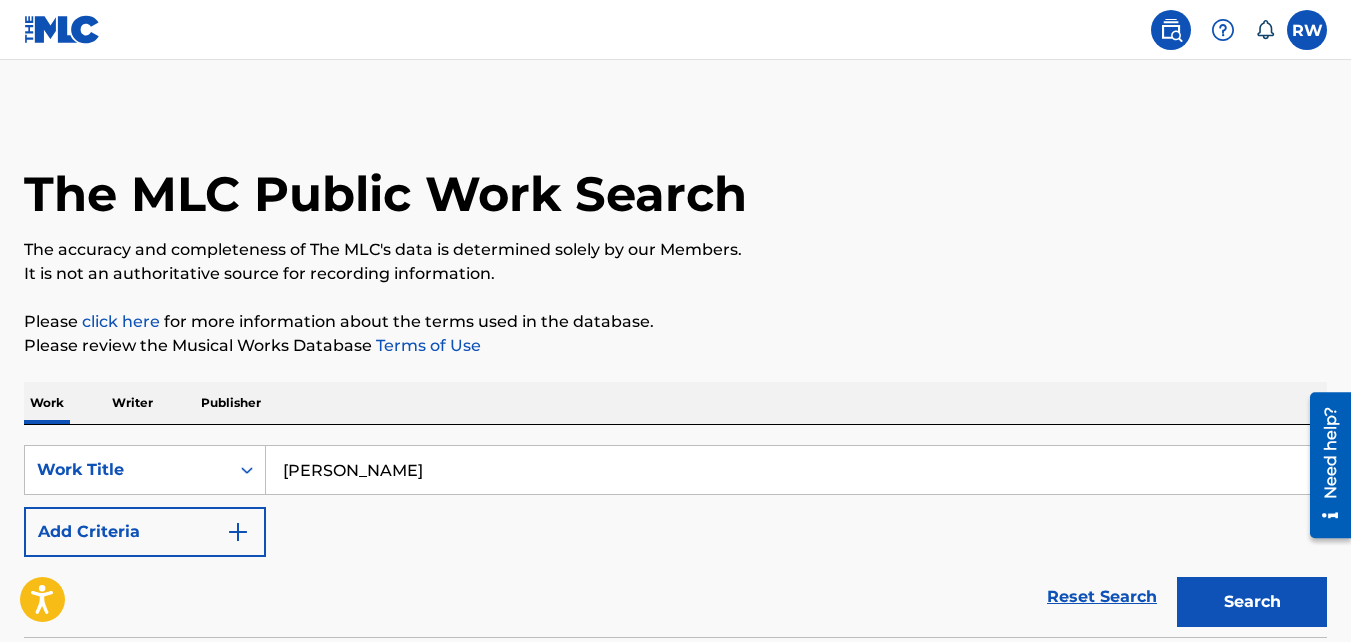 type on "[PERSON_NAME]" 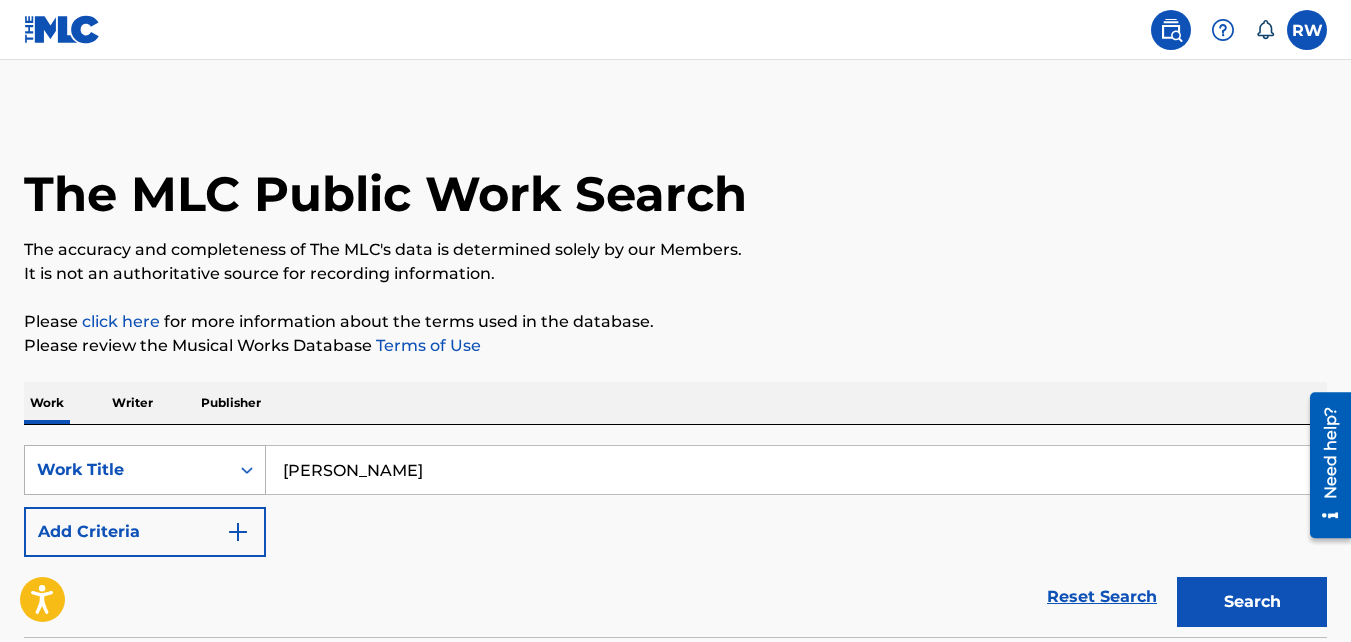 drag, startPoint x: 433, startPoint y: 485, endPoint x: 211, endPoint y: 452, distance: 224.4393 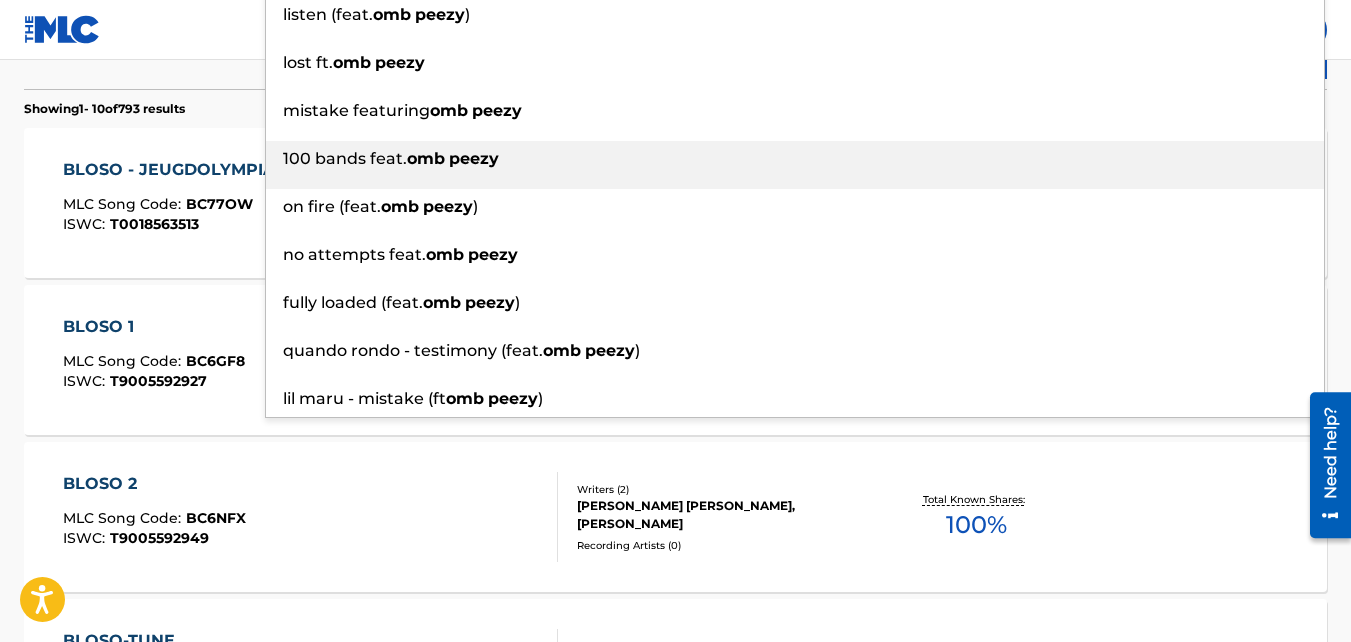 scroll, scrollTop: 549, scrollLeft: 0, axis: vertical 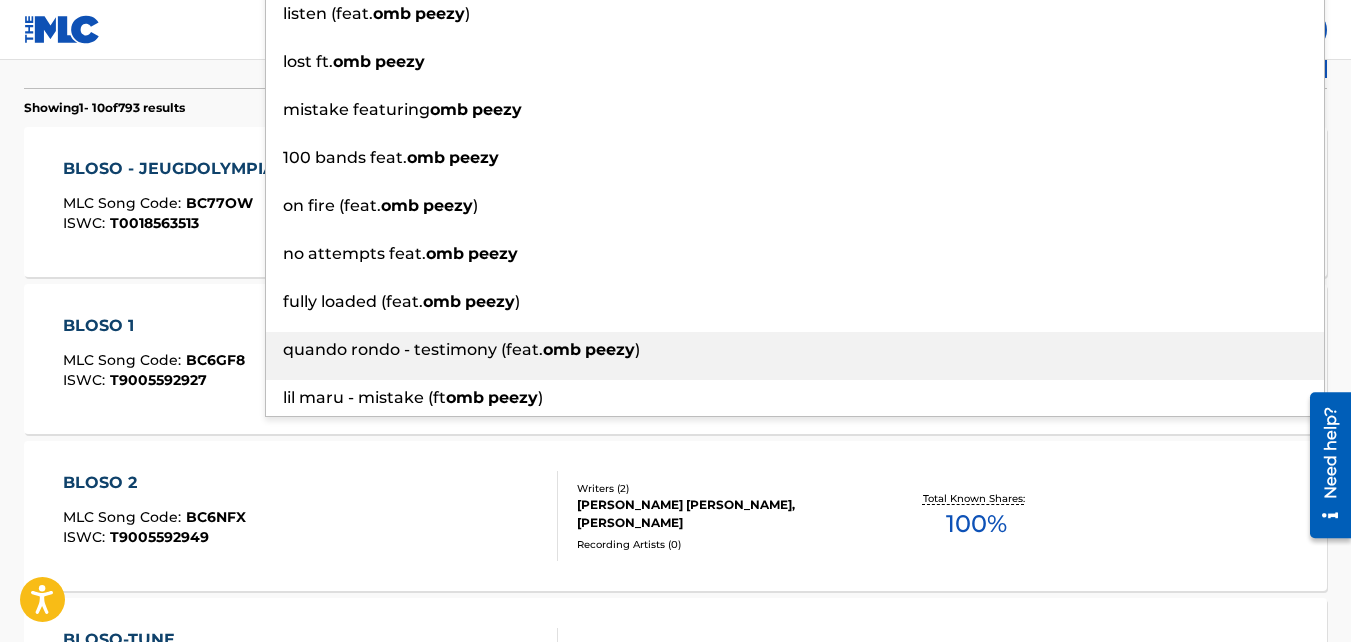 click on "omb" at bounding box center [562, 349] 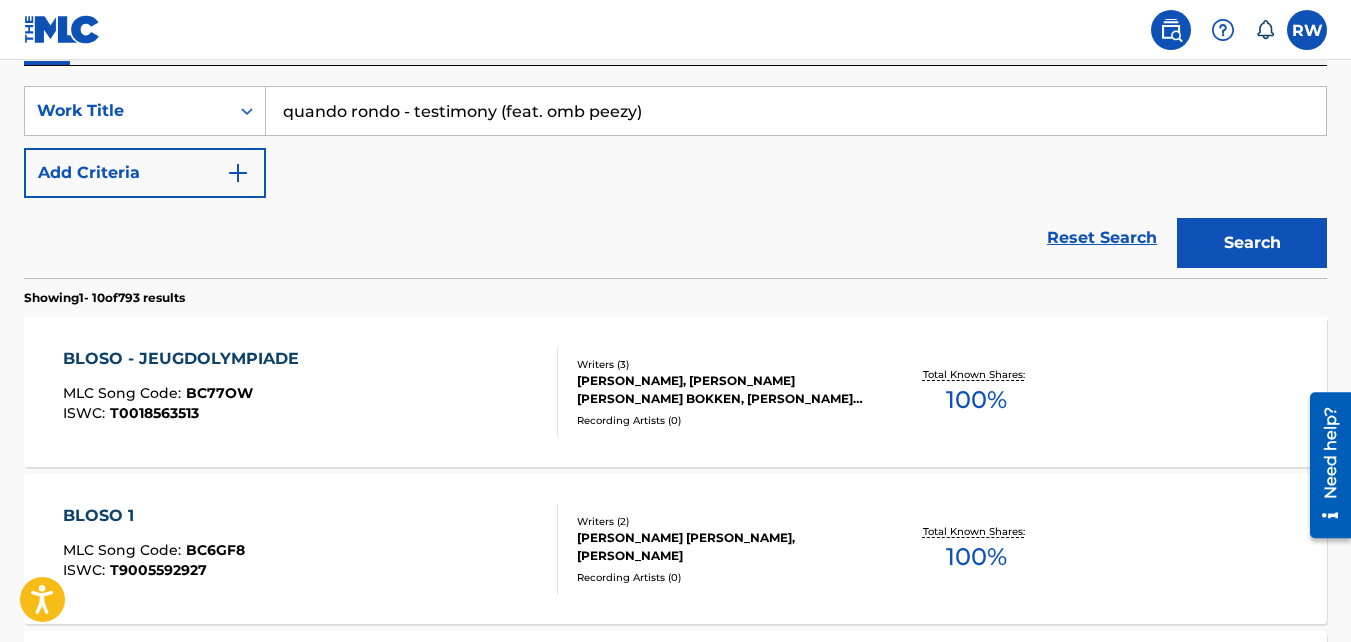 scroll, scrollTop: 0, scrollLeft: 0, axis: both 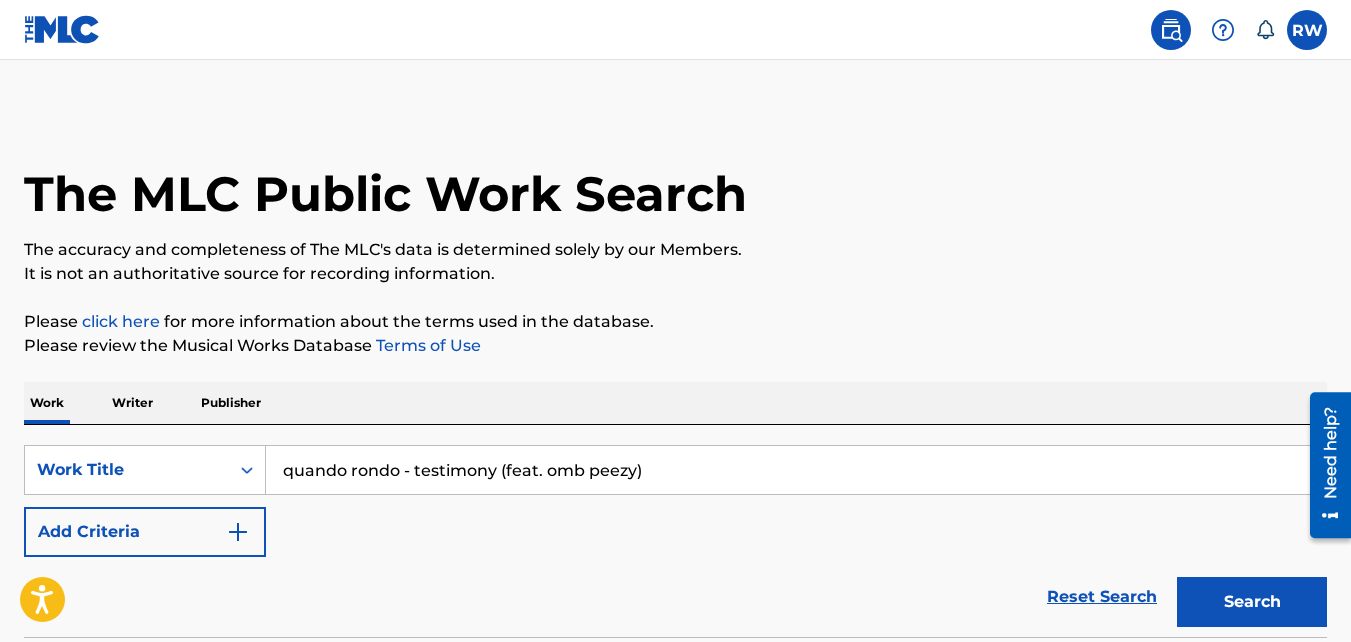 click on "quando rondo - testimony (feat. omb peezy)" at bounding box center [796, 470] 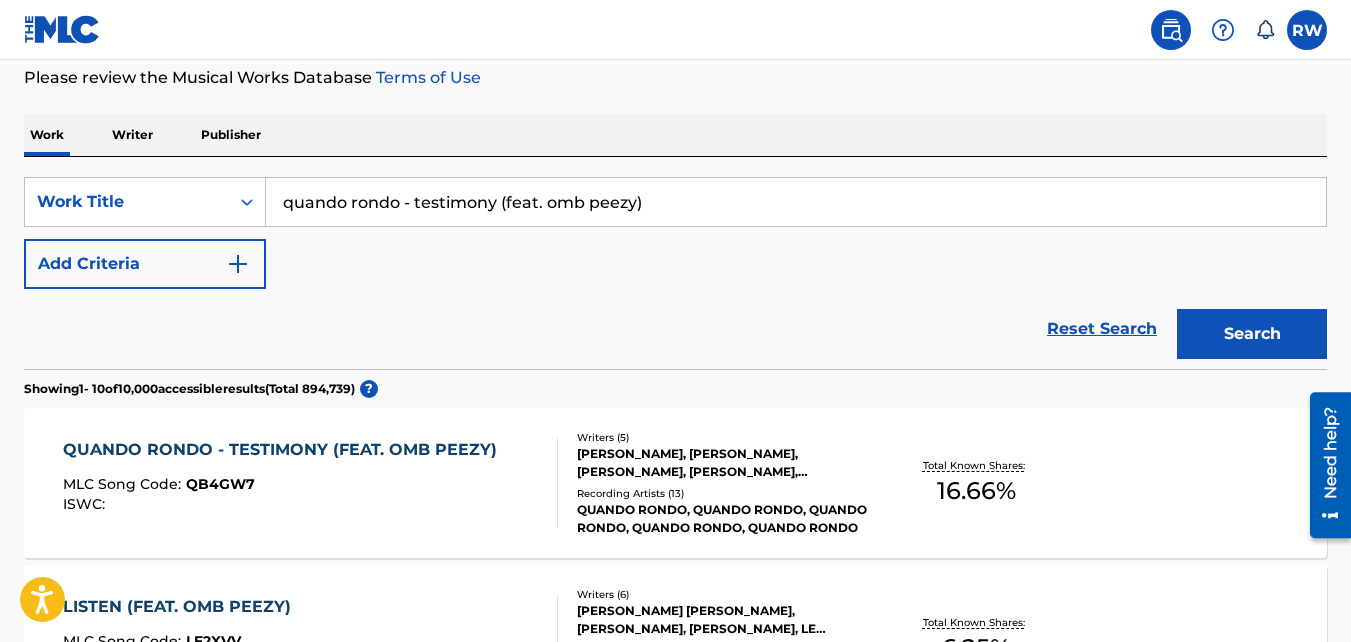 scroll, scrollTop: 350, scrollLeft: 0, axis: vertical 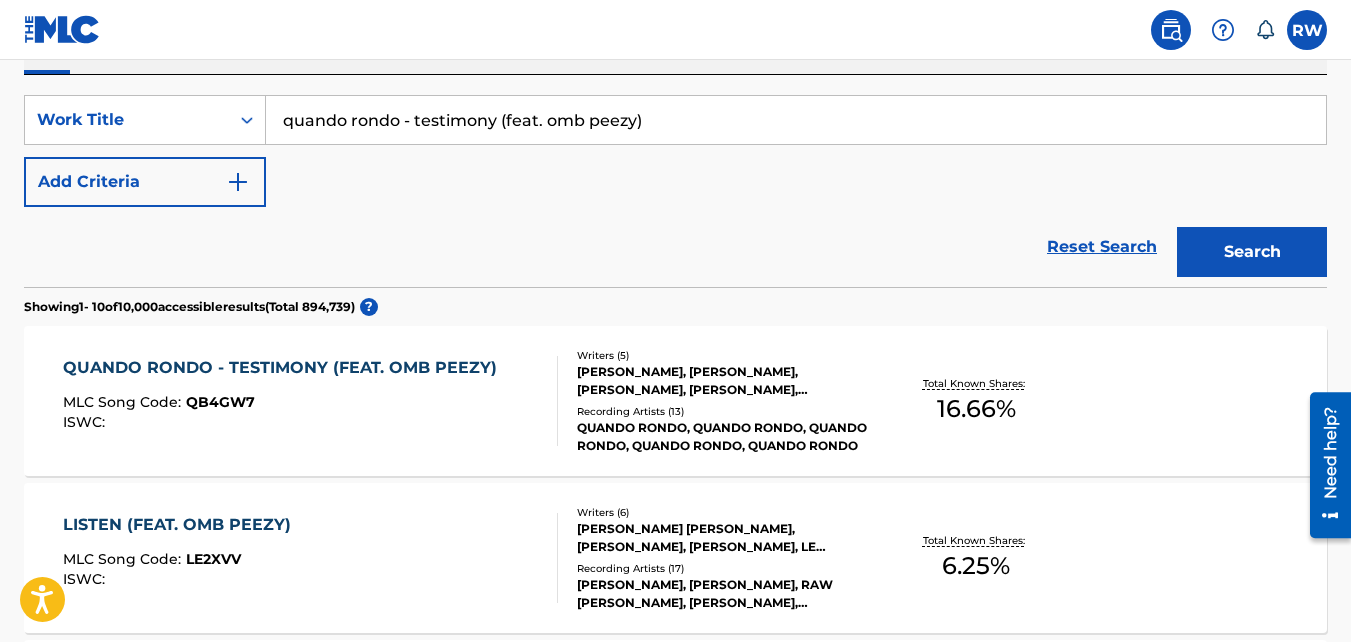 click on "[PERSON_NAME], [PERSON_NAME], [PERSON_NAME], [PERSON_NAME], [PERSON_NAME]" at bounding box center [722, 381] 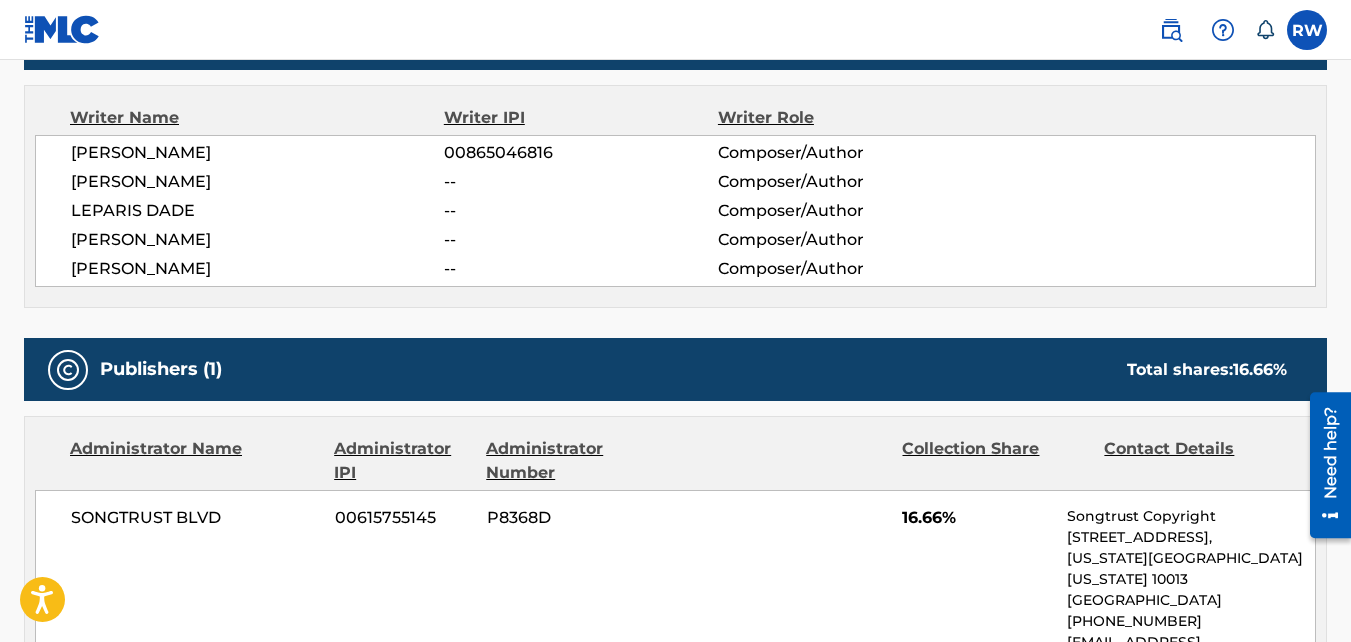 scroll, scrollTop: 659, scrollLeft: 0, axis: vertical 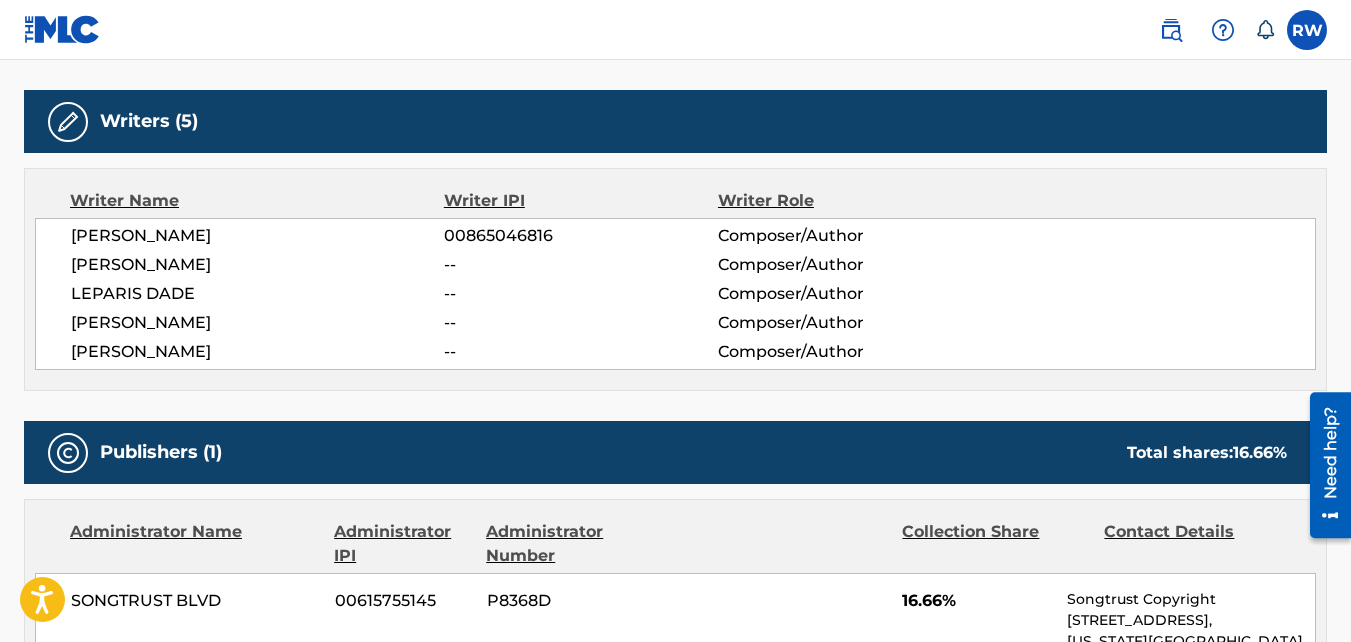 click on "Work Detail   Member Work Identifier -- MLC Song Code QB4GW7 ISWC -- Duration --:-- Language -- Alternative Titles No Alternative Titles Writers   (5) Writer Name Writer IPI Writer Role [PERSON_NAME] 00865046816 Composer/Author [PERSON_NAME] -- Composer/Author LEPARIS DADE -- Composer/Author [PERSON_NAME] -- Composer/Author [PERSON_NAME] -- Composer/Author Publishers   (1) Total shares:  16.66 % Administrator Name Administrator IPI Administrator Number Collection Share Contact Details SONGTRUST BLVD 00615755145 P8368D 16.66% Songtrust Copyright [STREET_ADDRESS][US_STATE][US_STATE] [PHONE_NUMBER] [EMAIL_ADDRESS][DOMAIN_NAME] Admin Original Publisher Connecting Line Publisher Name Publisher IPI Publisher Number Represented Writers SPEAKER BANGERZ PUBLISHING 01011930708 P076WC [PERSON_NAME] Total shares:  16.66 % Matched Recordings   (13) Showing  1  -   10  of  13   results   Recording Artist Recording Title ISRC DSP Label Duration QUANDO RONDO TESTIMONY (FEAT. OMB PEEZY)" at bounding box center (675, 694) 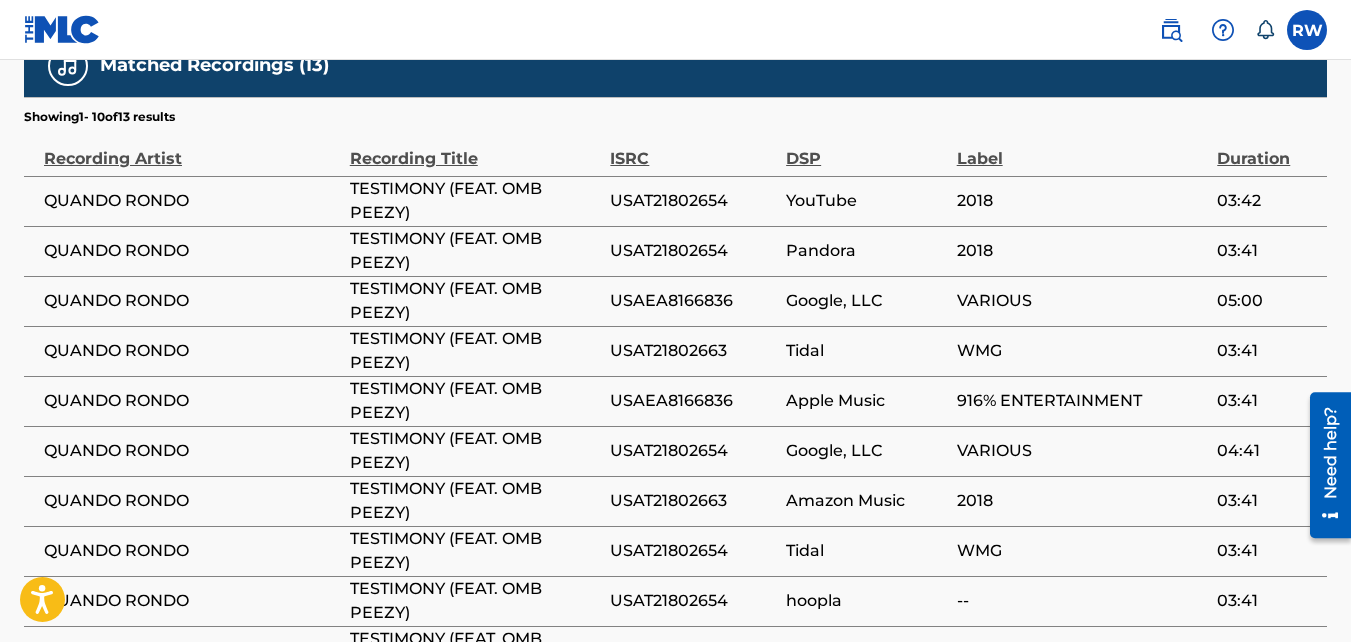 scroll, scrollTop: 1557, scrollLeft: 0, axis: vertical 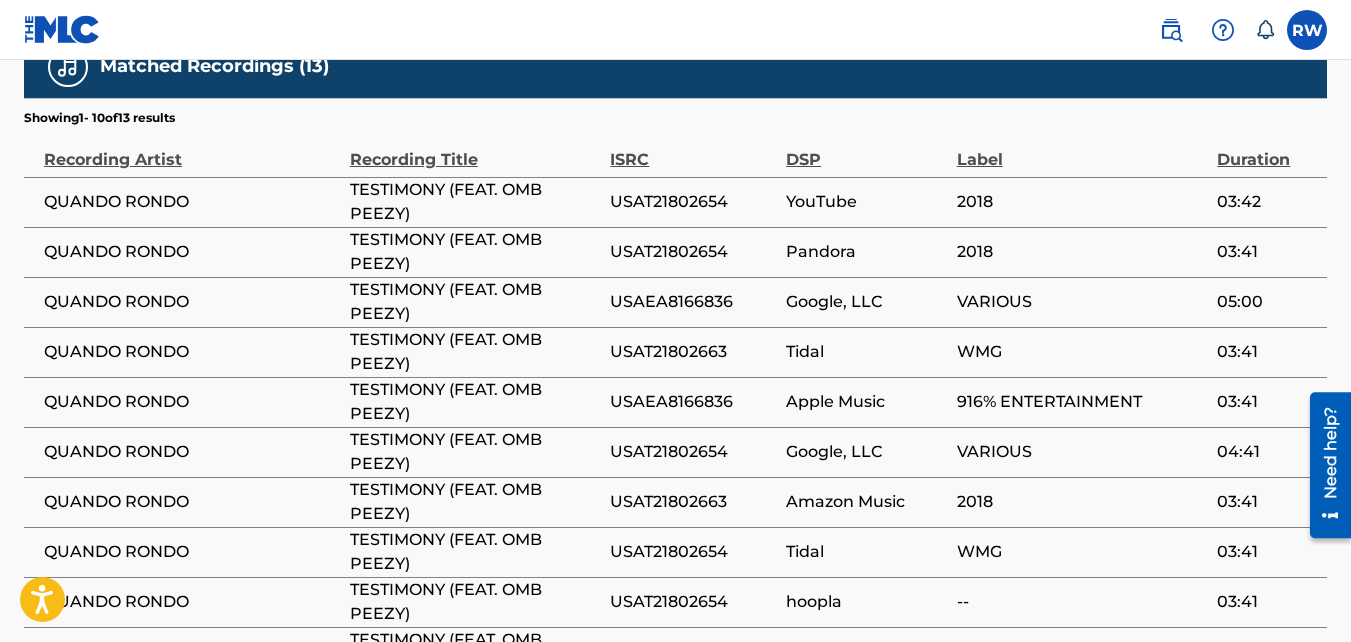 click at bounding box center (1171, 30) 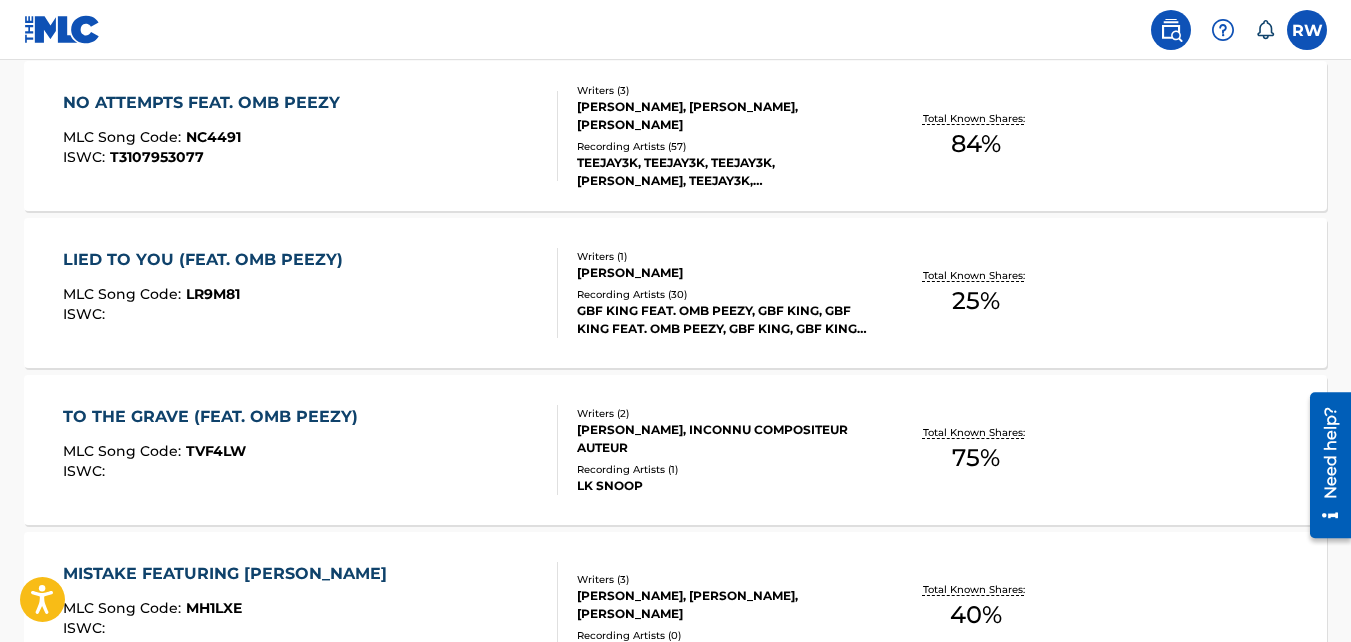 scroll, scrollTop: 0, scrollLeft: 0, axis: both 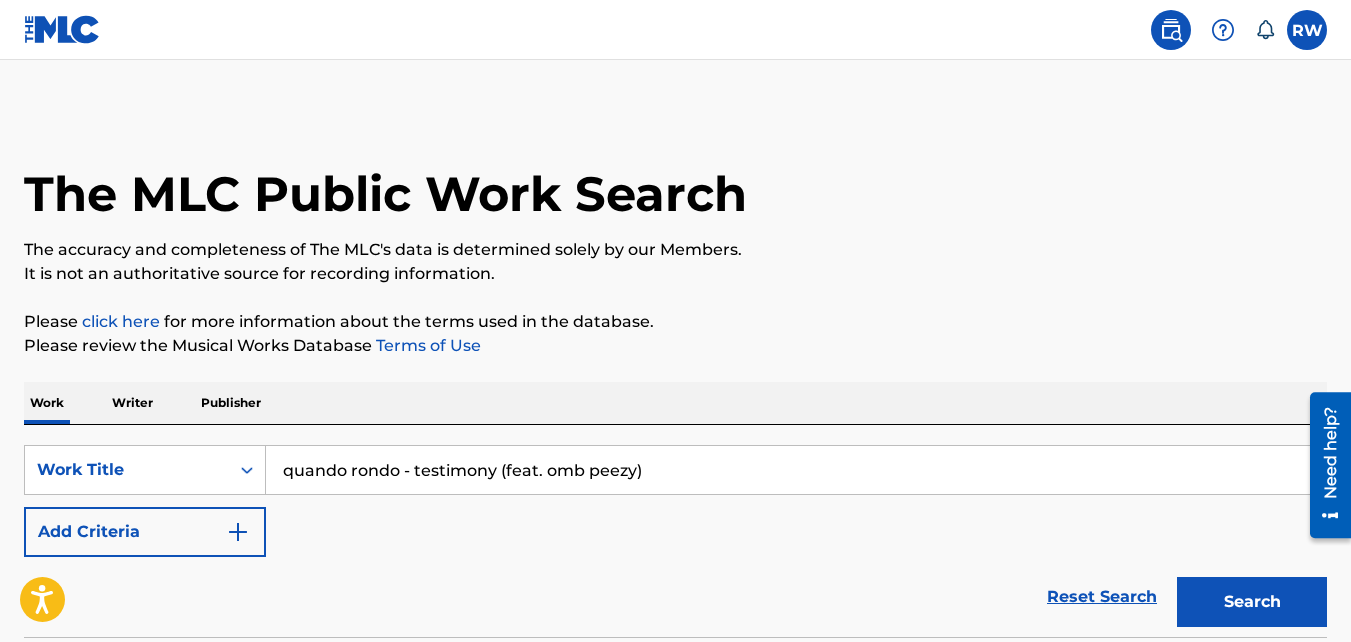 click on "quando rondo - testimony (feat. omb peezy)" at bounding box center (796, 470) 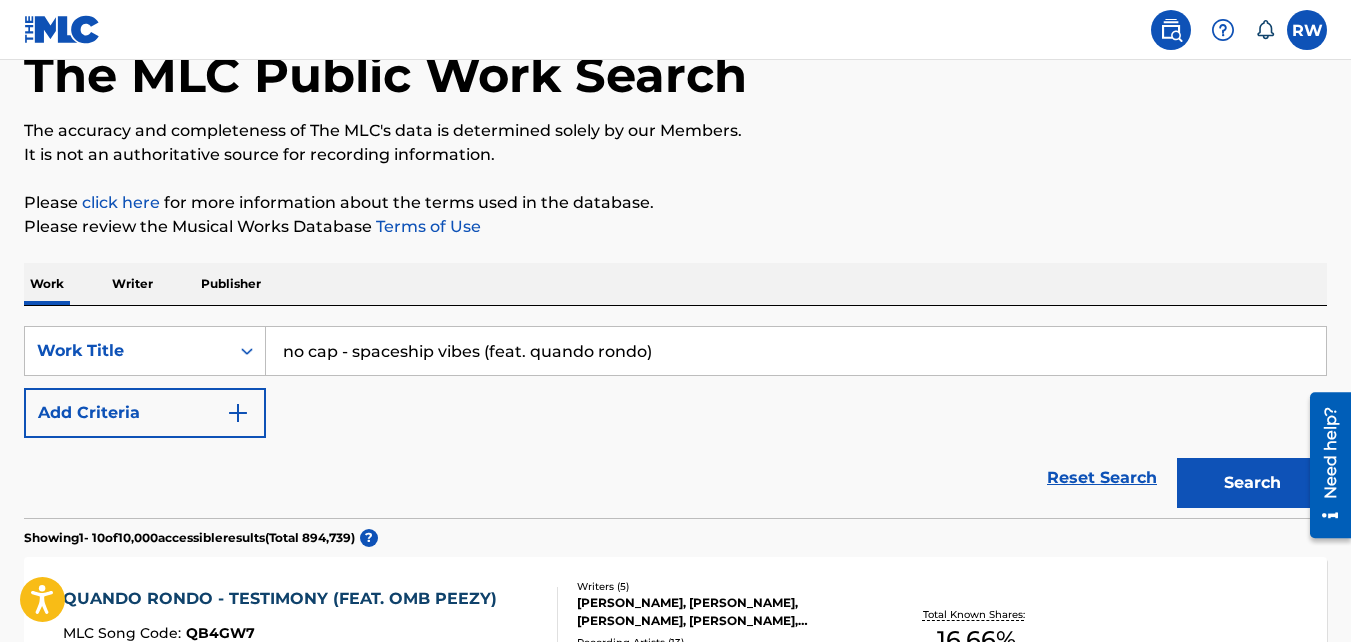 scroll, scrollTop: 118, scrollLeft: 0, axis: vertical 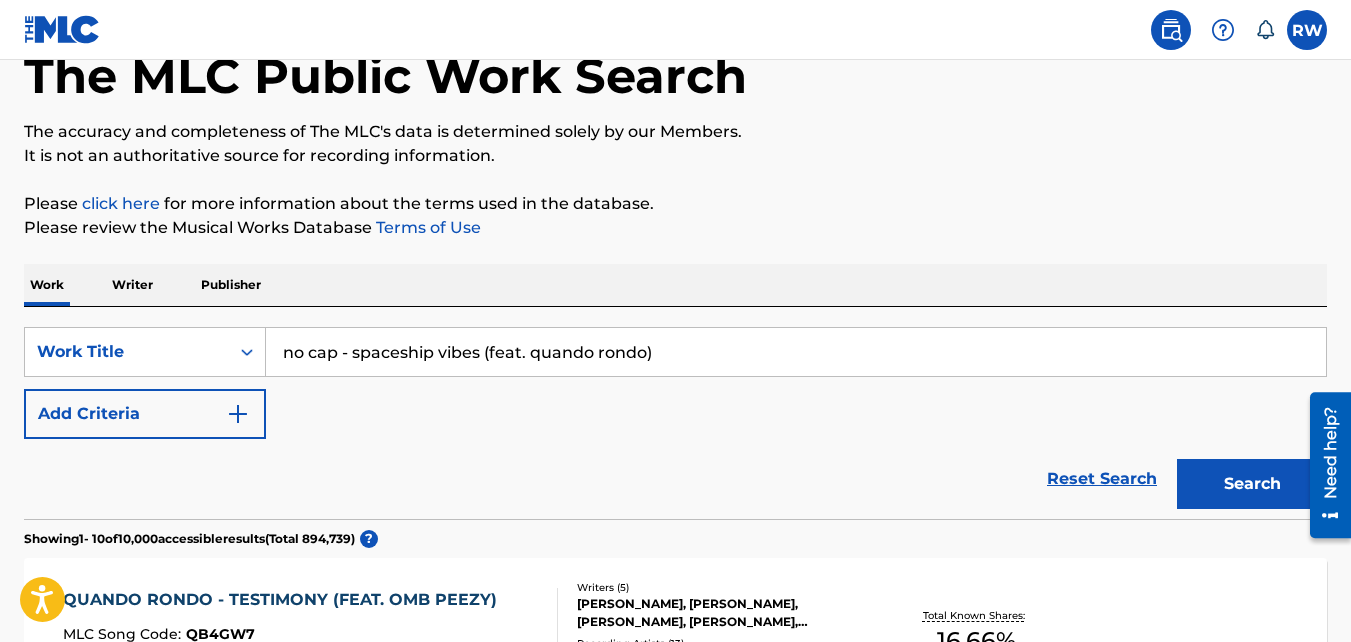 click on "Search" at bounding box center (1252, 484) 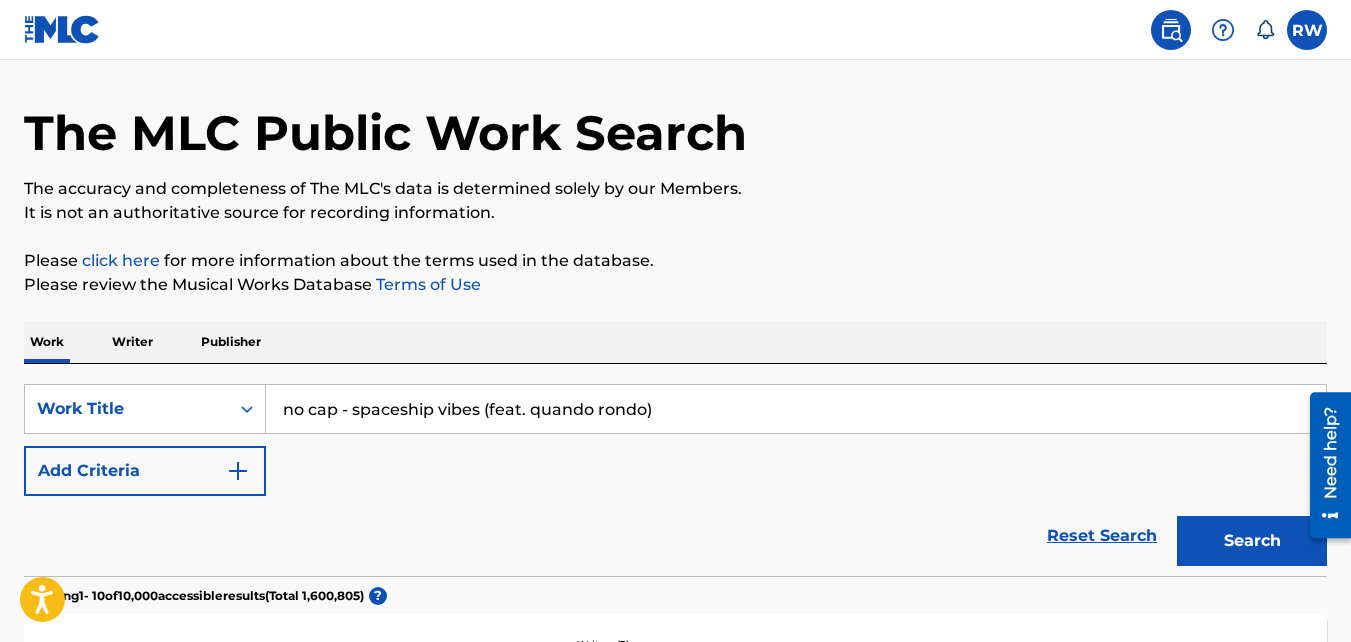scroll, scrollTop: 0, scrollLeft: 0, axis: both 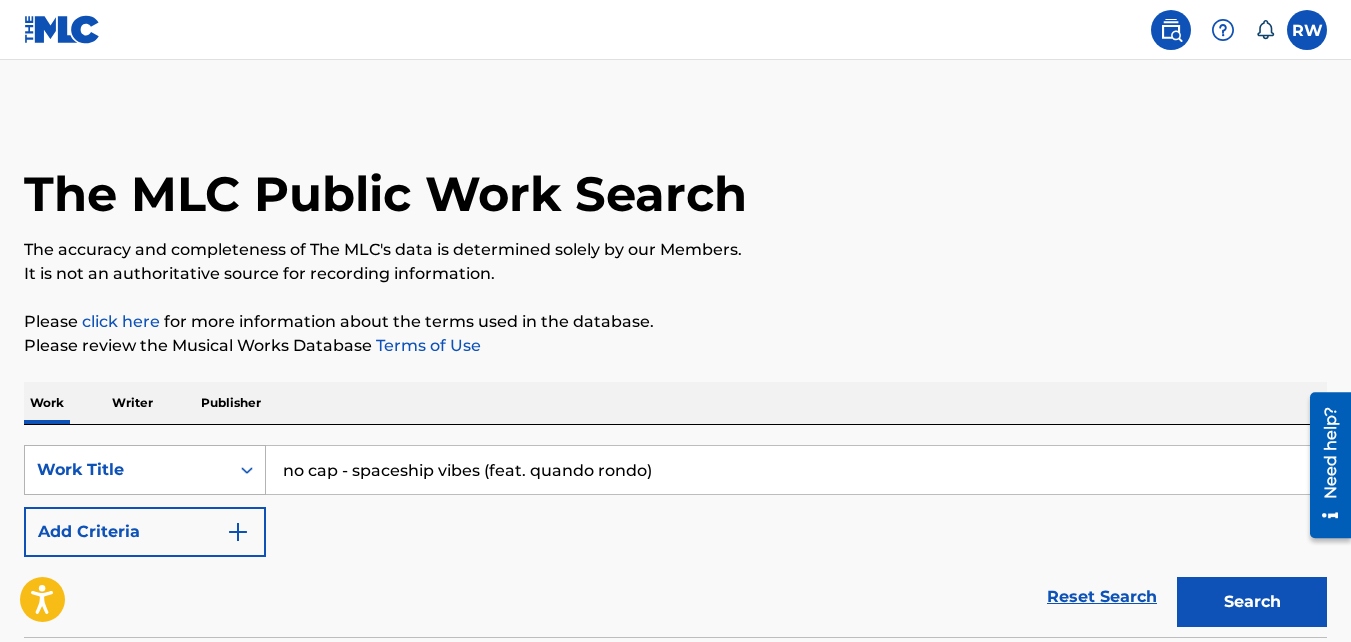 drag, startPoint x: 666, startPoint y: 469, endPoint x: 207, endPoint y: 485, distance: 459.27878 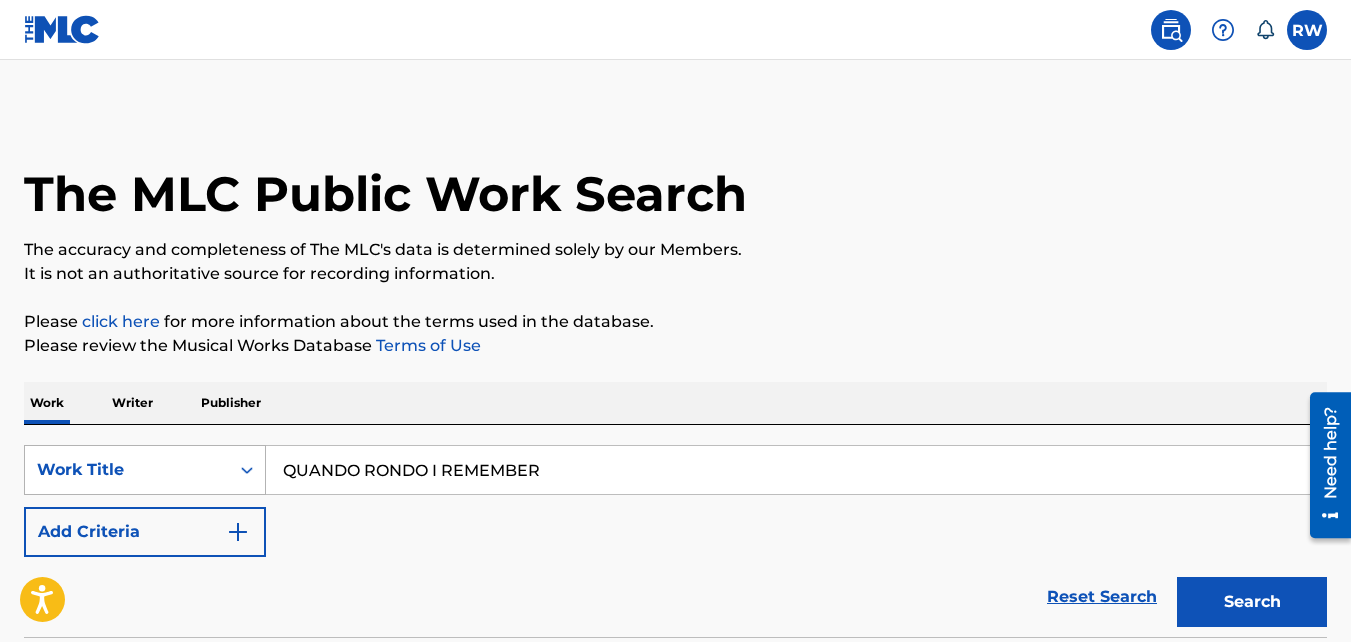 type on "QUANDO RONDO I REMEMBER" 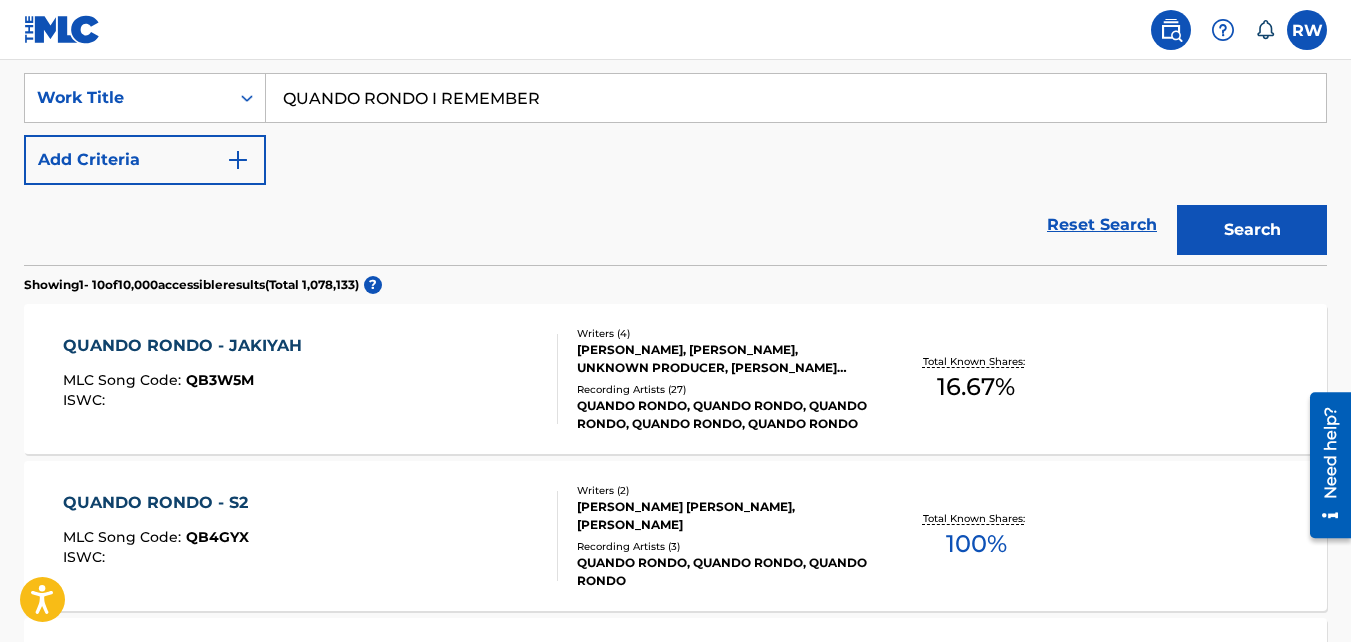 scroll, scrollTop: 373, scrollLeft: 0, axis: vertical 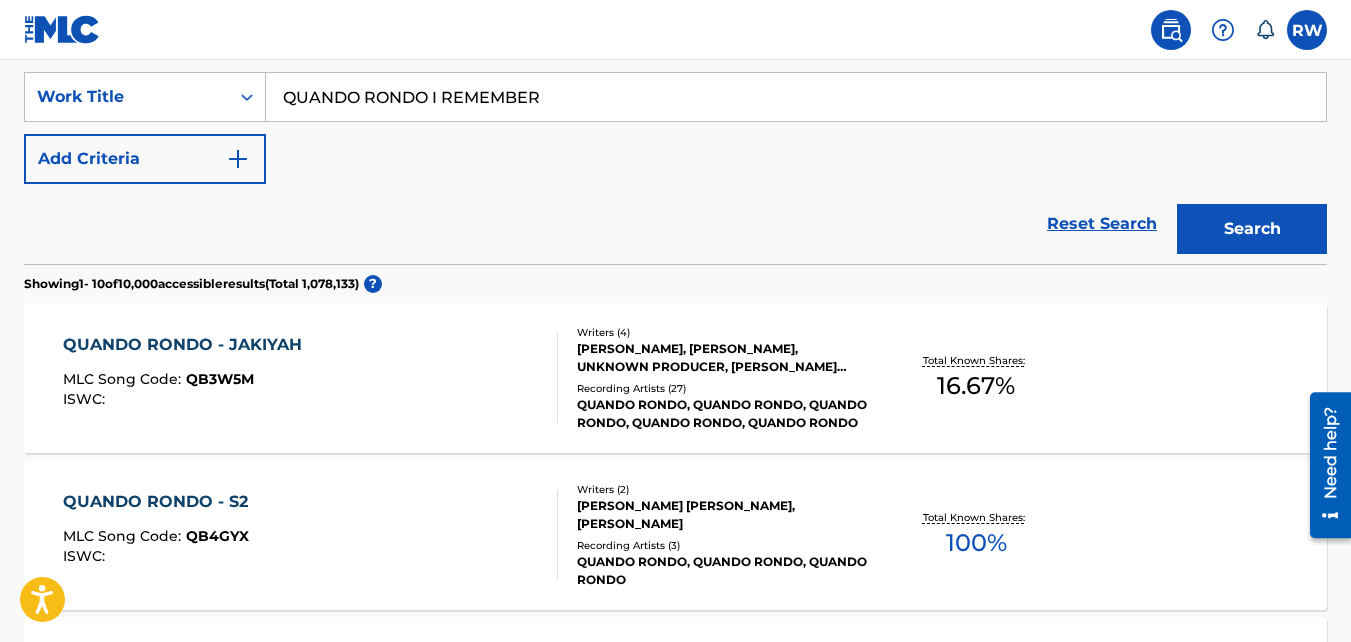 drag, startPoint x: 1236, startPoint y: 239, endPoint x: 1258, endPoint y: 234, distance: 22.561028 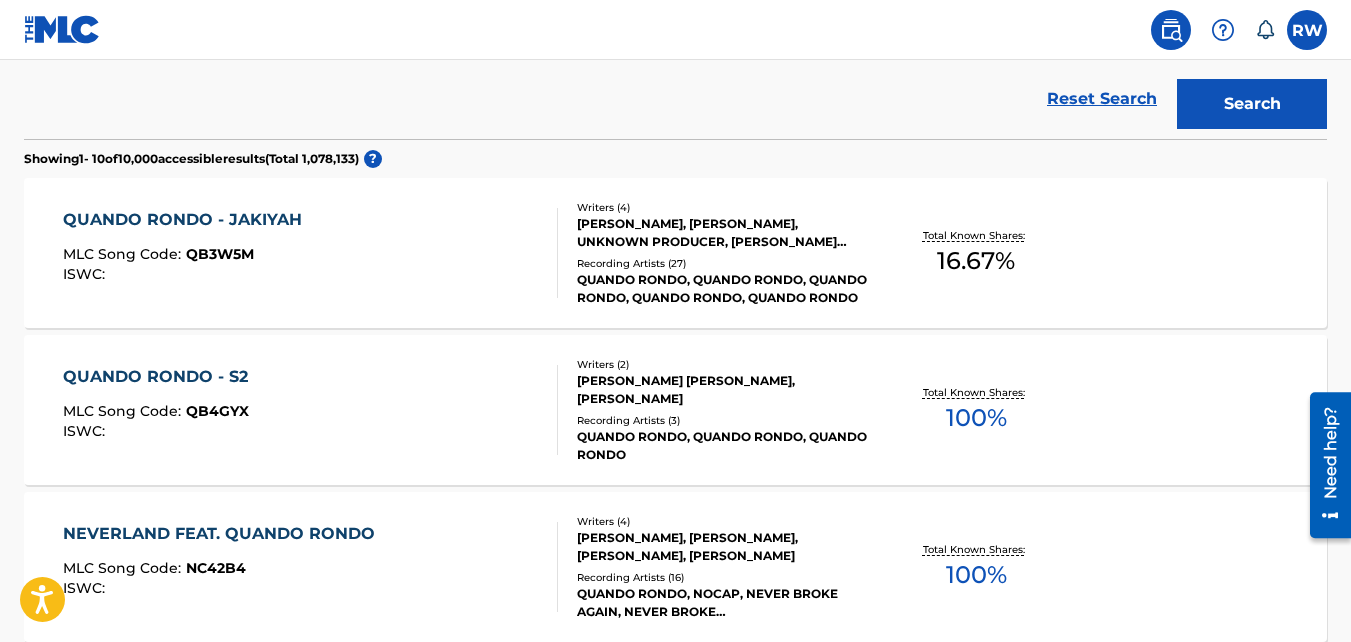 scroll, scrollTop: 497, scrollLeft: 0, axis: vertical 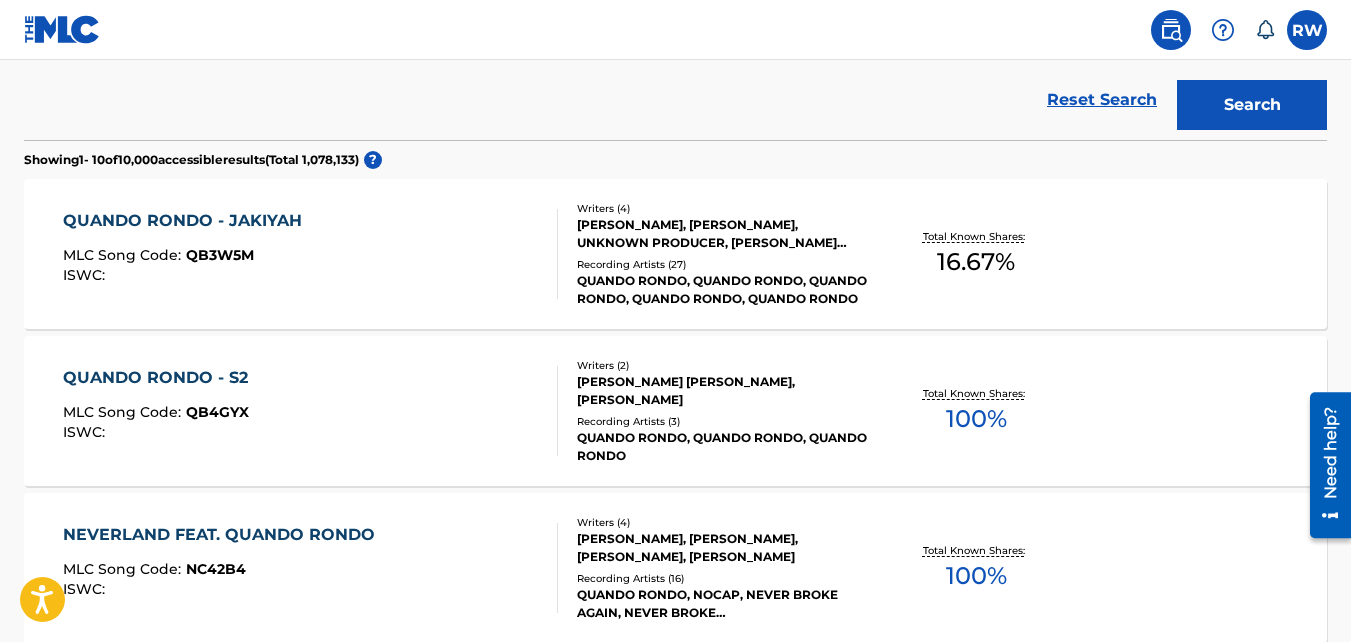 click on "QUANDO RONDO - JAKIYAH" at bounding box center (187, 221) 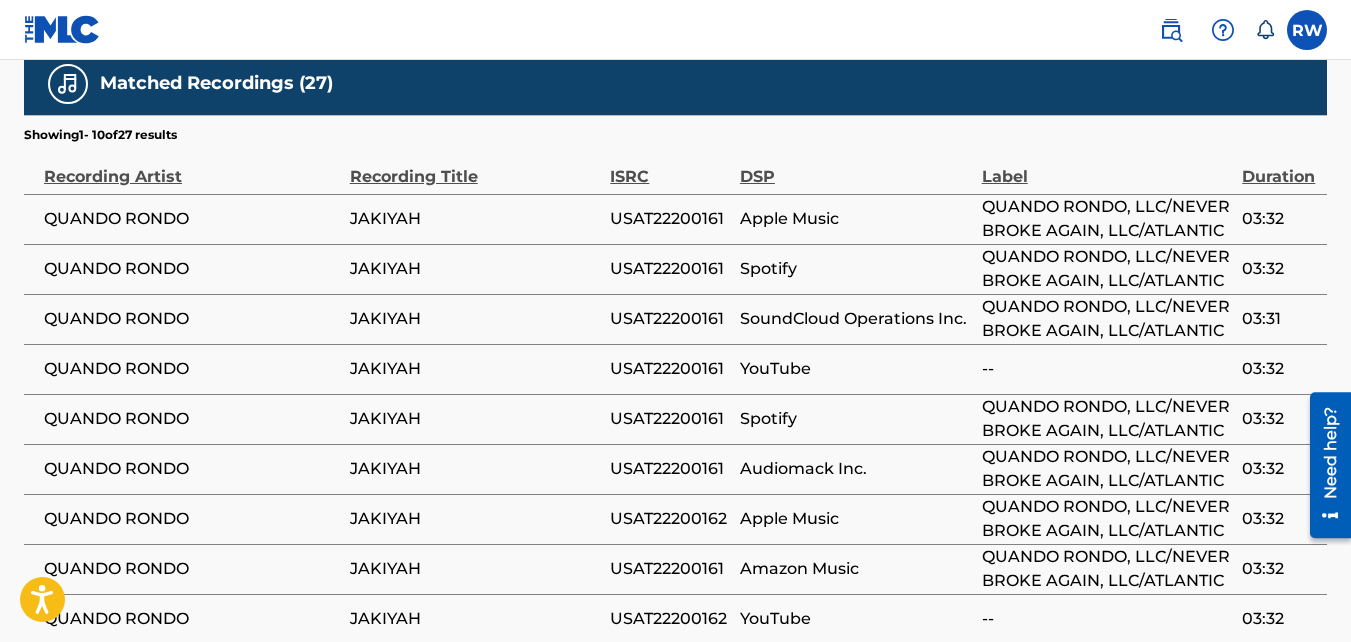 scroll, scrollTop: 1543, scrollLeft: 0, axis: vertical 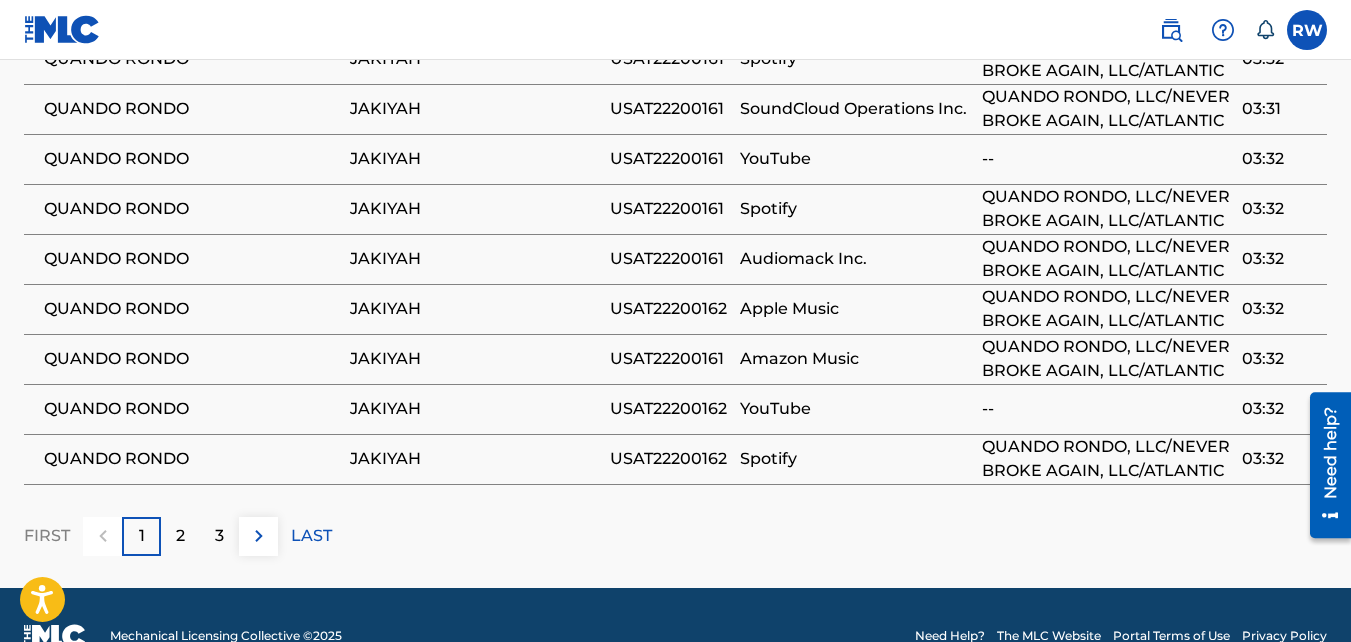 click on "2" at bounding box center (180, 536) 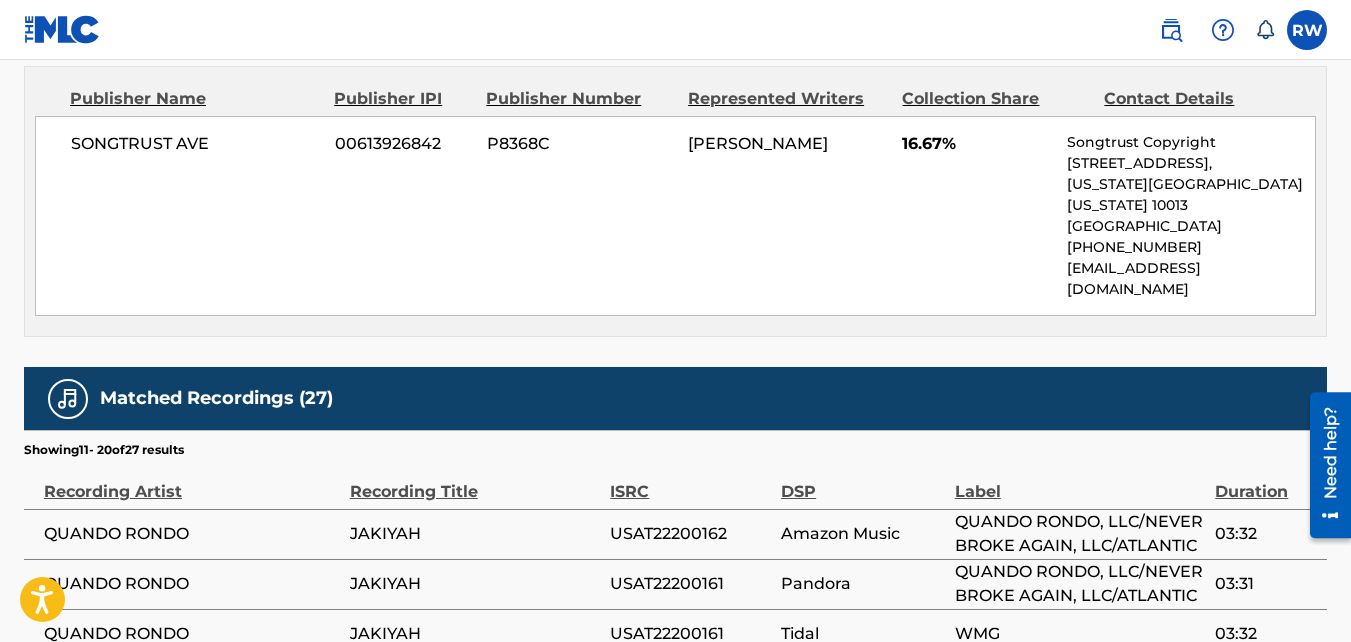 scroll, scrollTop: 1543, scrollLeft: 0, axis: vertical 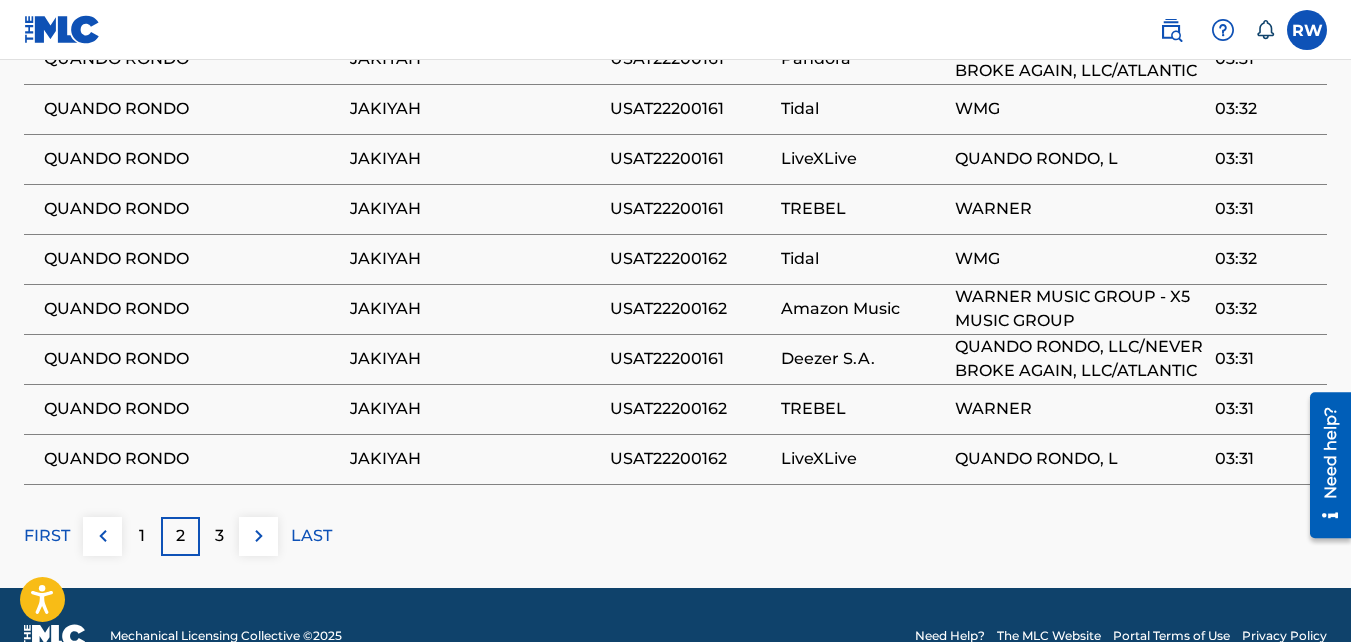 click on "LAST" at bounding box center [311, 536] 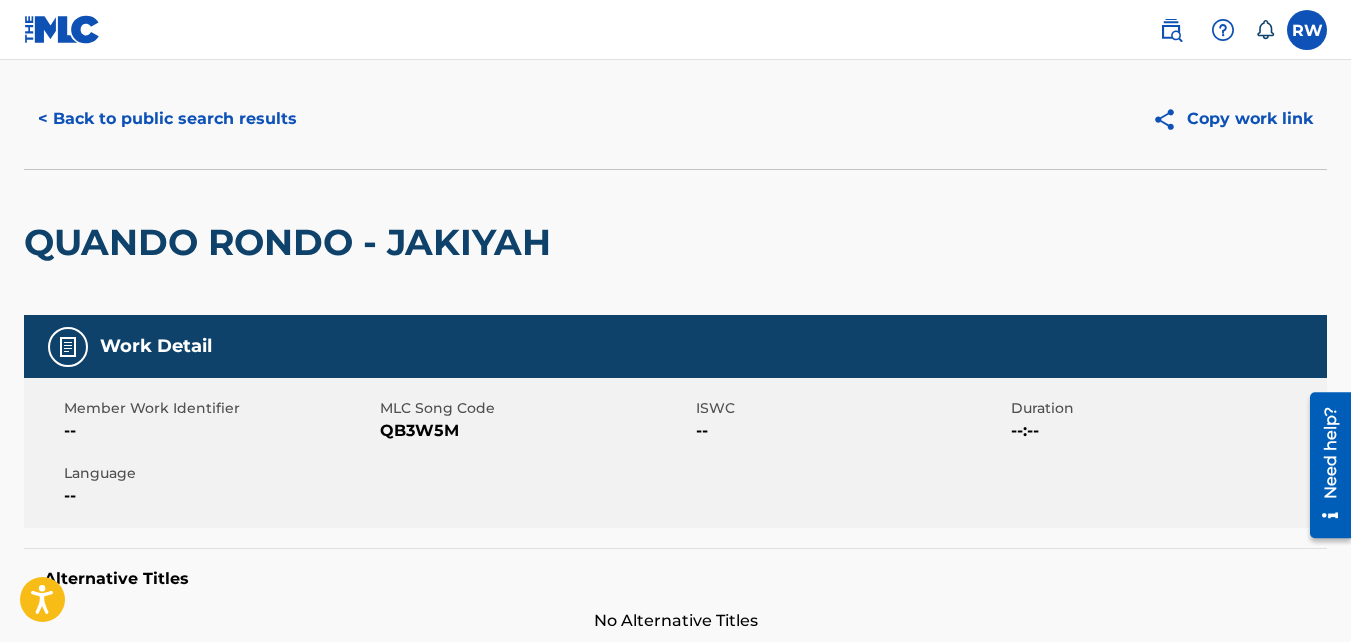 scroll, scrollTop: 0, scrollLeft: 0, axis: both 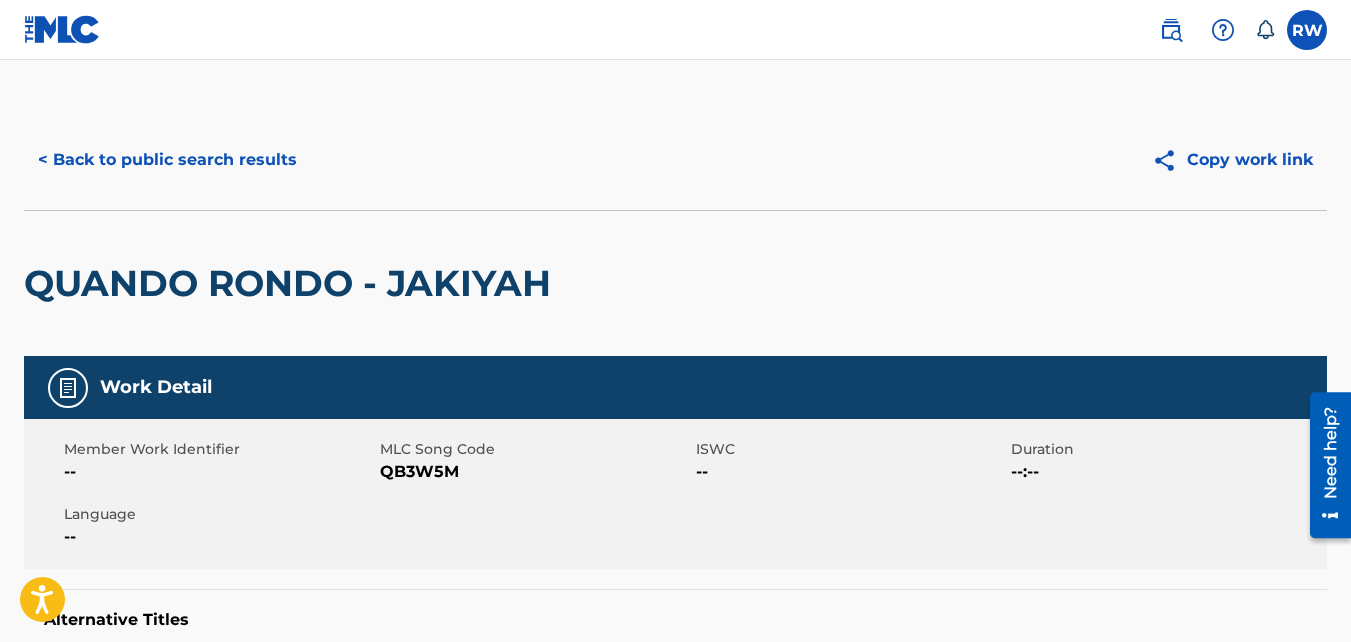 click on "< Back to public search results" at bounding box center (167, 160) 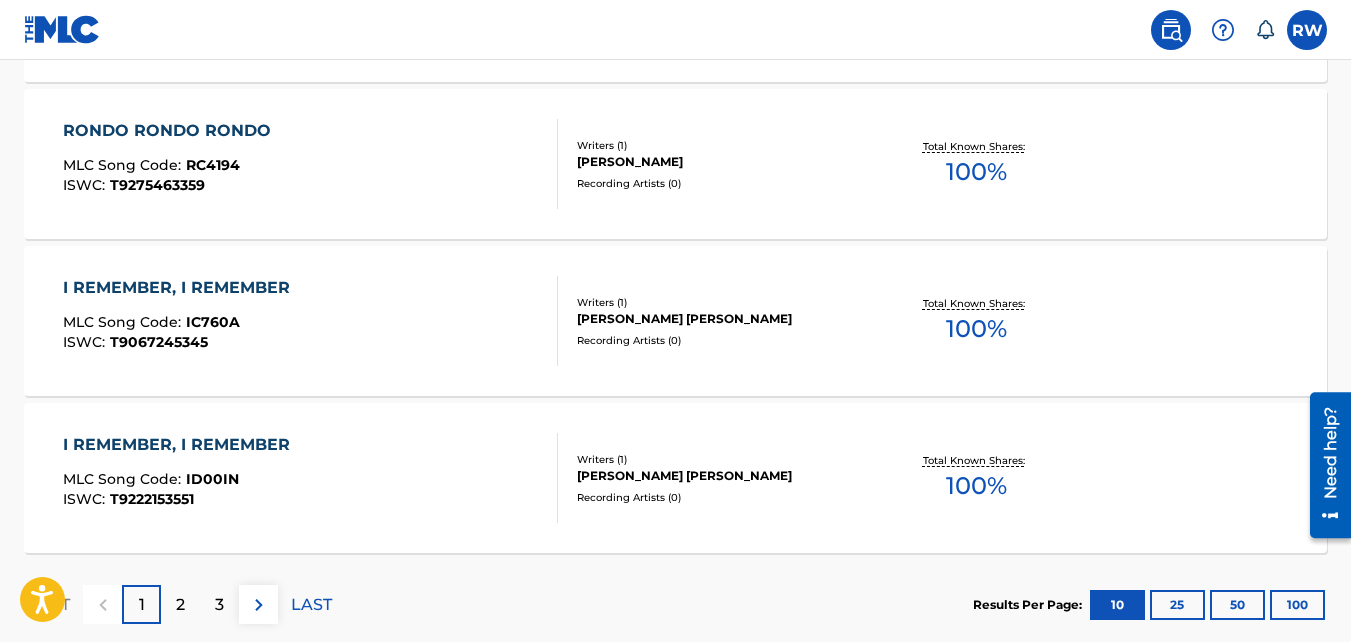 scroll, scrollTop: 1806, scrollLeft: 0, axis: vertical 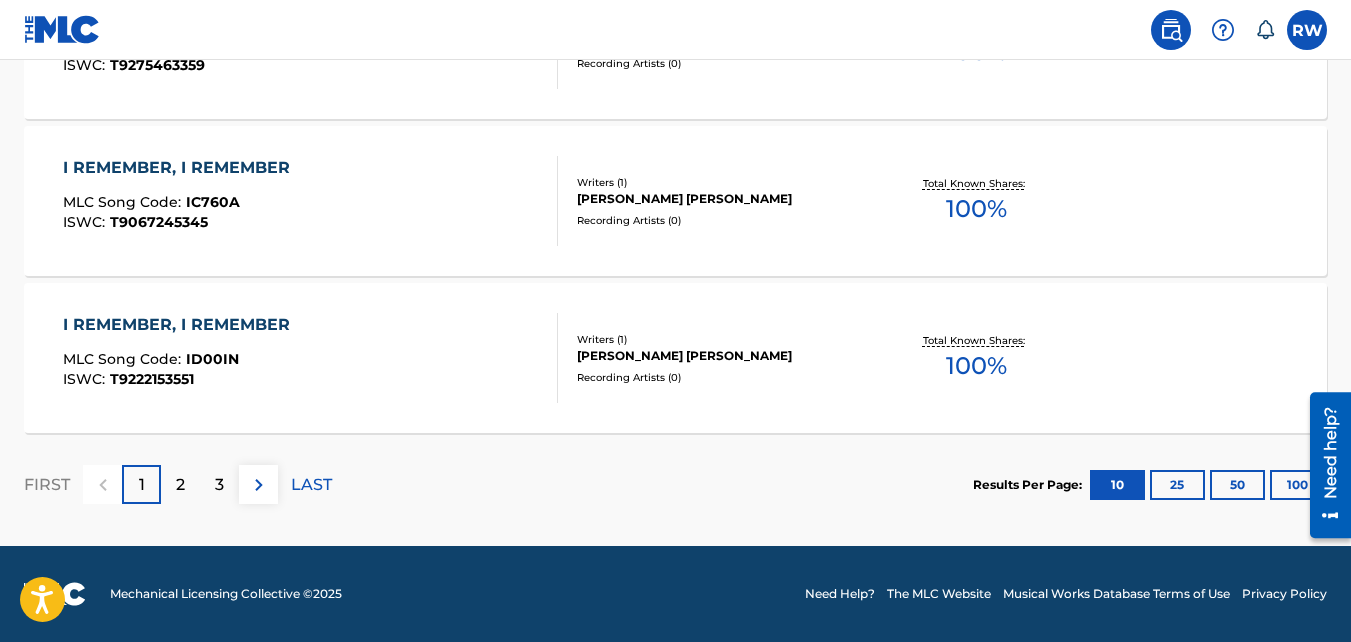 click on "I REMEMBER, I REMEMBER" at bounding box center (181, 325) 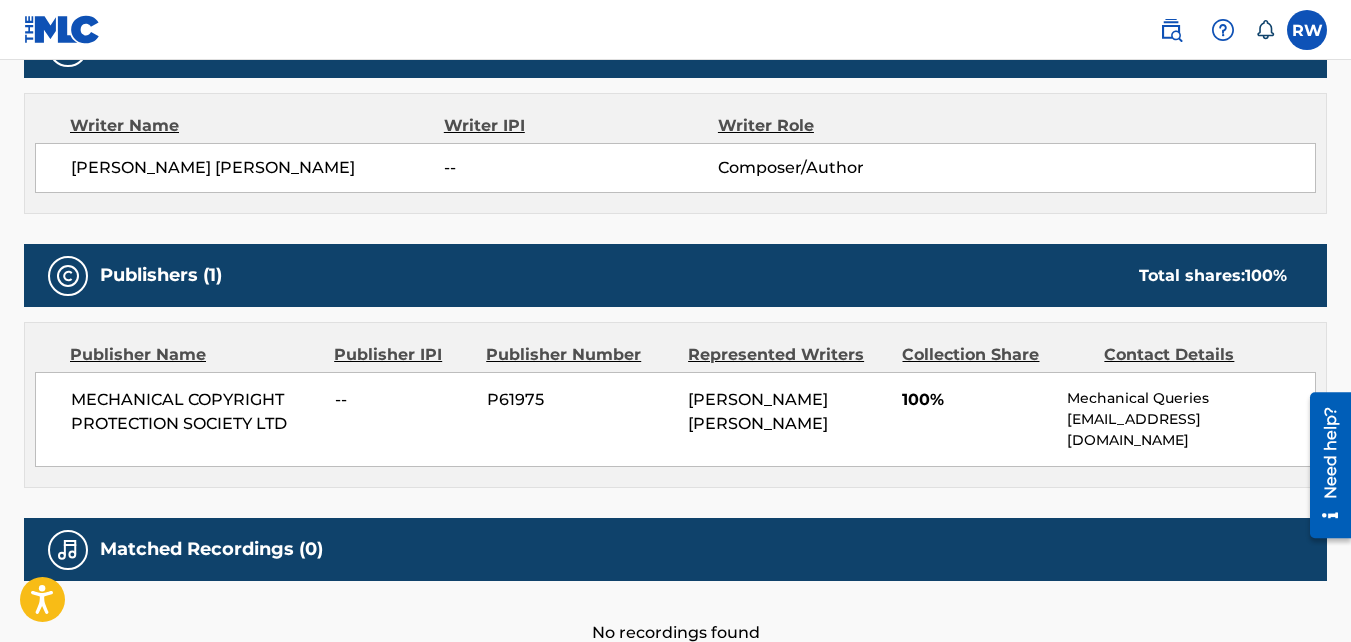 scroll, scrollTop: 818, scrollLeft: 0, axis: vertical 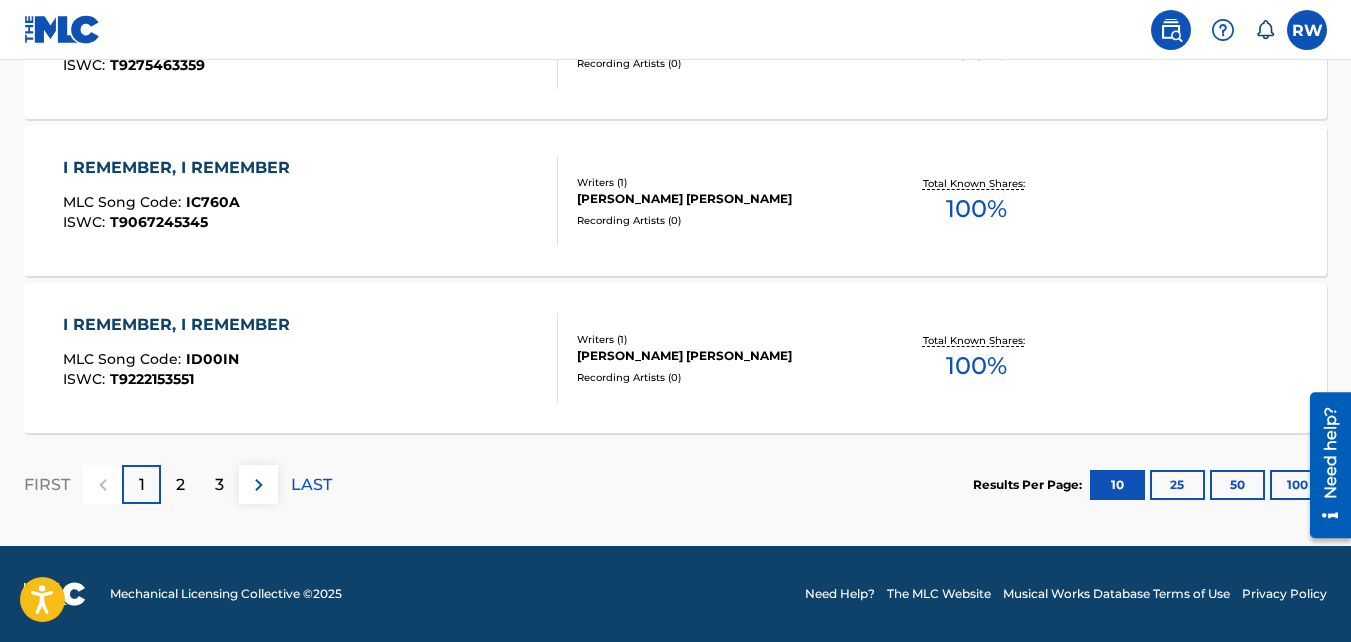 click on "2" at bounding box center [180, 484] 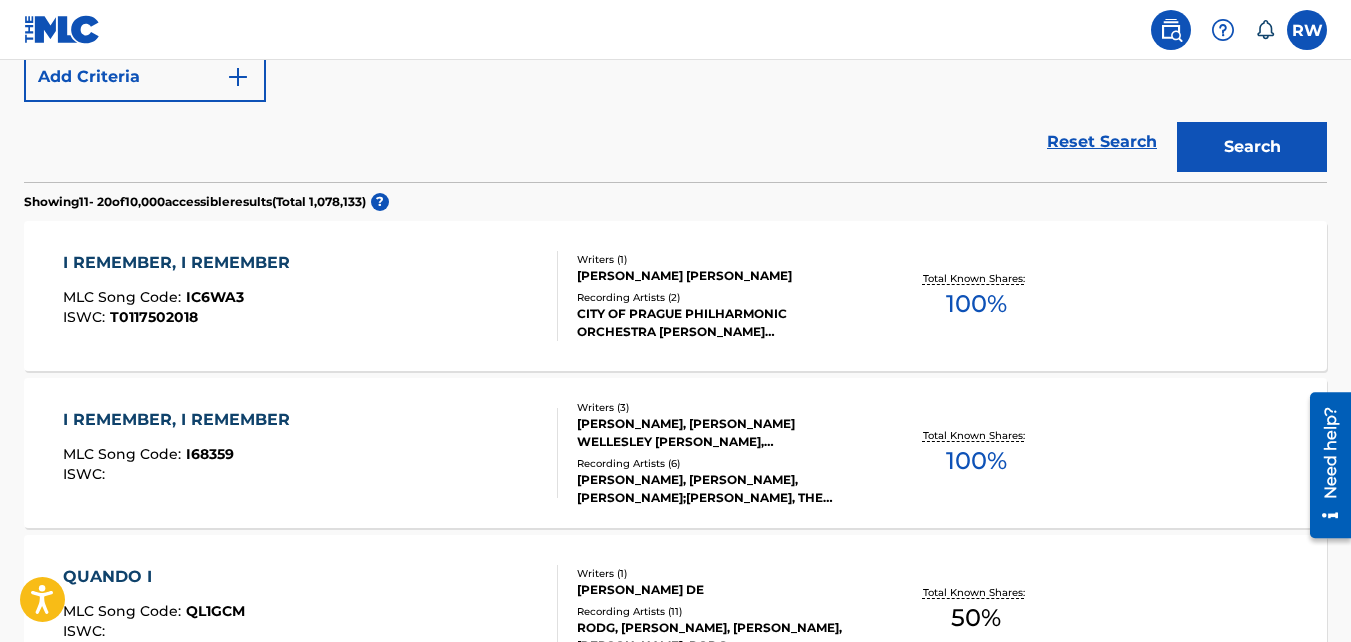 scroll, scrollTop: 452, scrollLeft: 0, axis: vertical 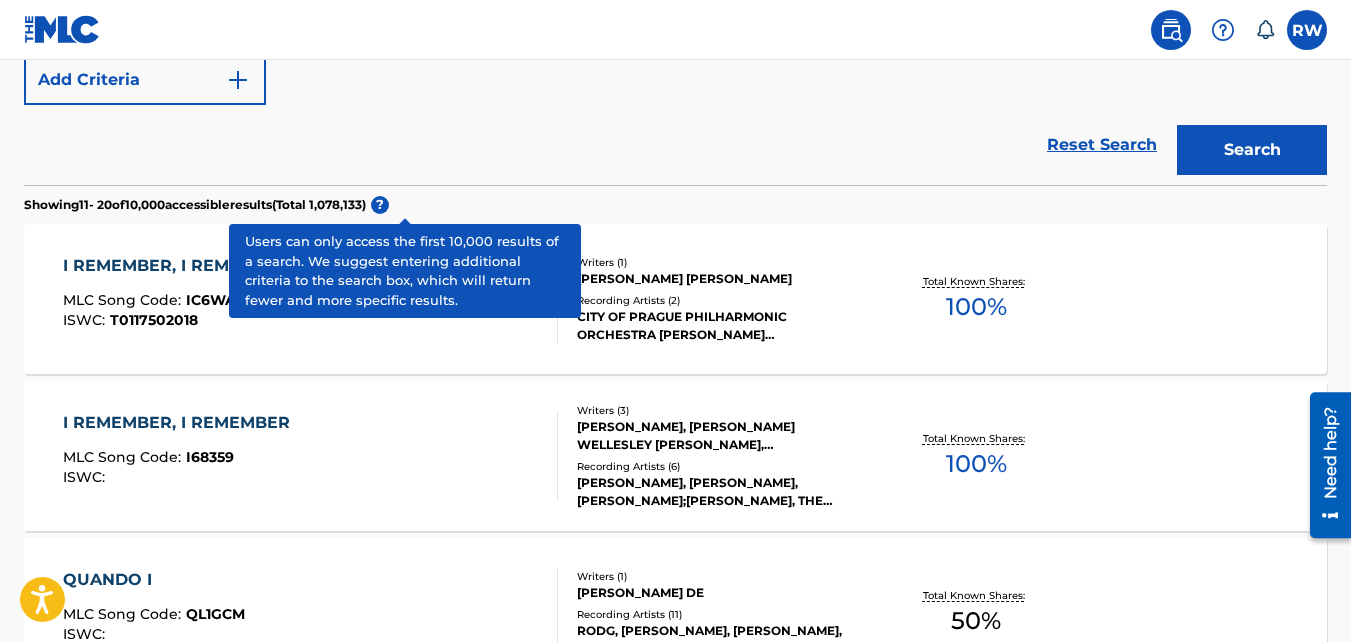 click on "?" at bounding box center (380, 205) 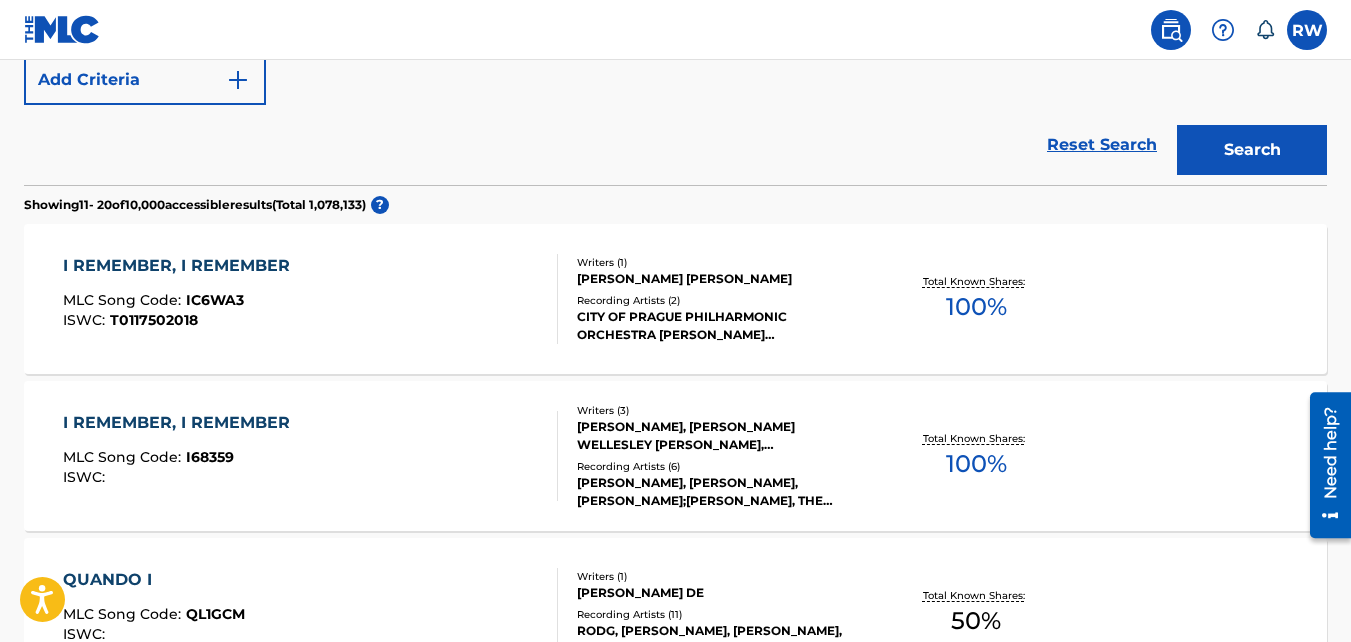 click on "Reset Search" at bounding box center [1102, 145] 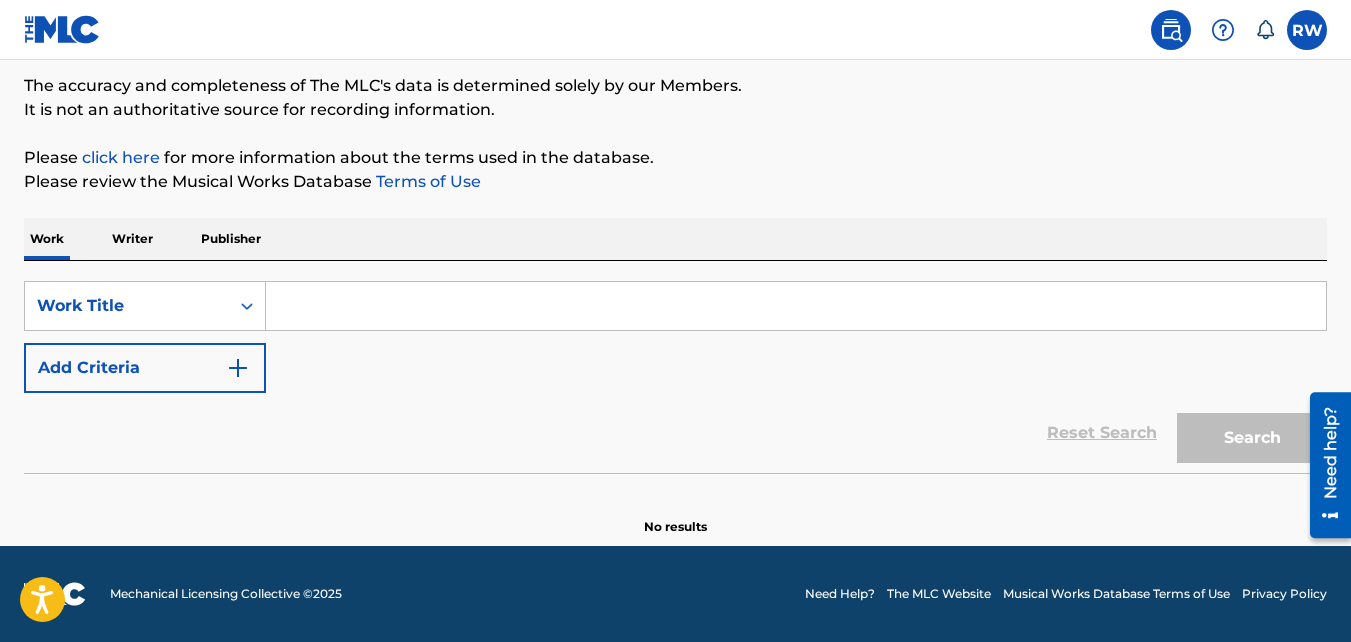 click on "Writer" at bounding box center (132, 239) 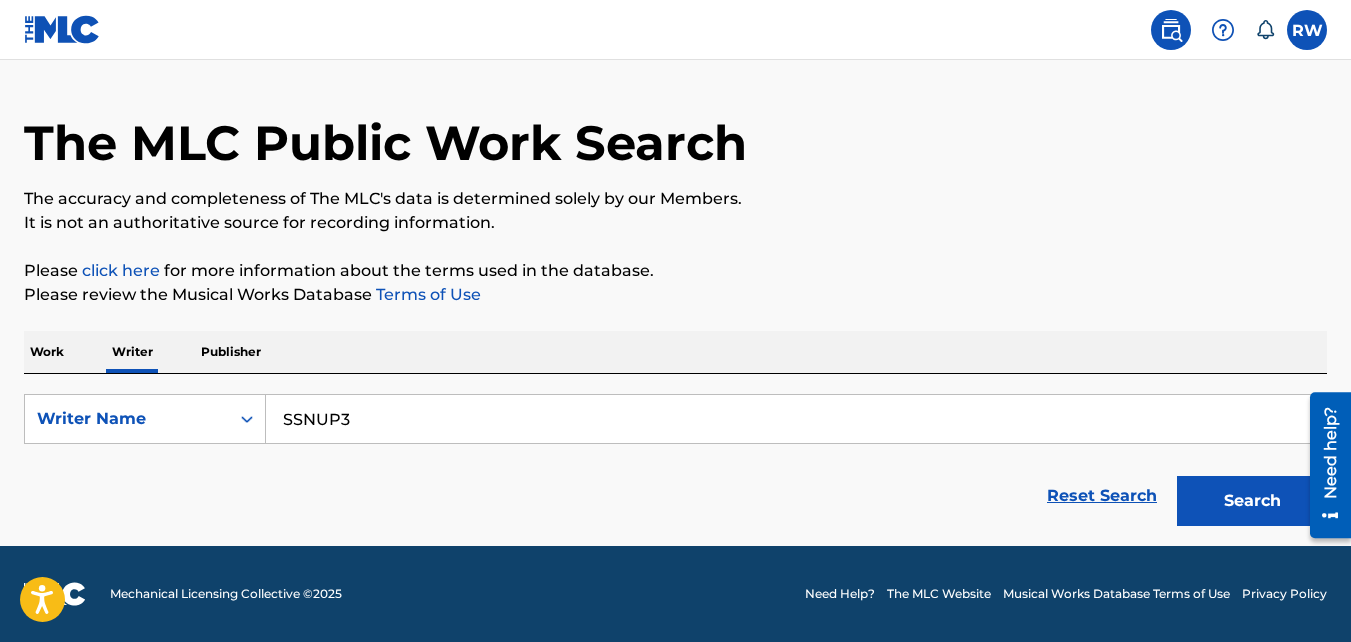 scroll, scrollTop: 0, scrollLeft: 0, axis: both 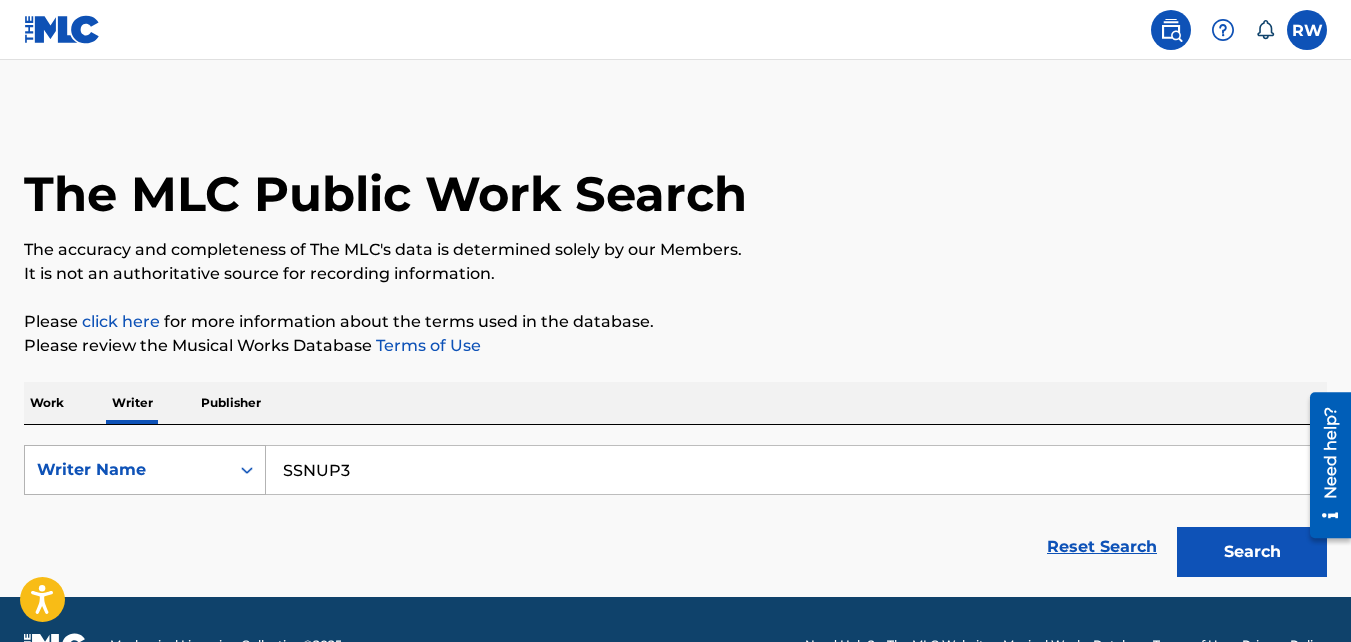 drag, startPoint x: 395, startPoint y: 479, endPoint x: 212, endPoint y: 462, distance: 183.78792 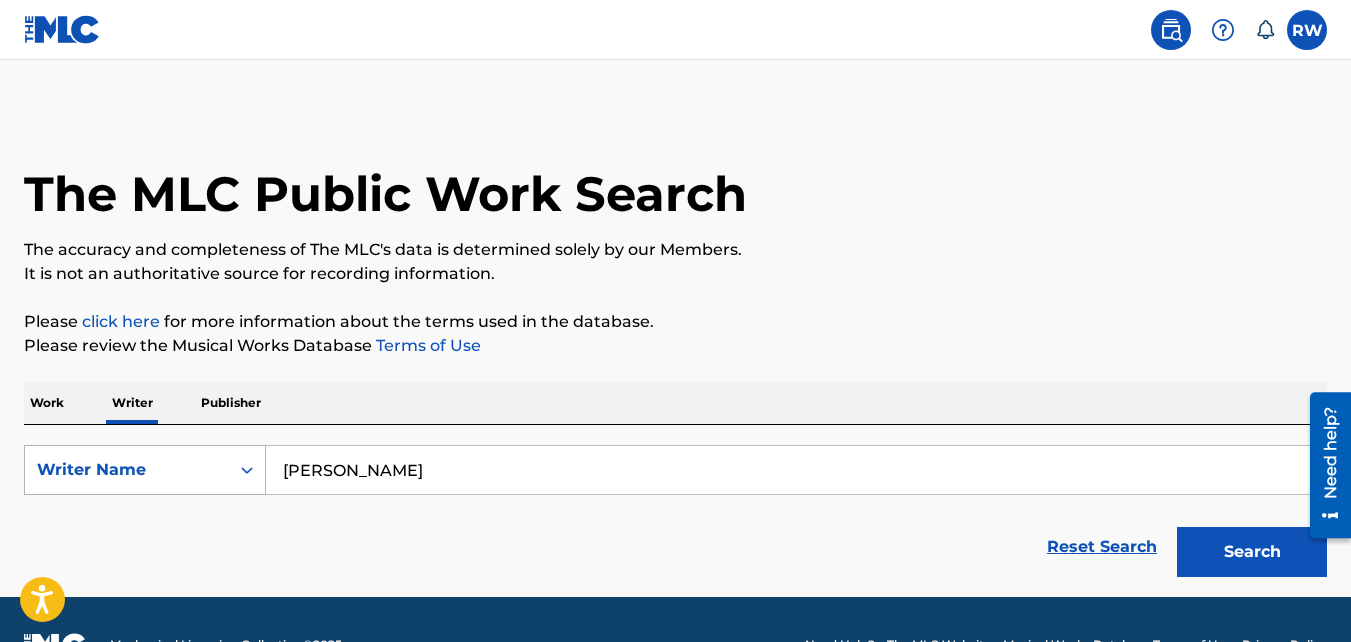 type on "[PERSON_NAME]" 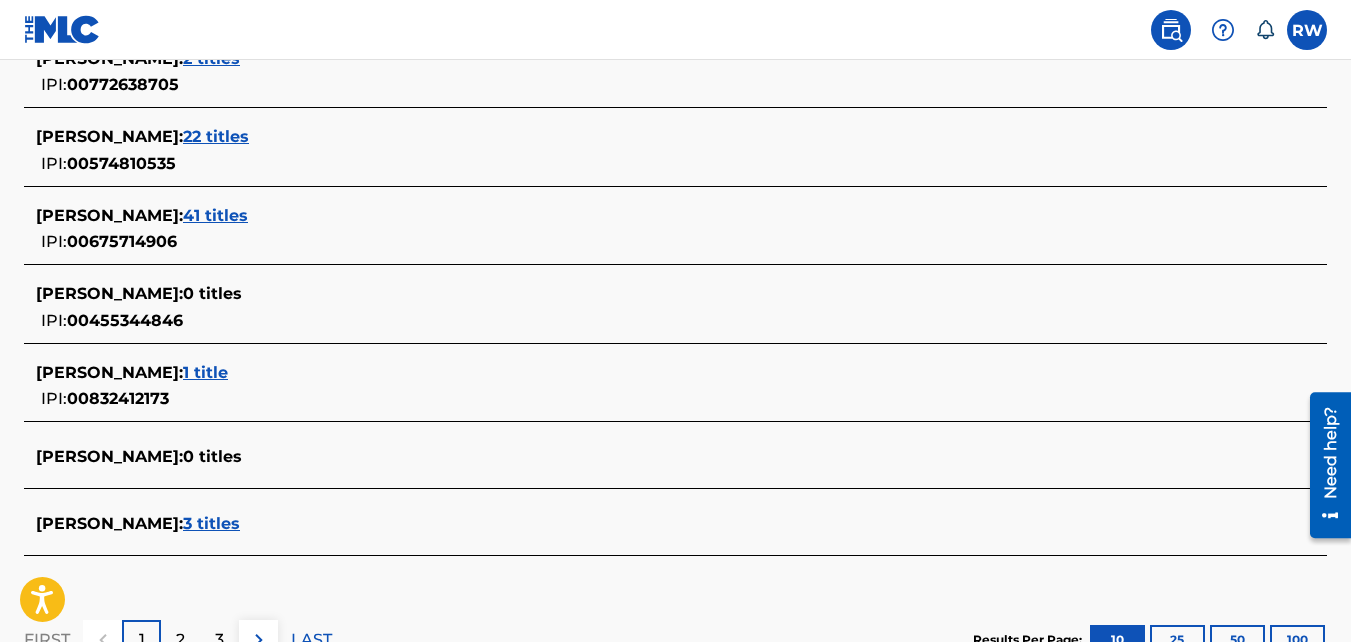 scroll, scrollTop: 850, scrollLeft: 0, axis: vertical 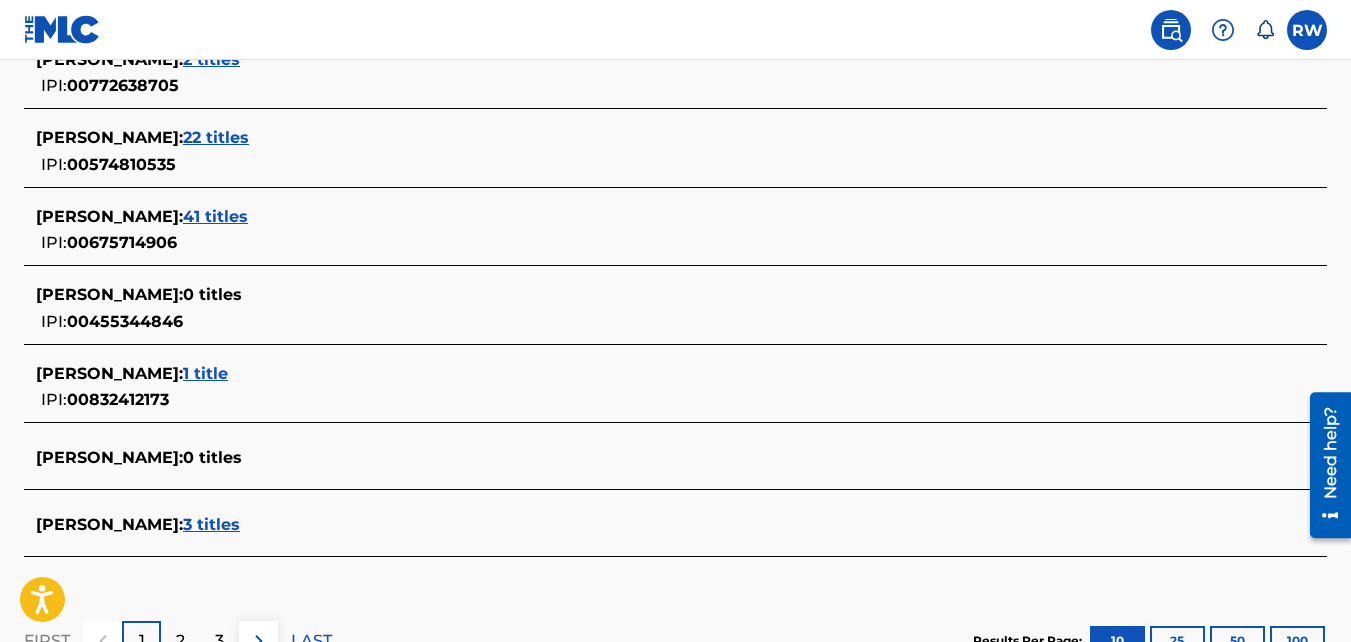 click on "41 titles" at bounding box center [215, 216] 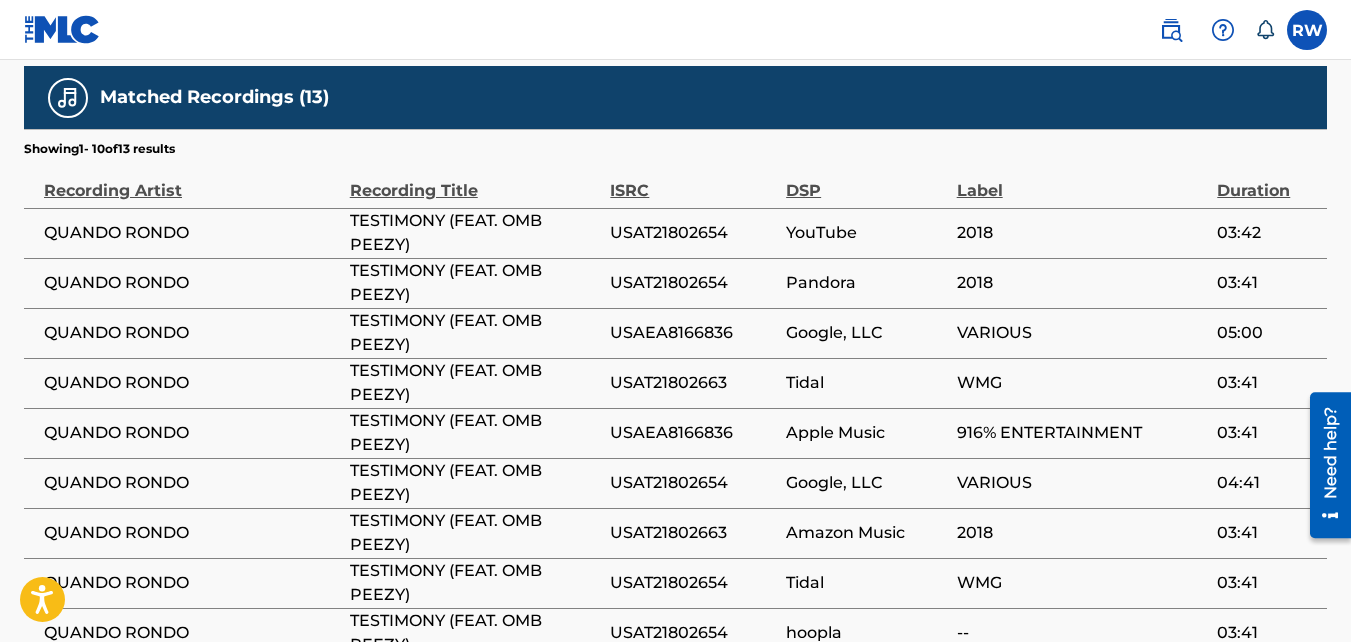 scroll, scrollTop: 1750, scrollLeft: 0, axis: vertical 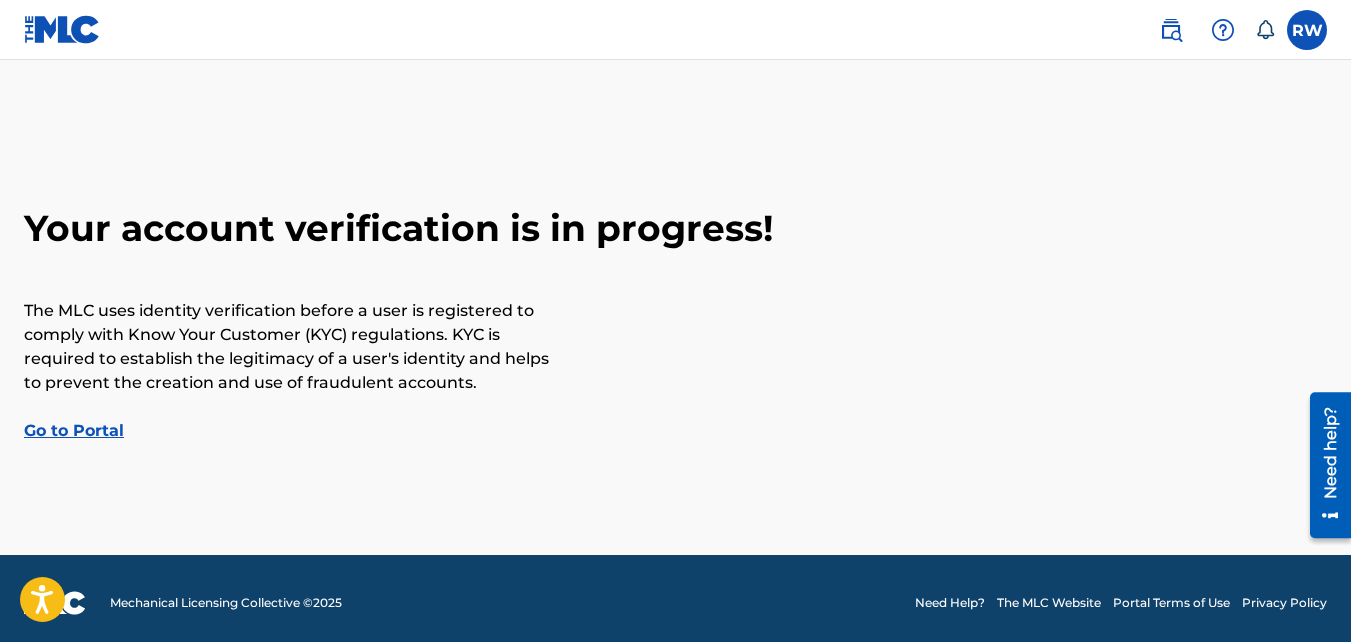 click at bounding box center (1171, 30) 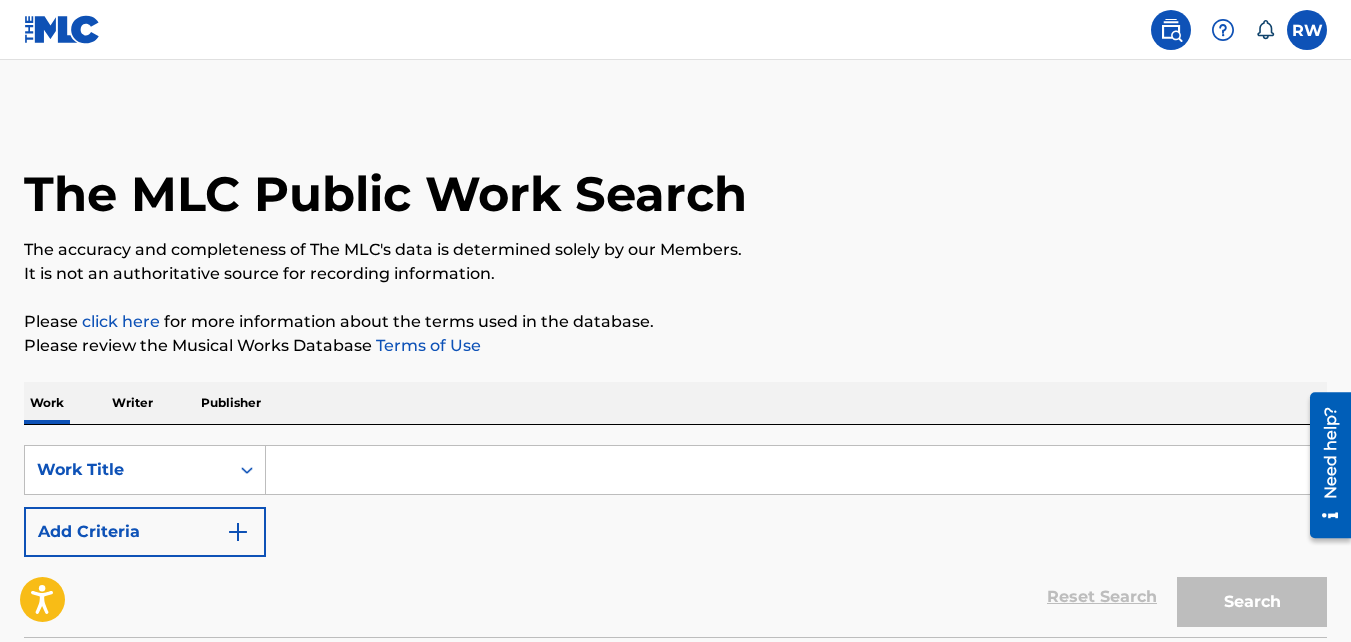 click on "Writer" at bounding box center [132, 403] 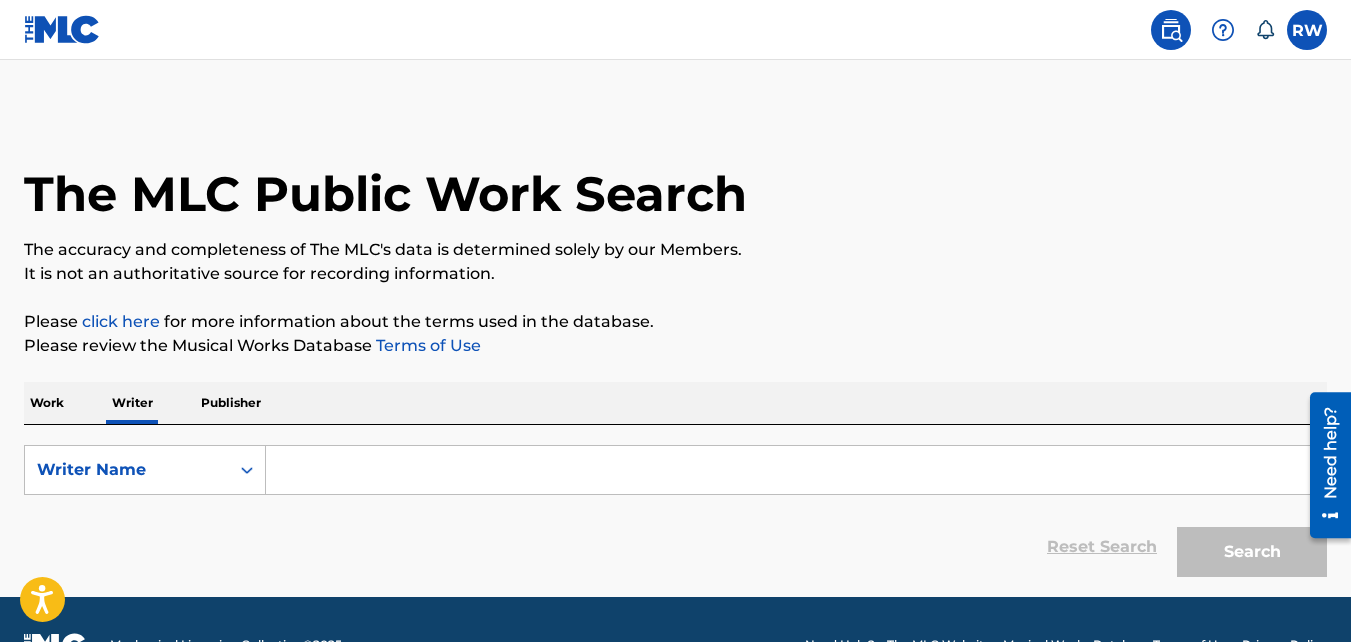 click at bounding box center (796, 470) 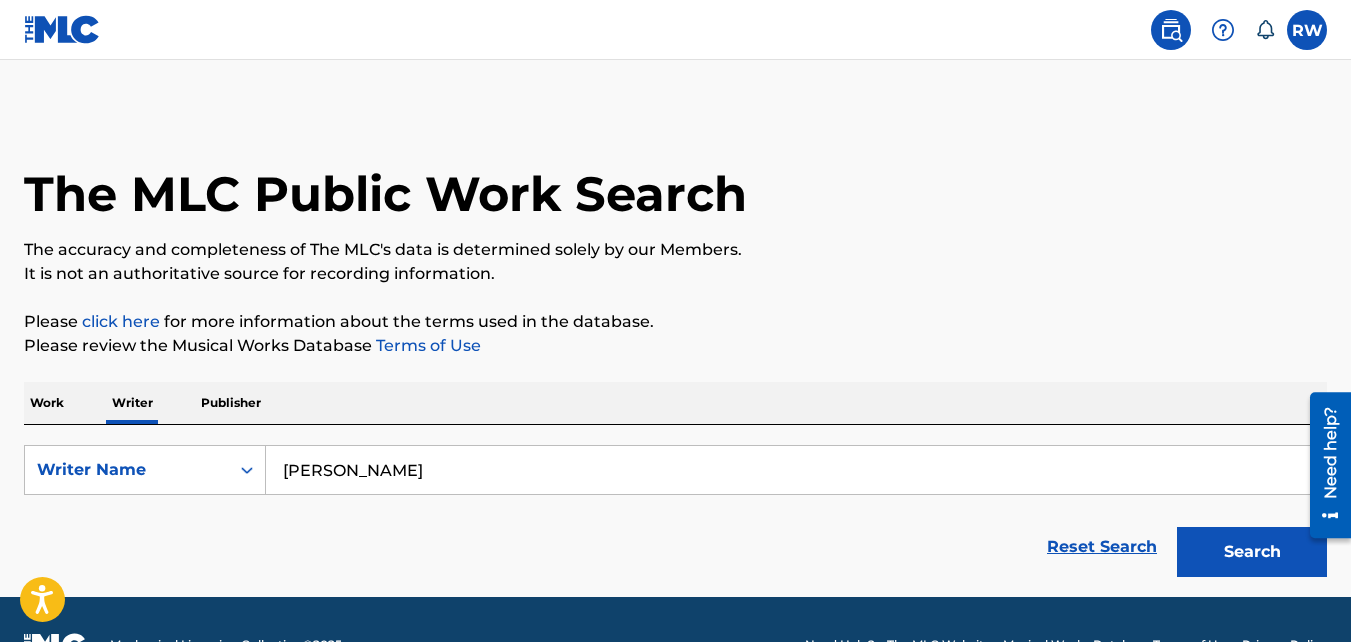 type on "[PERSON_NAME]" 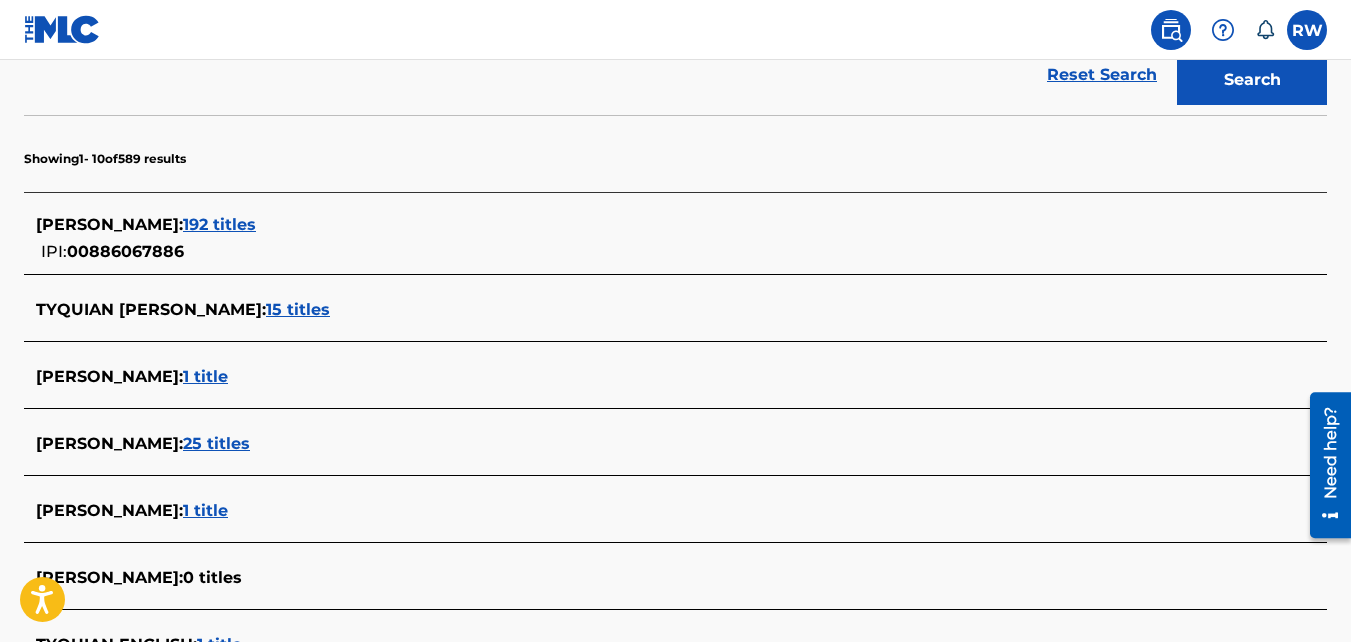scroll, scrollTop: 480, scrollLeft: 0, axis: vertical 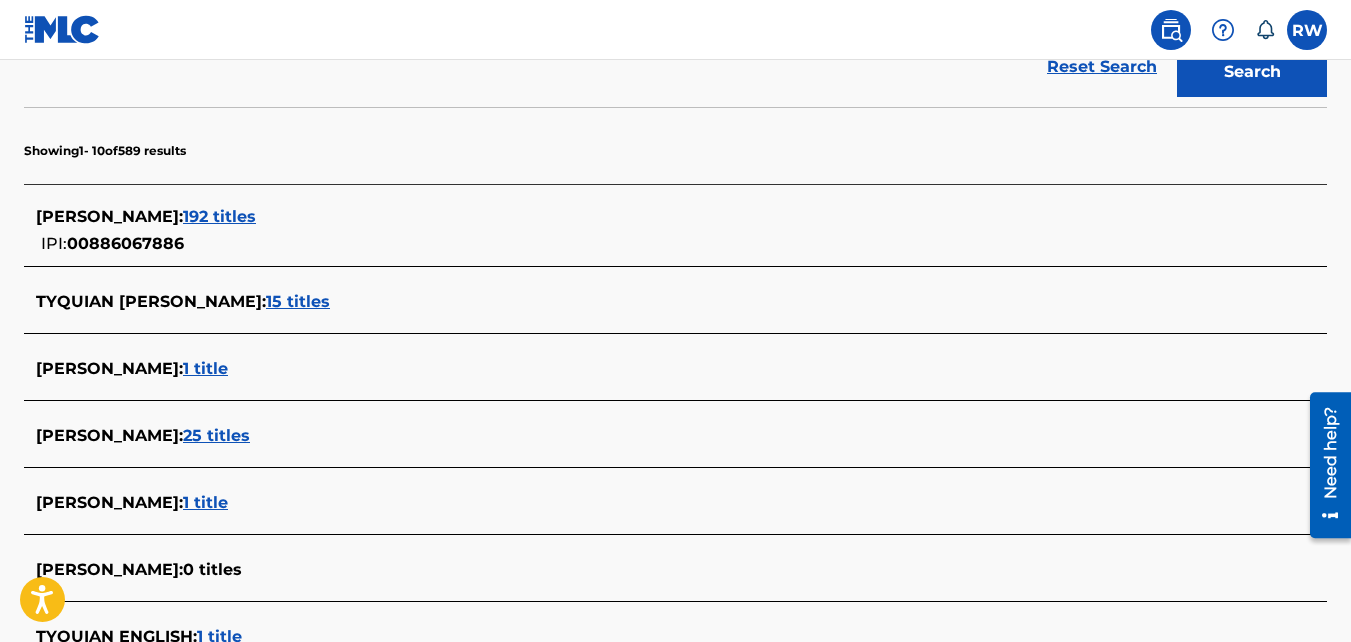 click on "TYQUIAN BOWMAN :  192 titles IPI:  00886067886" at bounding box center (649, 230) 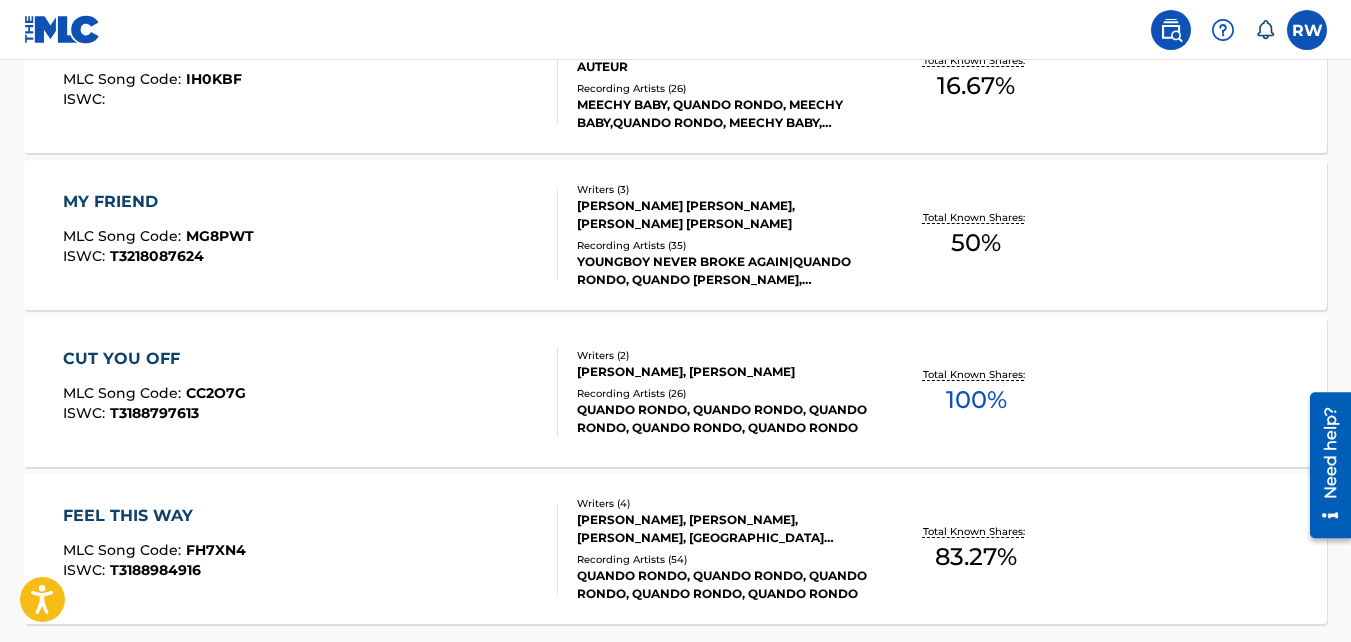 scroll, scrollTop: 1887, scrollLeft: 0, axis: vertical 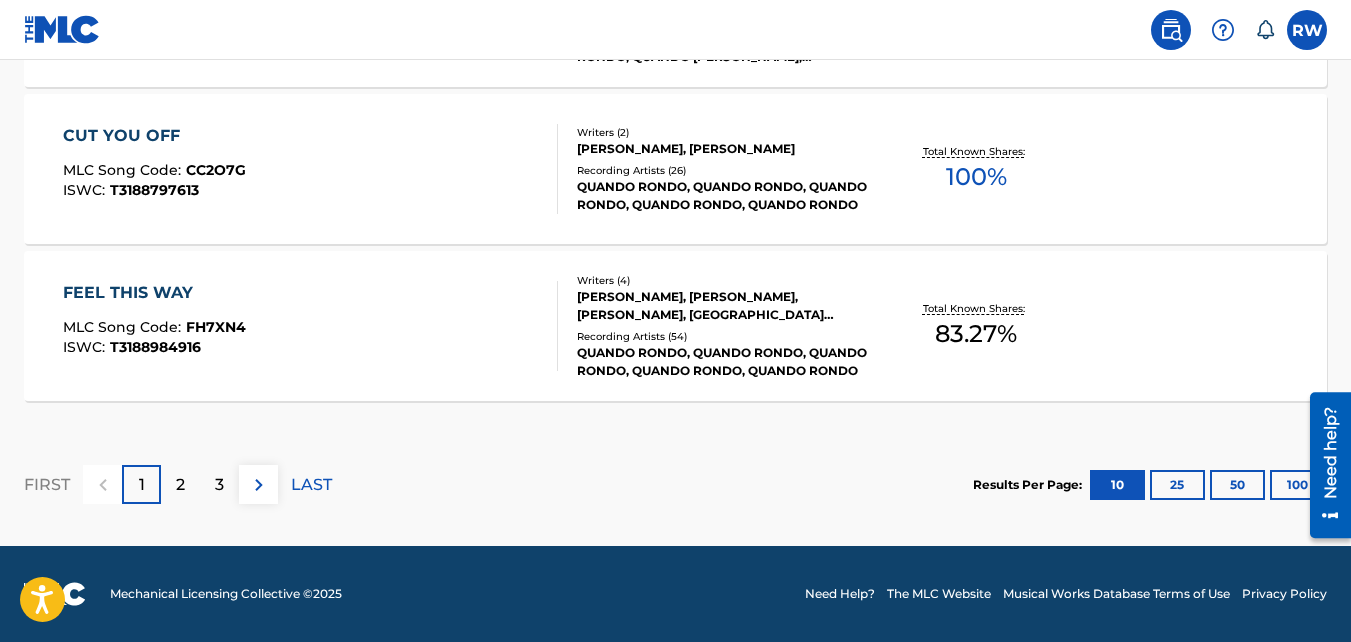 click on "LAST" at bounding box center [311, 485] 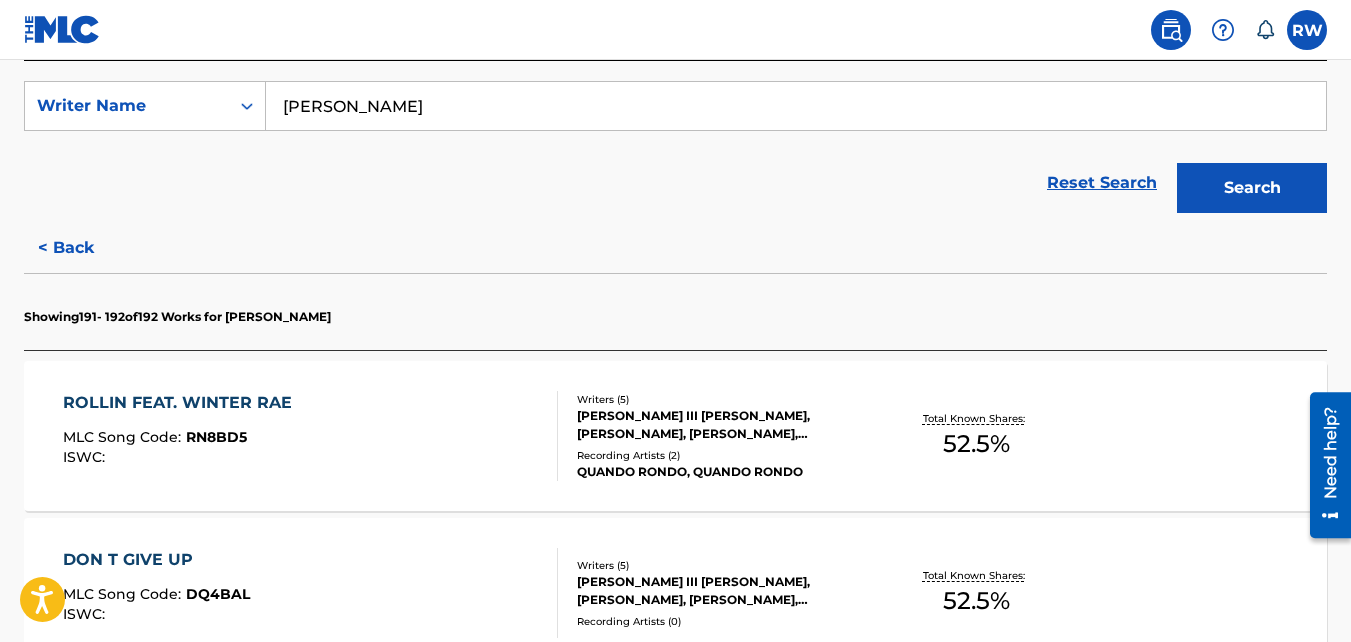 scroll, scrollTop: 631, scrollLeft: 0, axis: vertical 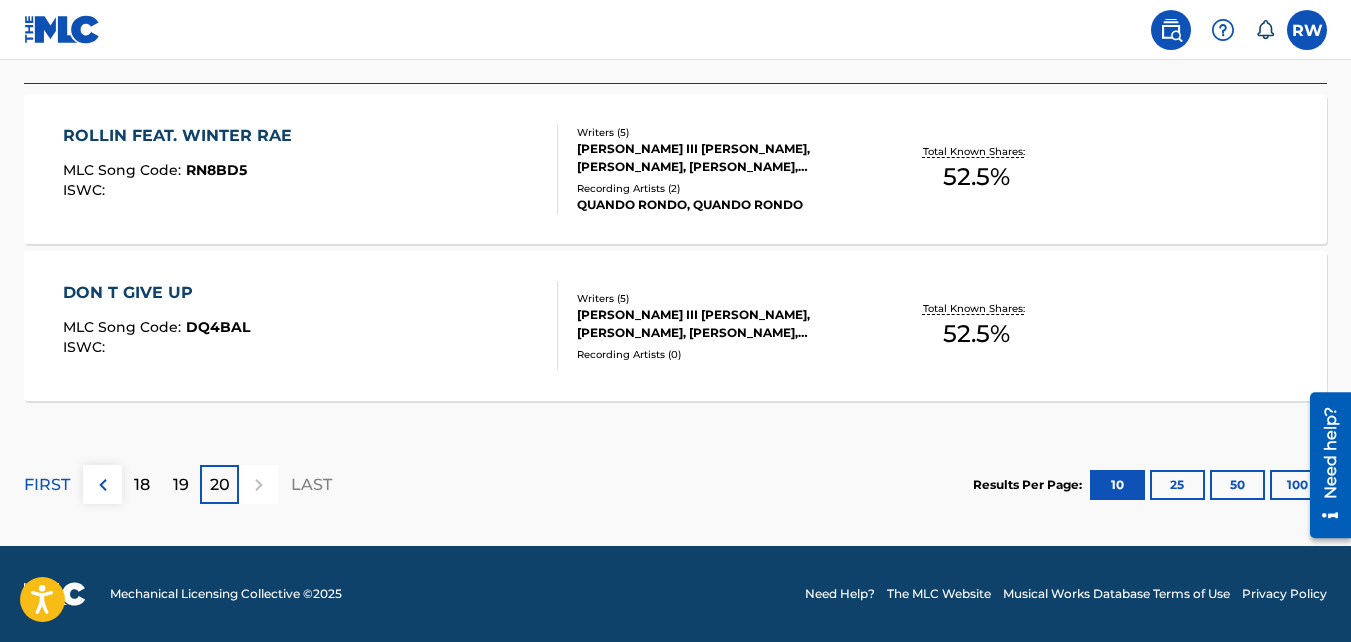 click on "19" at bounding box center [180, 484] 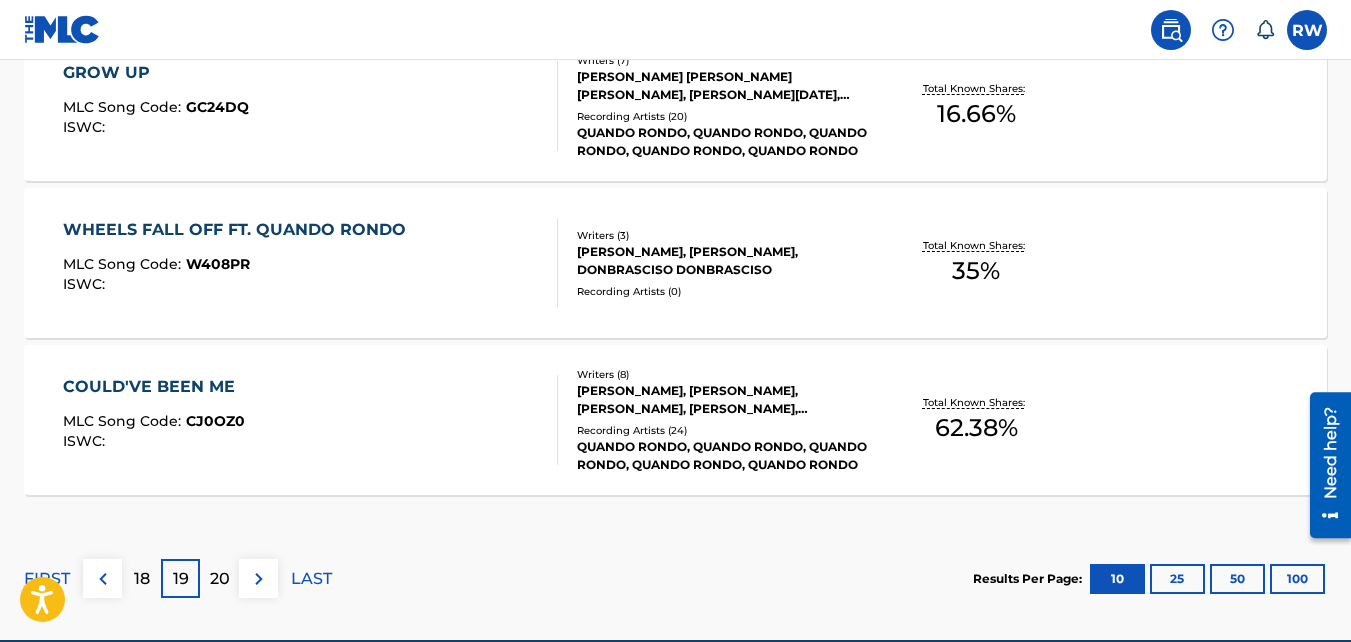 scroll, scrollTop: 1887, scrollLeft: 0, axis: vertical 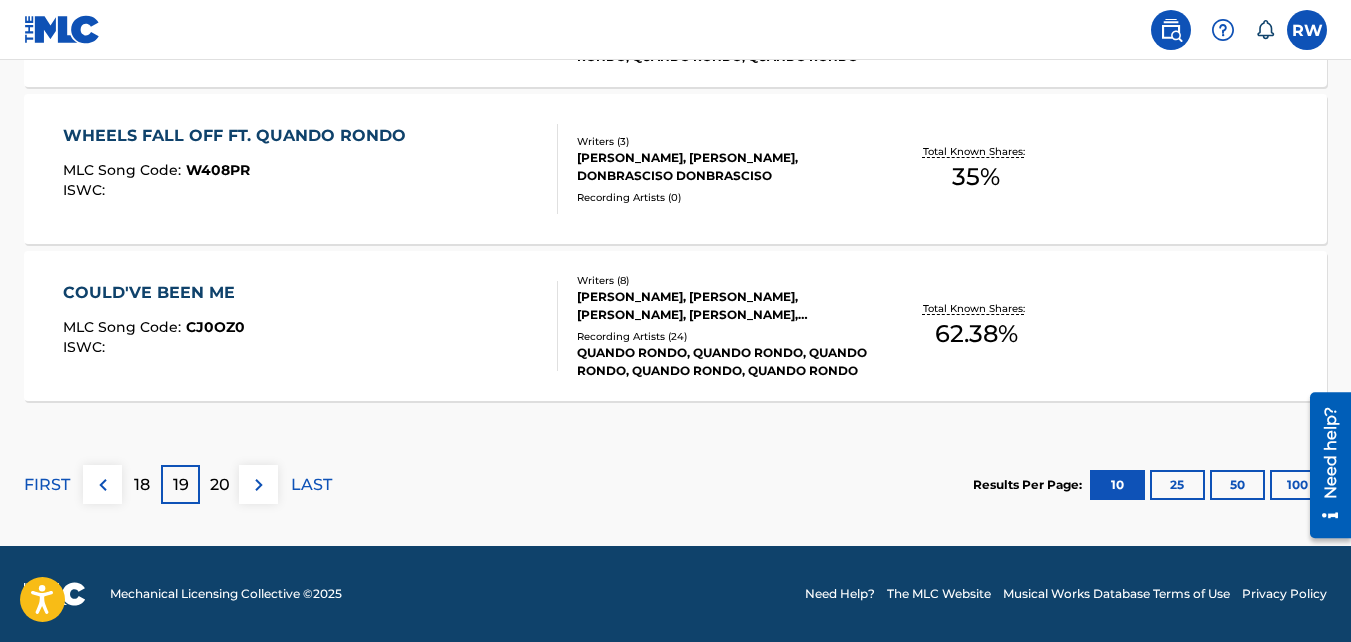click on "19" at bounding box center [181, 485] 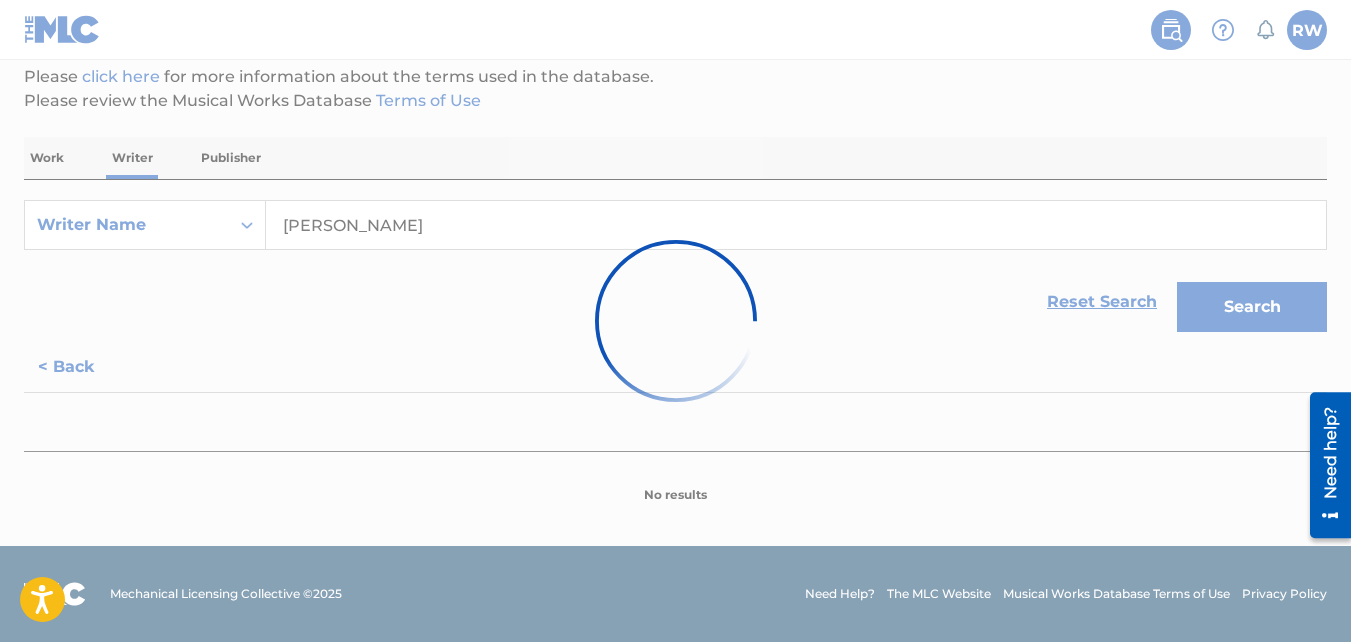 scroll, scrollTop: 1887, scrollLeft: 0, axis: vertical 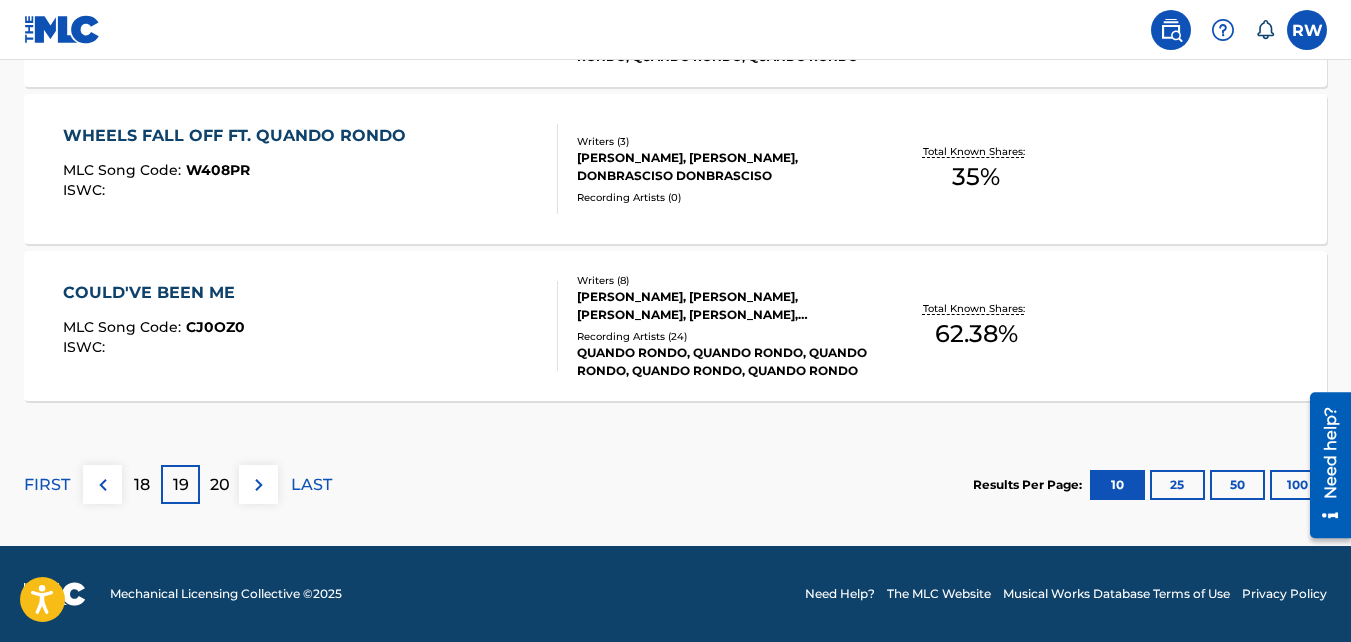 click on "18" at bounding box center [142, 485] 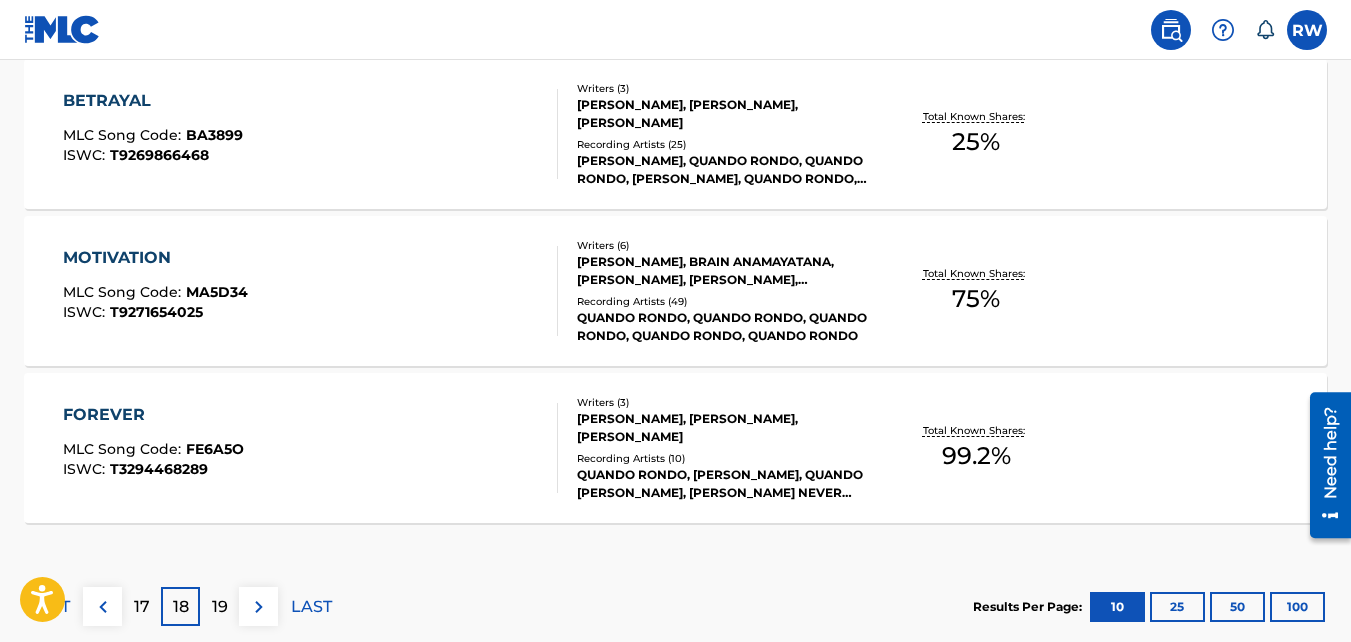 scroll, scrollTop: 1764, scrollLeft: 0, axis: vertical 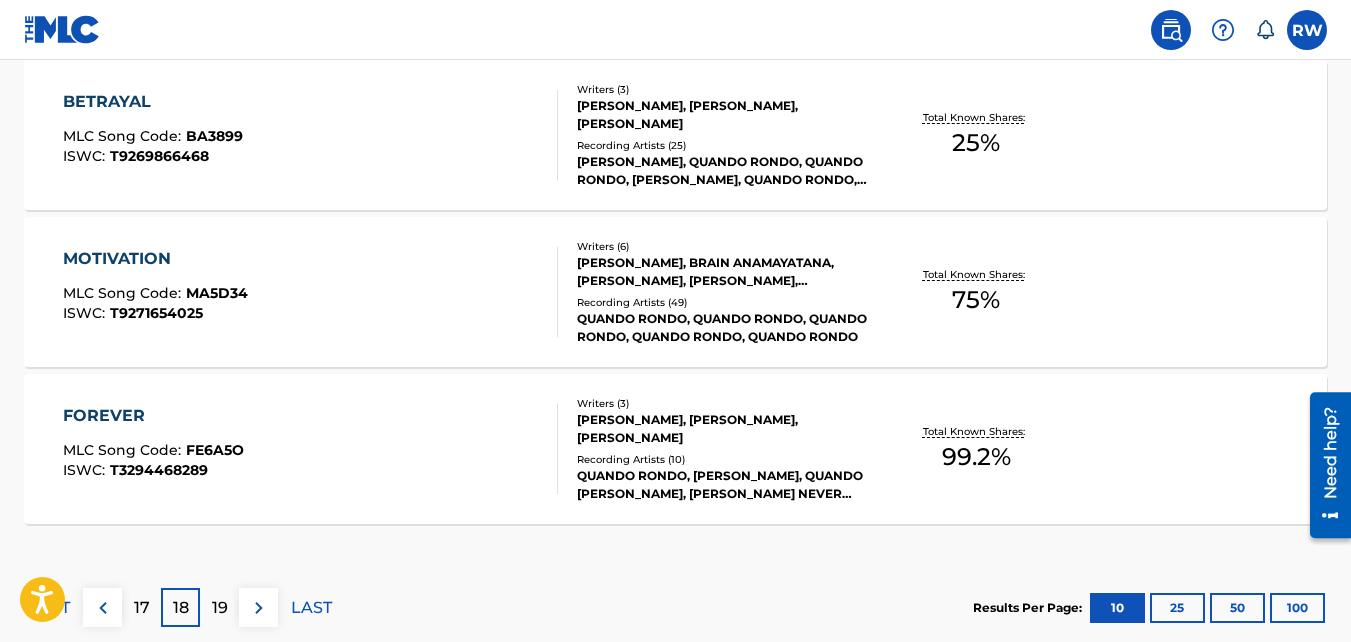 click on "Recording Artists ( 49 )" at bounding box center [722, 302] 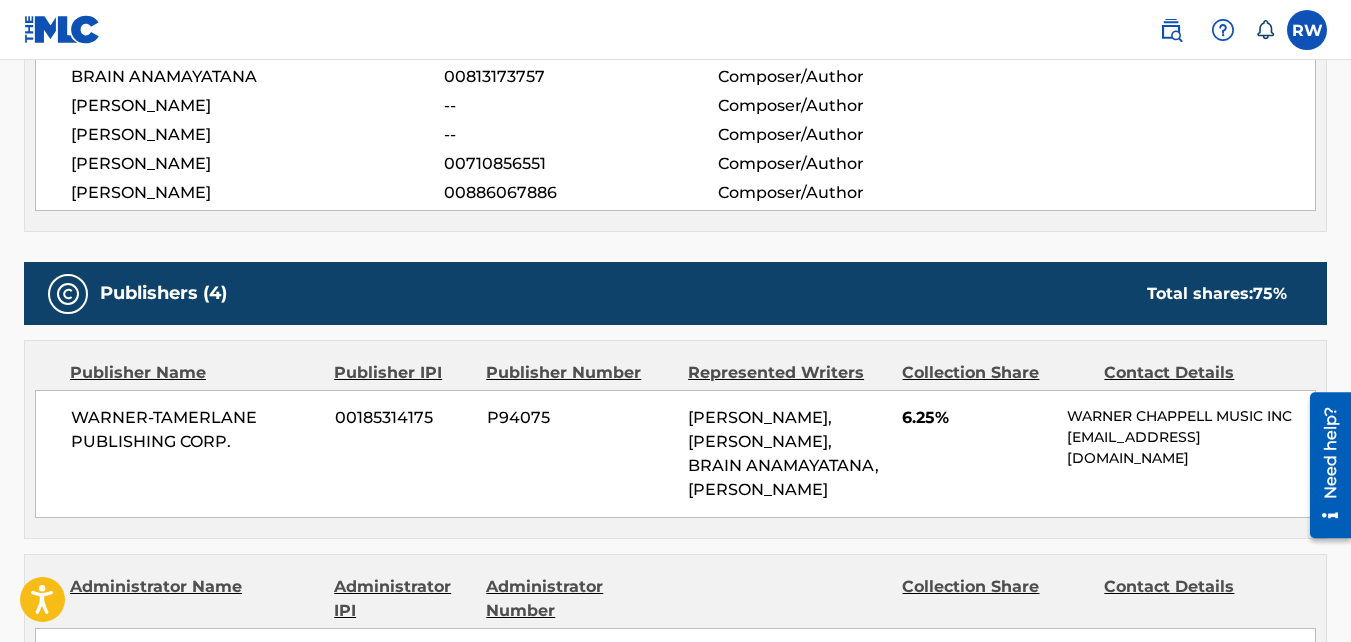 scroll, scrollTop: 659, scrollLeft: 0, axis: vertical 